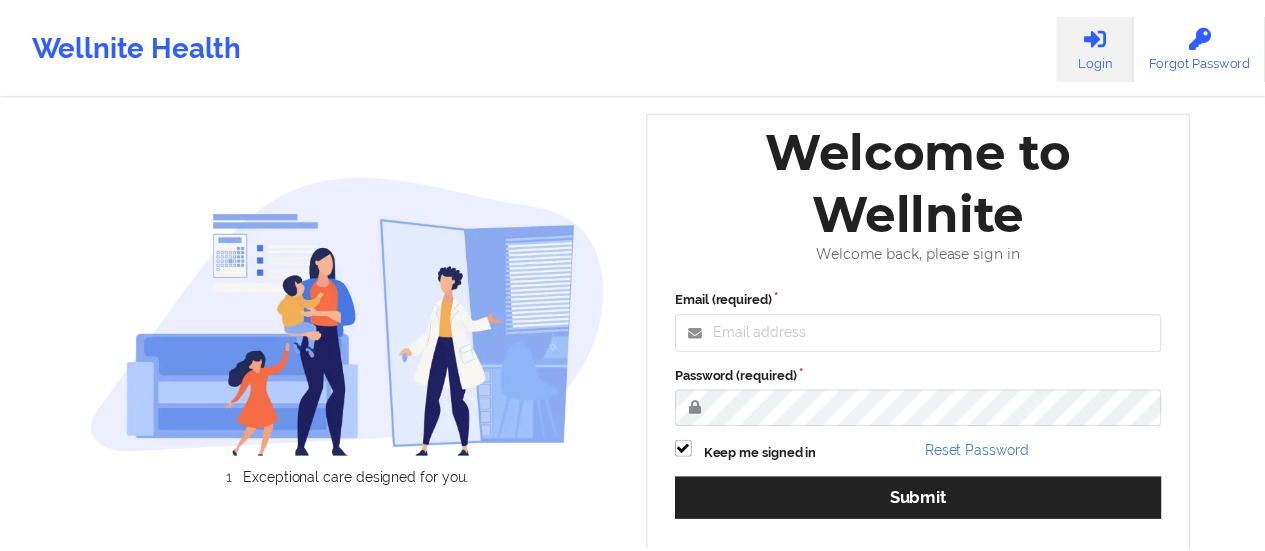 scroll, scrollTop: 0, scrollLeft: 0, axis: both 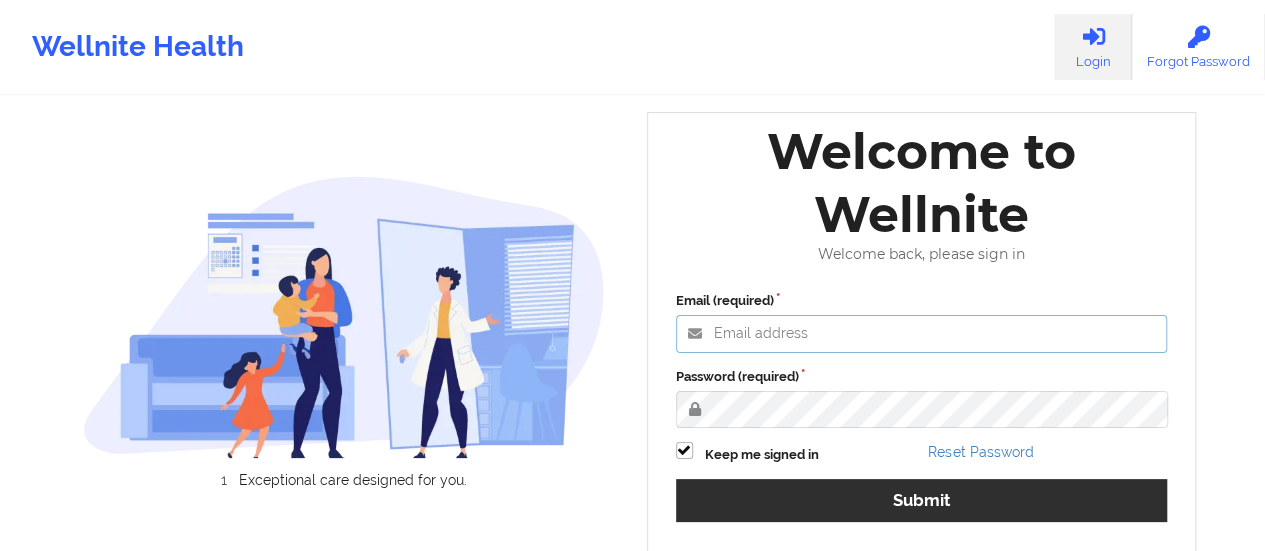 type on "[EMAIL]" 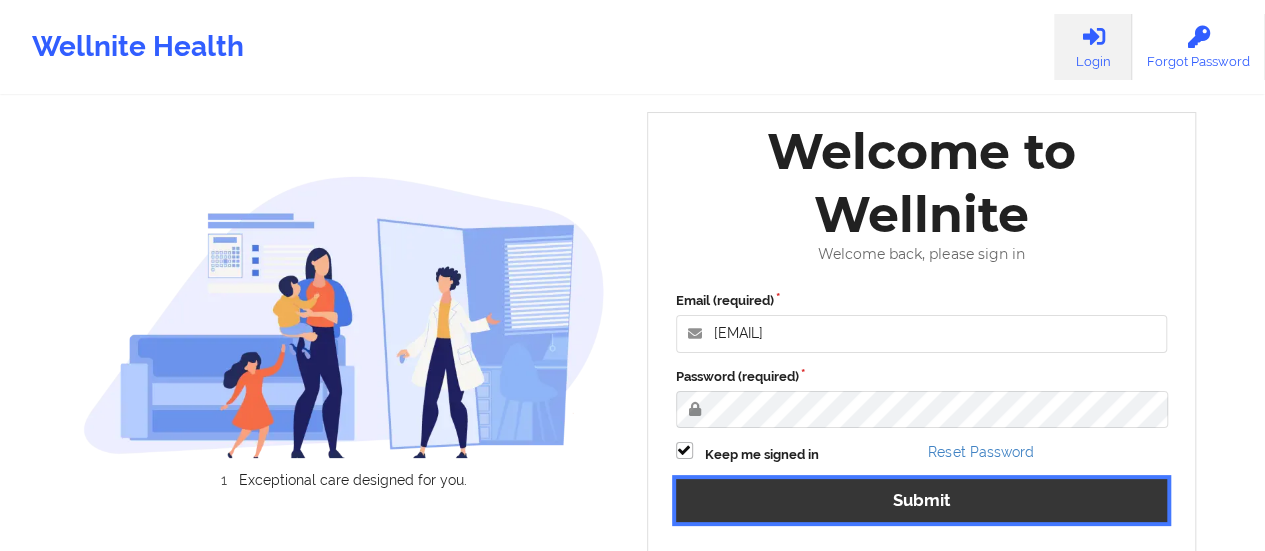 click on "Submit" at bounding box center [922, 500] 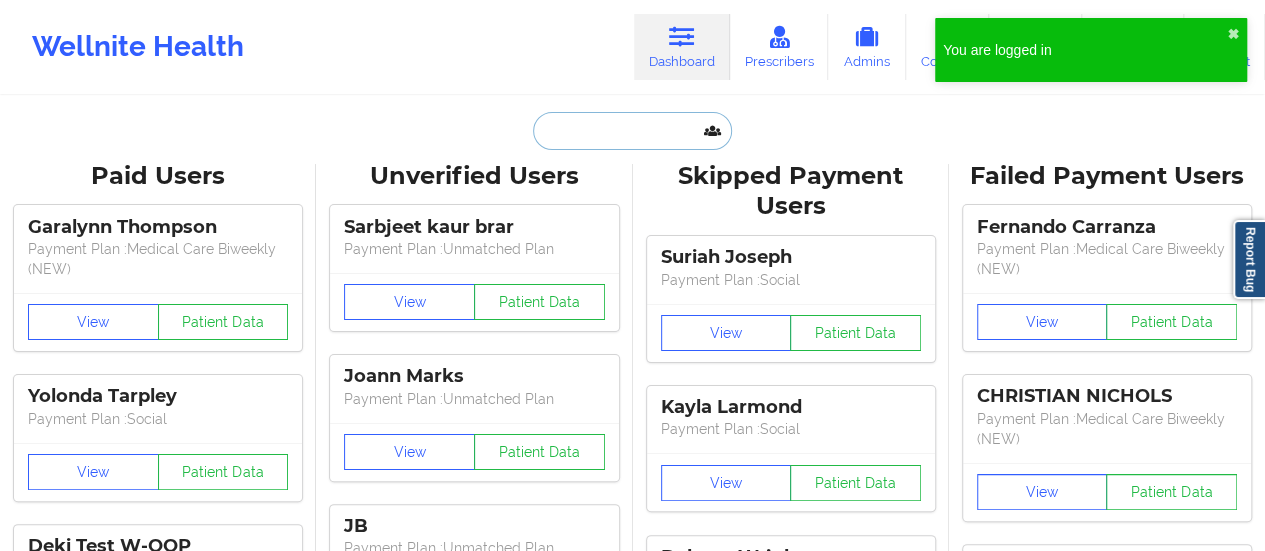 click at bounding box center (632, 131) 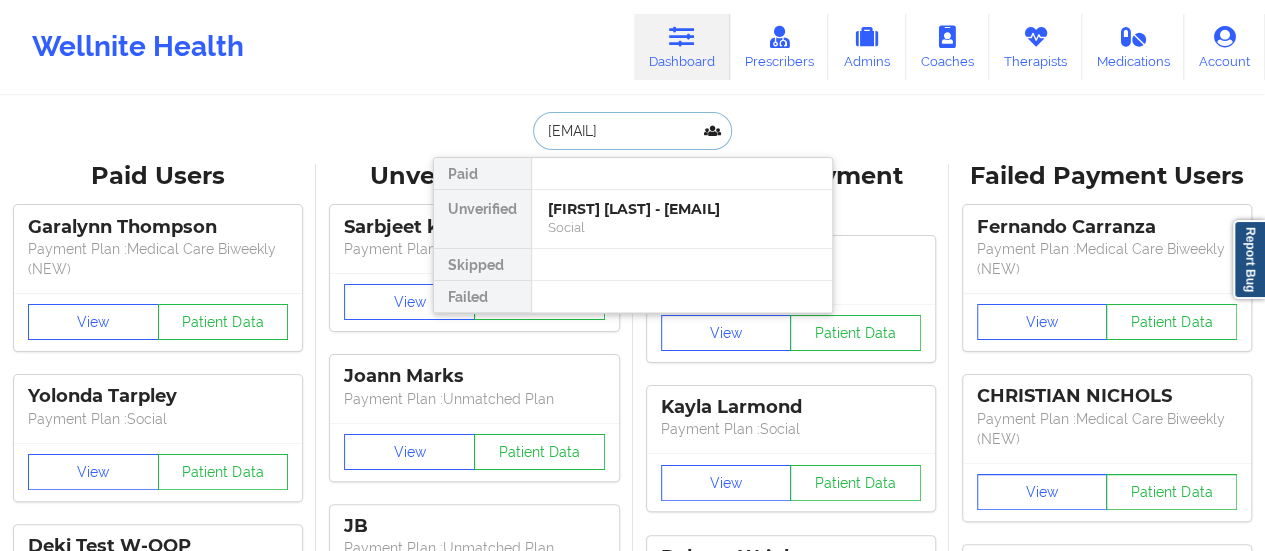 click on "[EMAIL]" at bounding box center (632, 131) 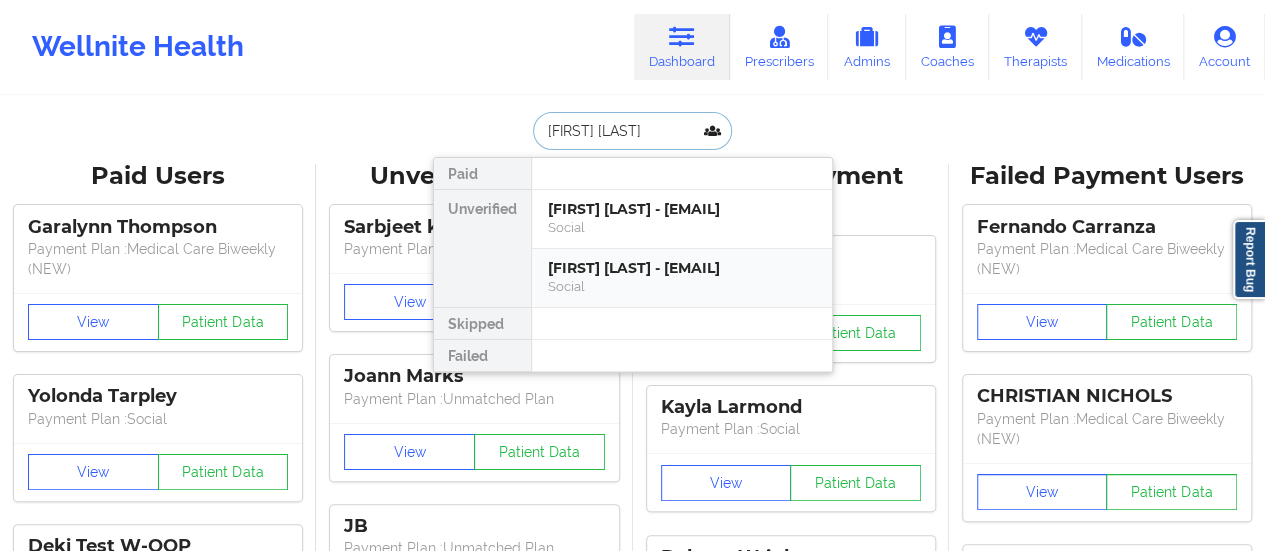 click on "[FIRST] [LAST] - [EMAIL]" at bounding box center [682, 268] 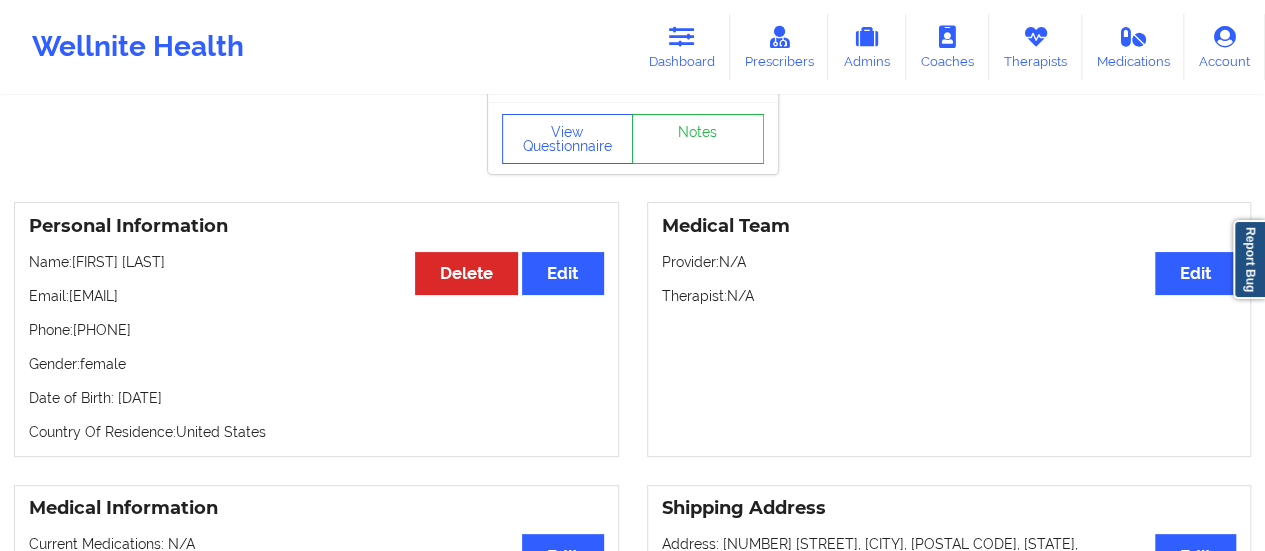 scroll, scrollTop: 0, scrollLeft: 0, axis: both 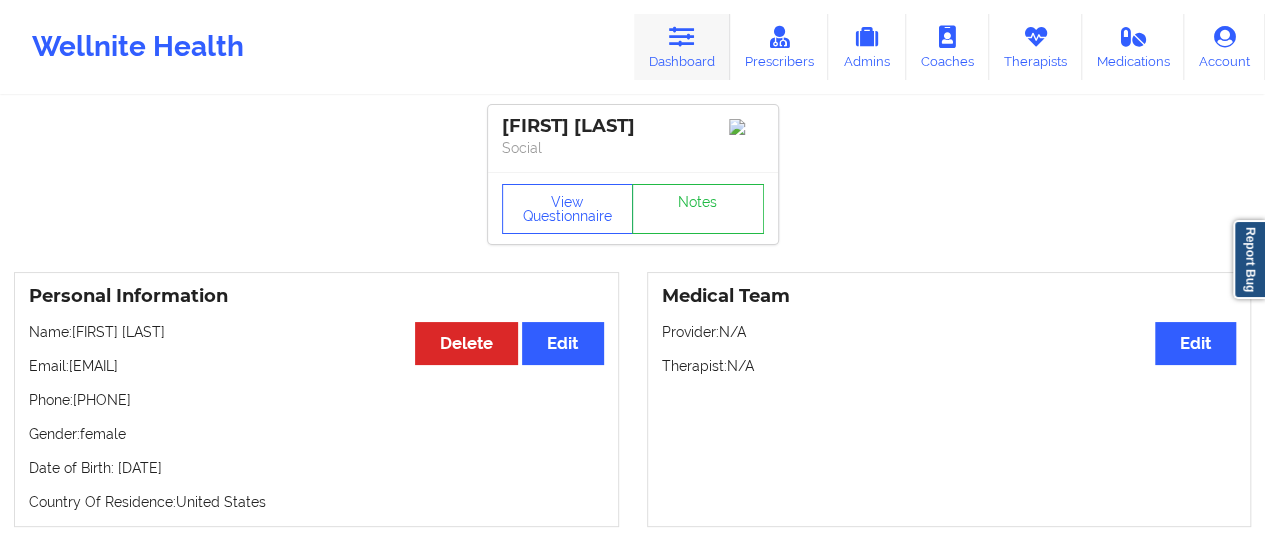 click on "Dashboard" at bounding box center [682, 47] 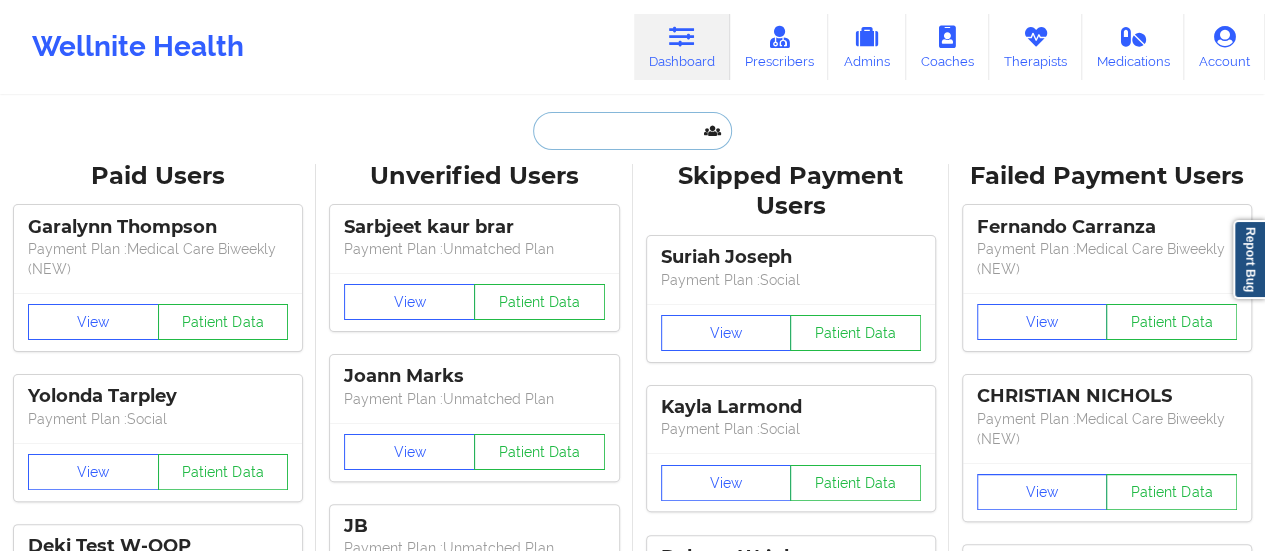 click at bounding box center (632, 131) 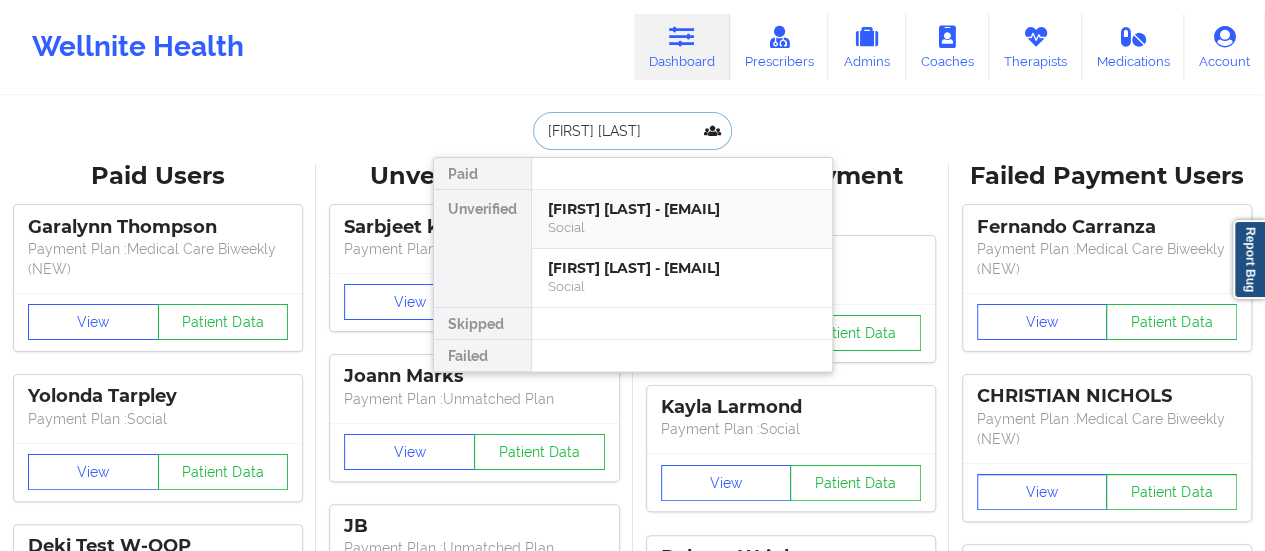 click on "[FIRST] [LAST] - [EMAIL]" at bounding box center [682, 209] 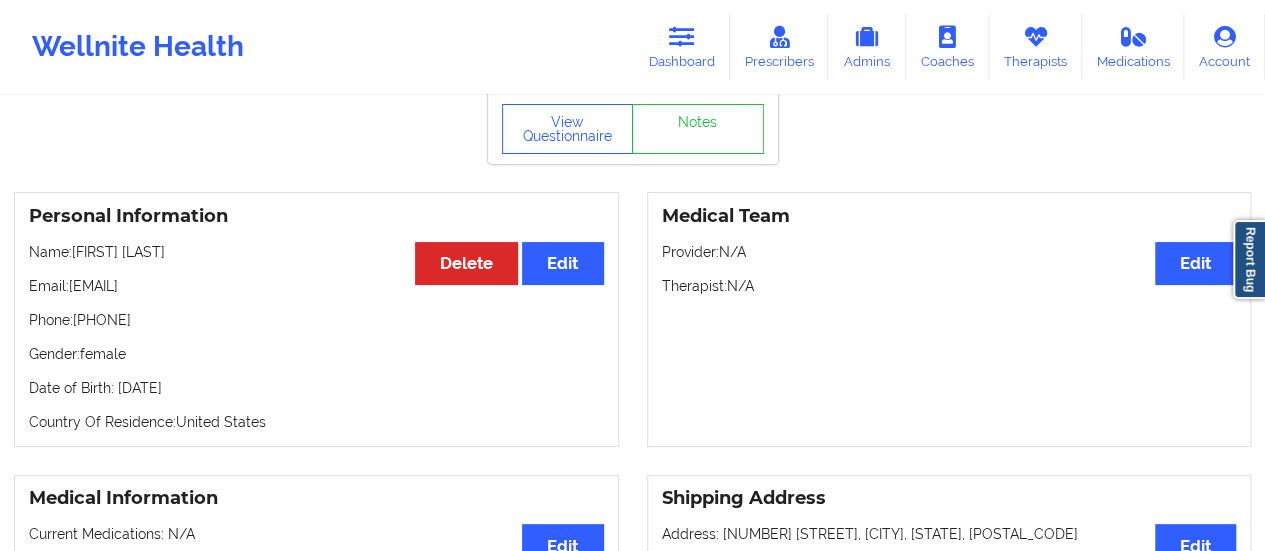 scroll, scrollTop: 0, scrollLeft: 0, axis: both 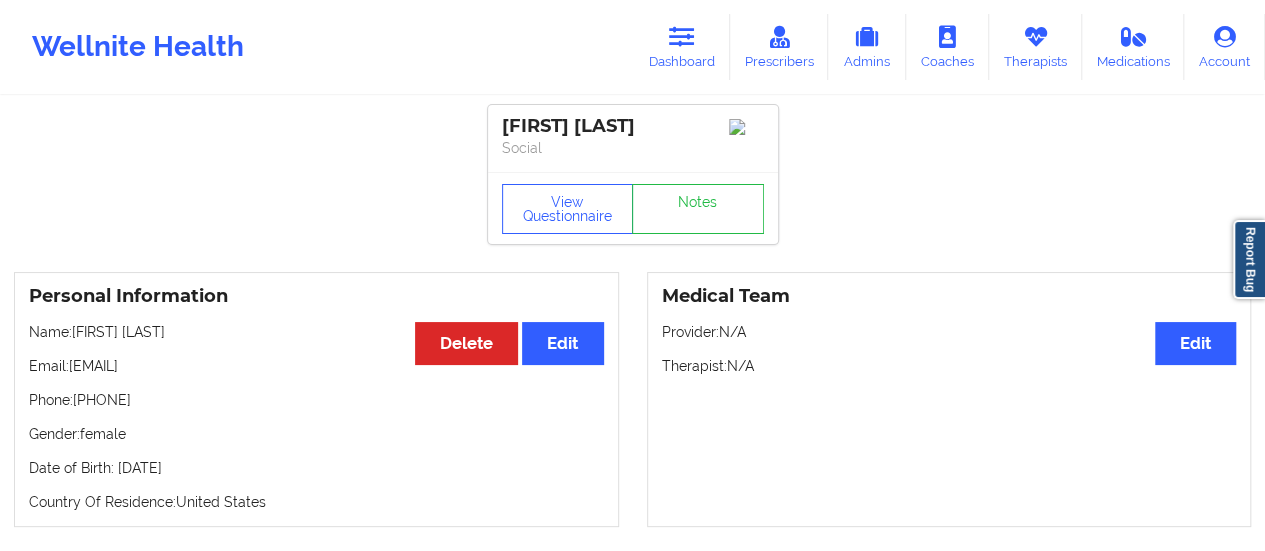drag, startPoint x: 72, startPoint y: 373, endPoint x: 284, endPoint y: 365, distance: 212.1509 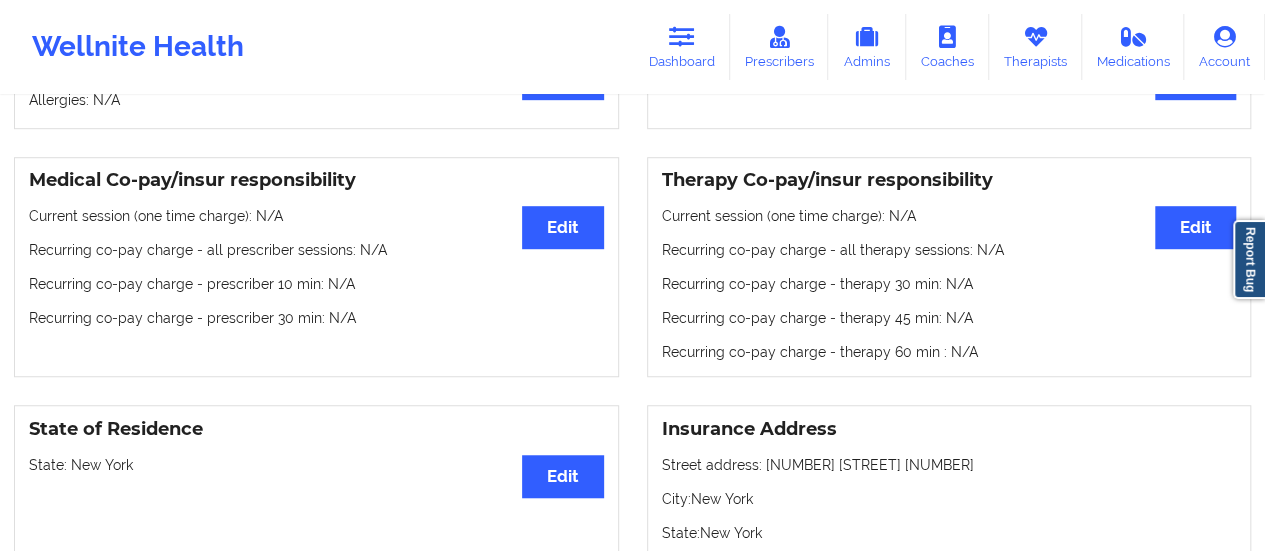 scroll, scrollTop: 549, scrollLeft: 0, axis: vertical 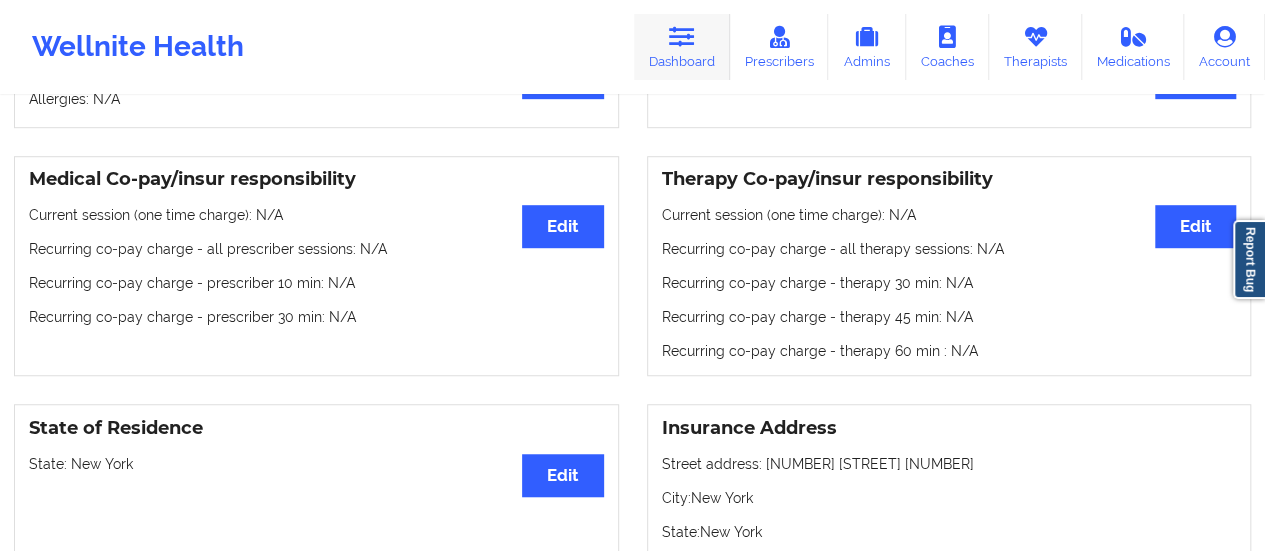 click at bounding box center [682, 37] 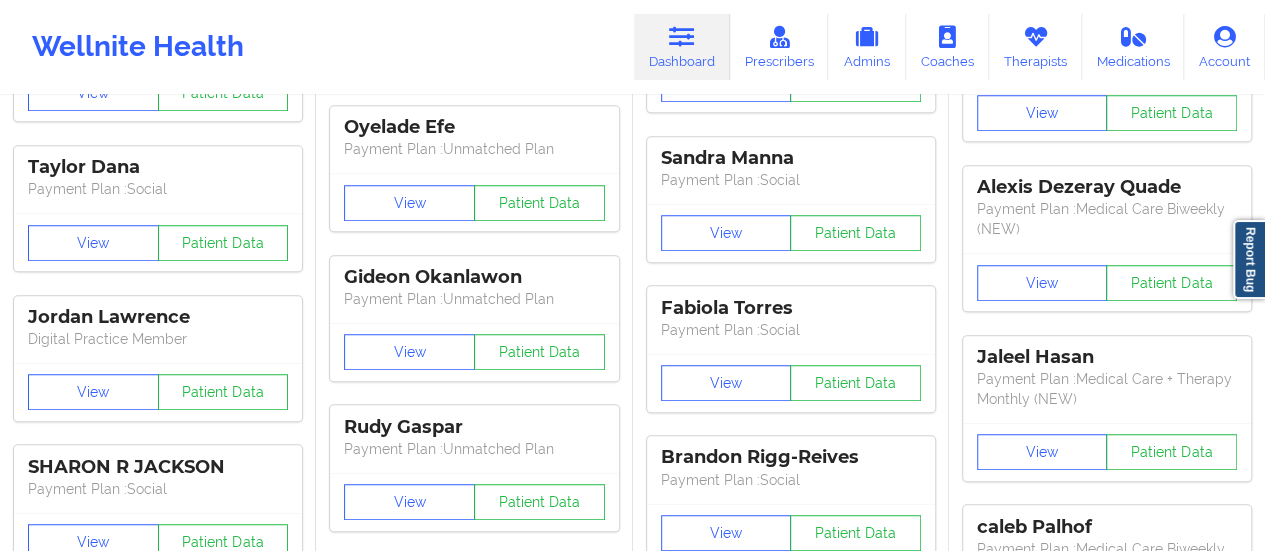 scroll, scrollTop: 0, scrollLeft: 0, axis: both 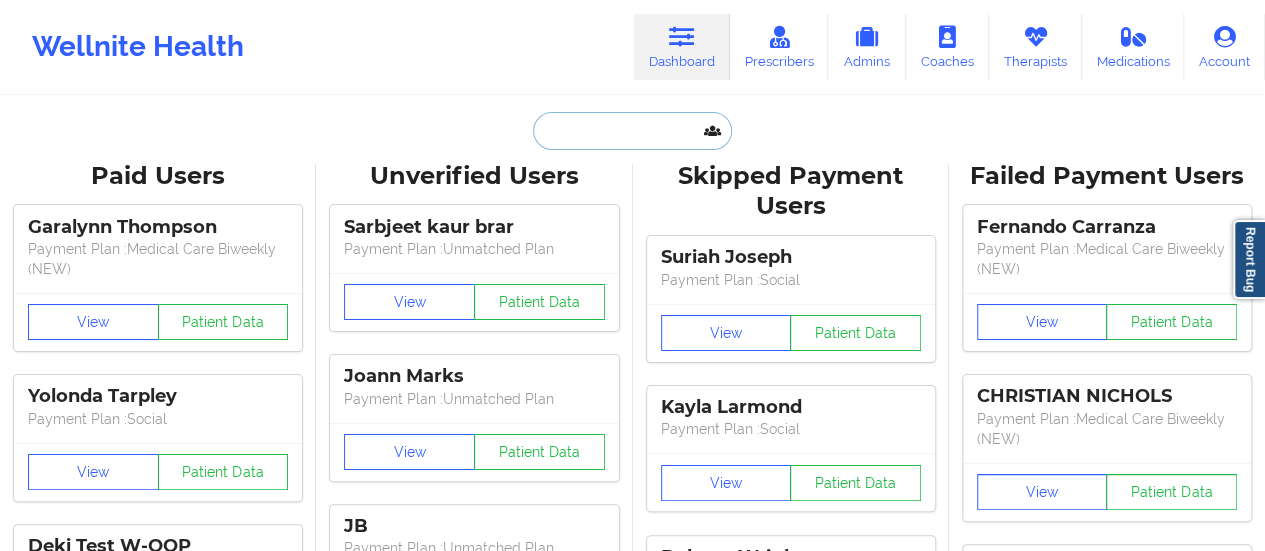 click at bounding box center [632, 131] 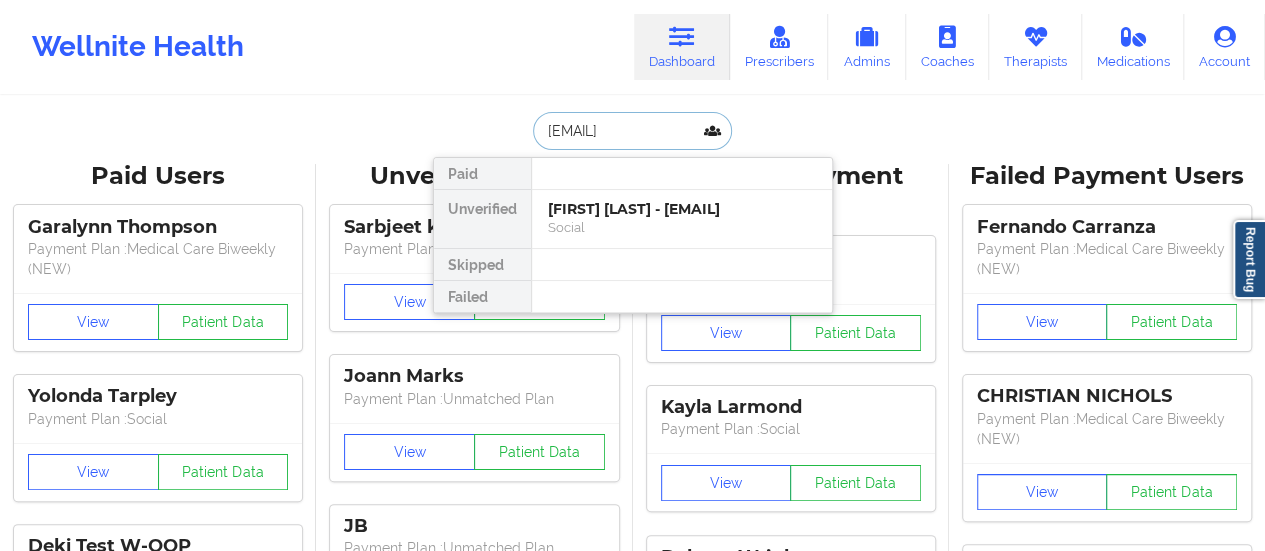click on "[FIRST] [LAST] - [EMAIL]" at bounding box center [682, 209] 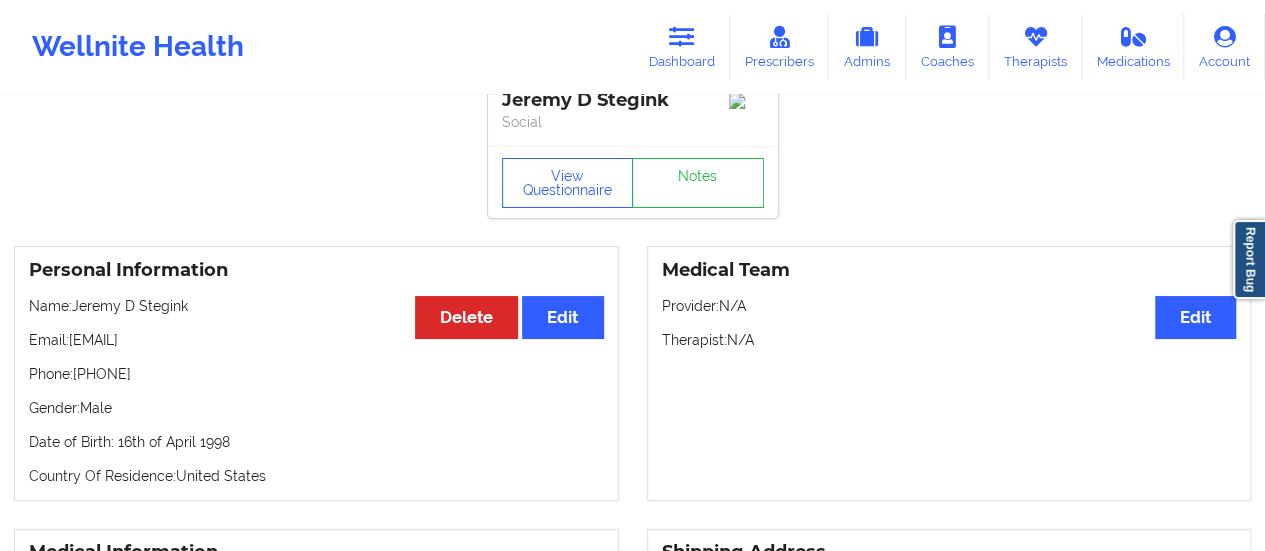 scroll, scrollTop: 0, scrollLeft: 0, axis: both 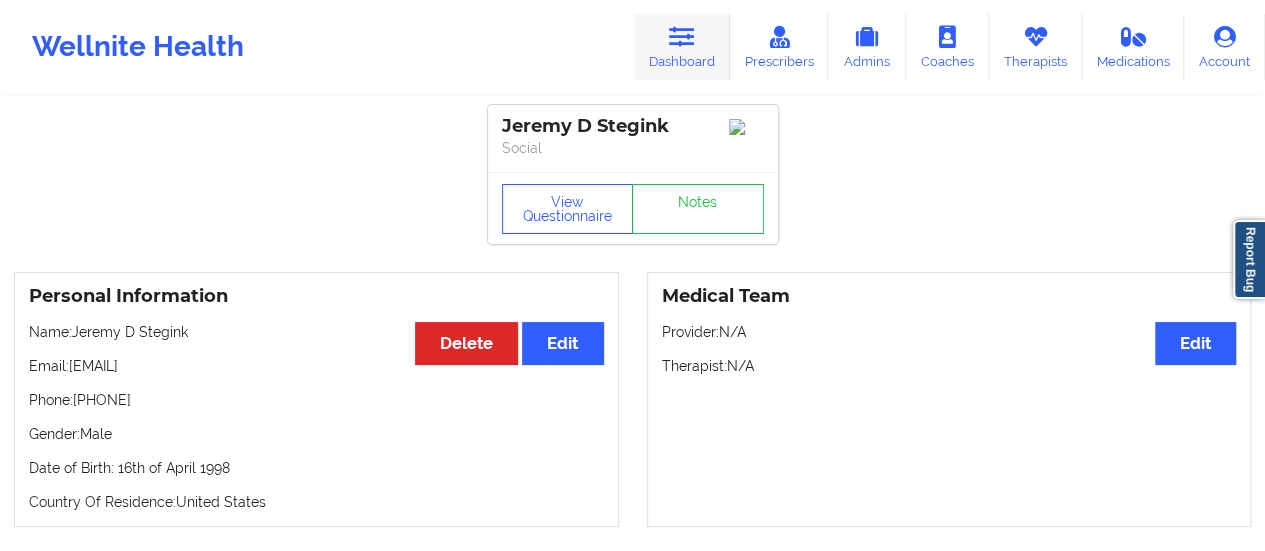 click at bounding box center (682, 37) 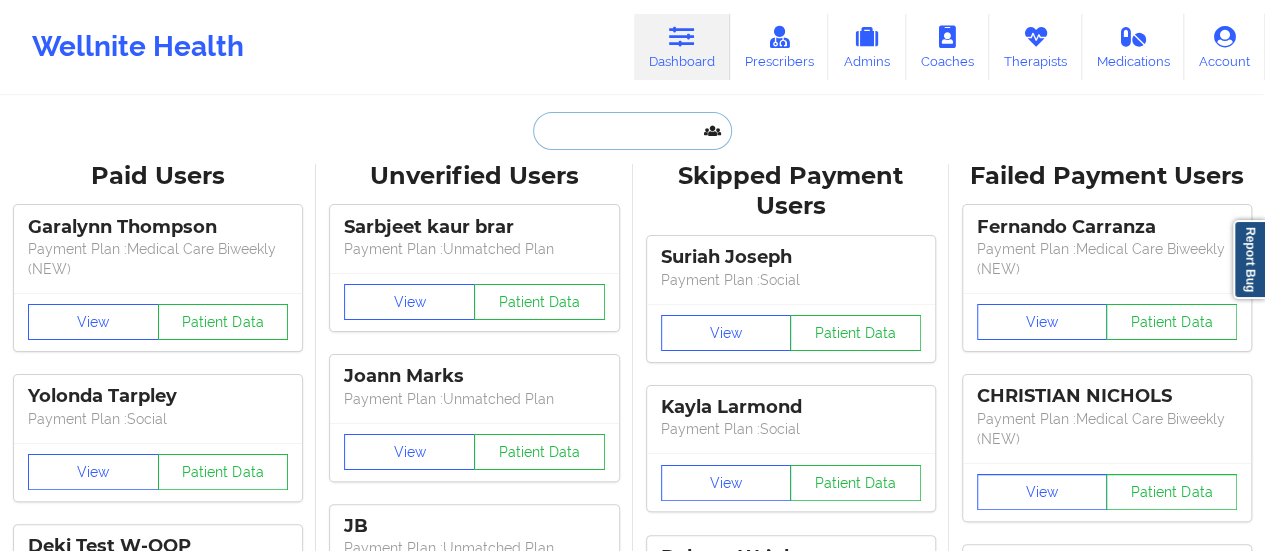 click at bounding box center (632, 131) 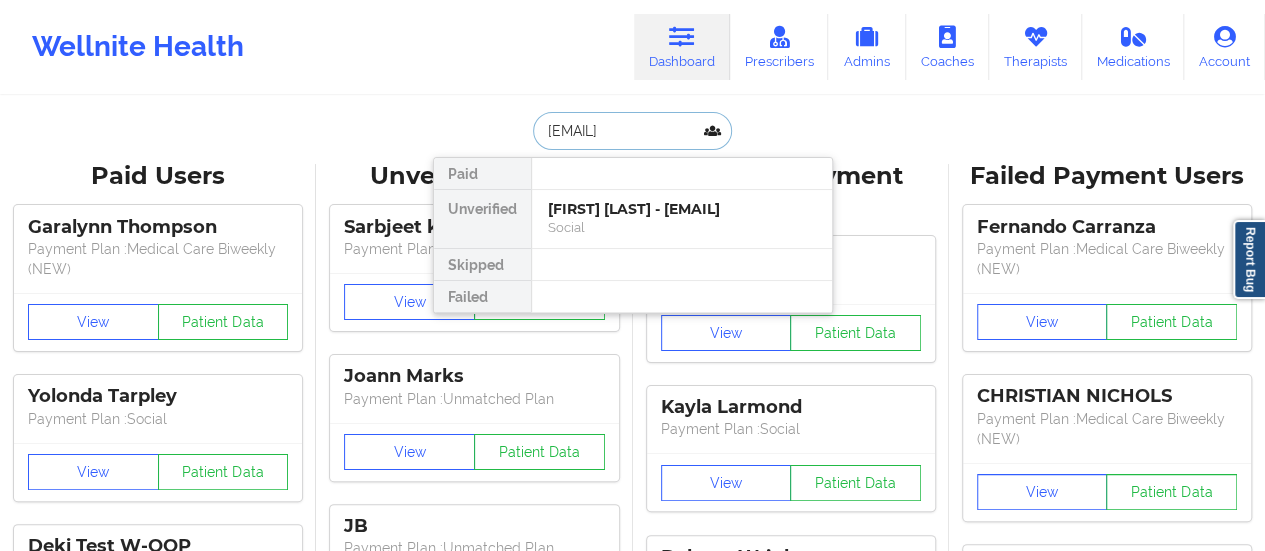 click on "[FIRST] [LAST] - [EMAIL]" at bounding box center (682, 209) 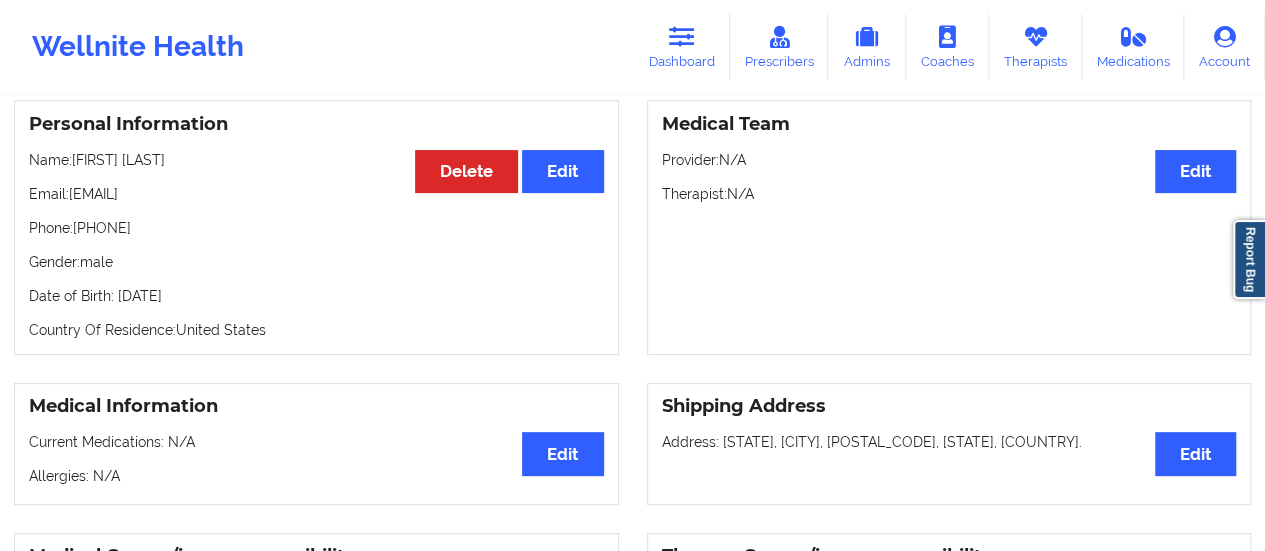 scroll, scrollTop: 0, scrollLeft: 0, axis: both 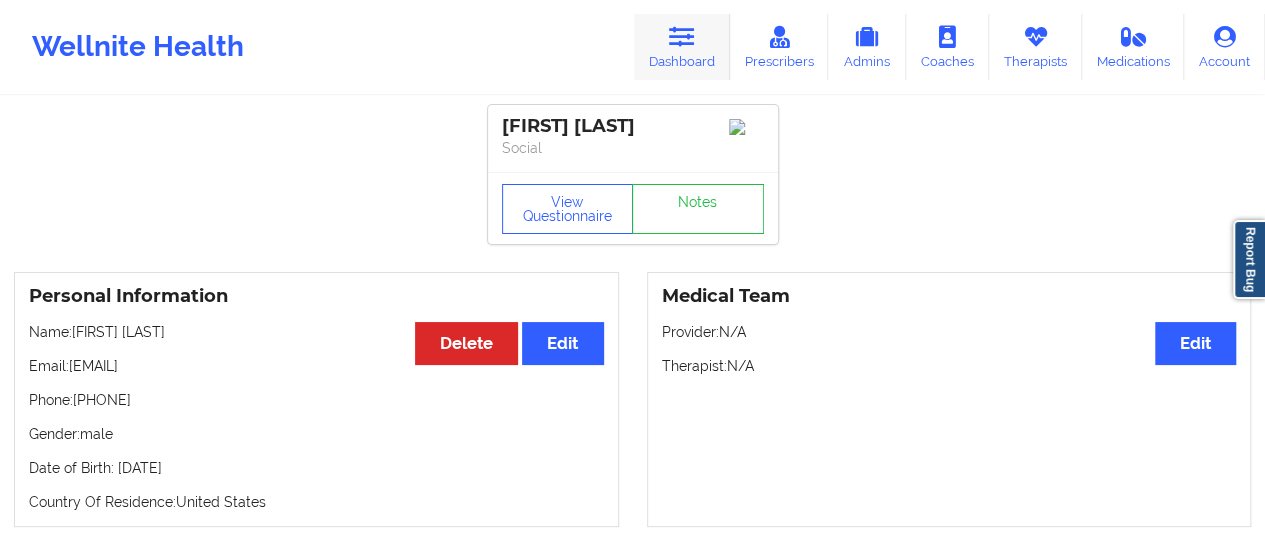 click on "Dashboard" at bounding box center (682, 47) 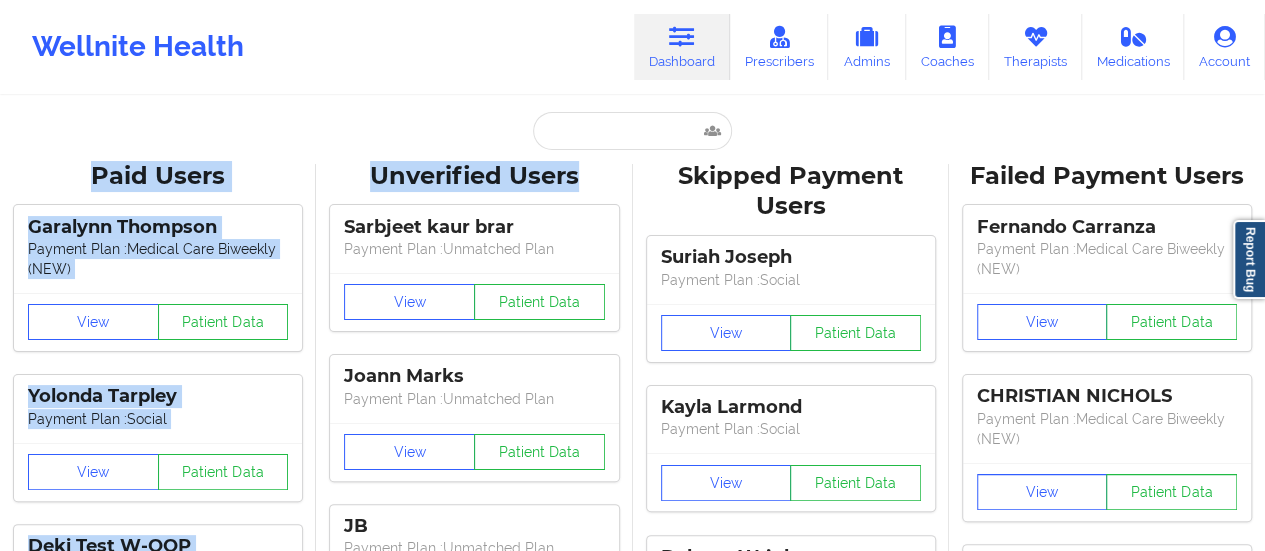 drag, startPoint x: 592, startPoint y: 150, endPoint x: 579, endPoint y: 125, distance: 28.178005 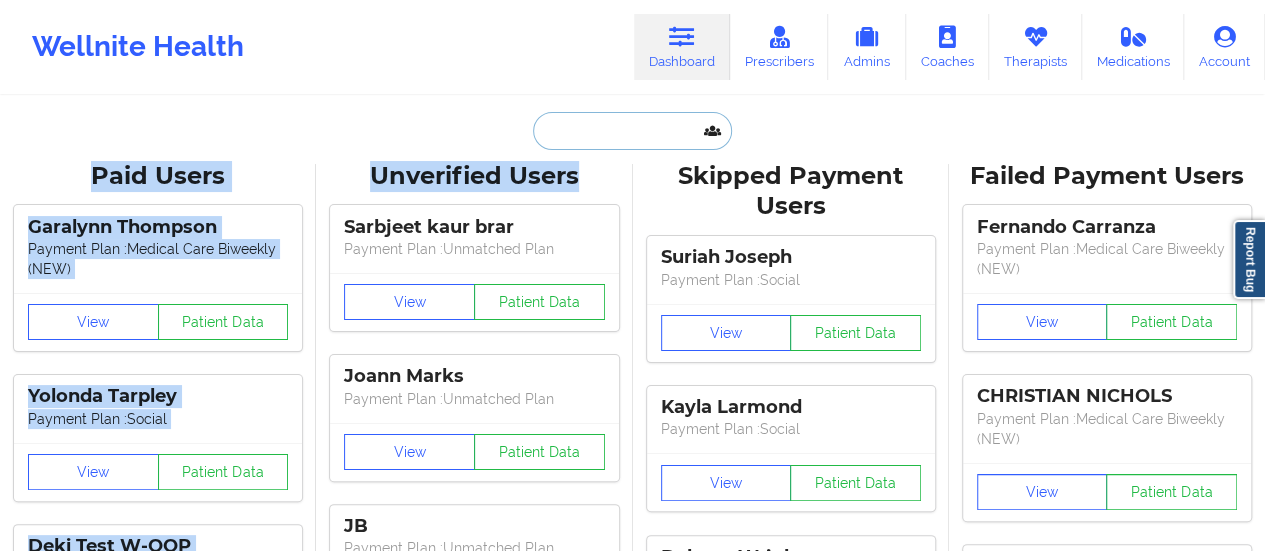click at bounding box center (632, 131) 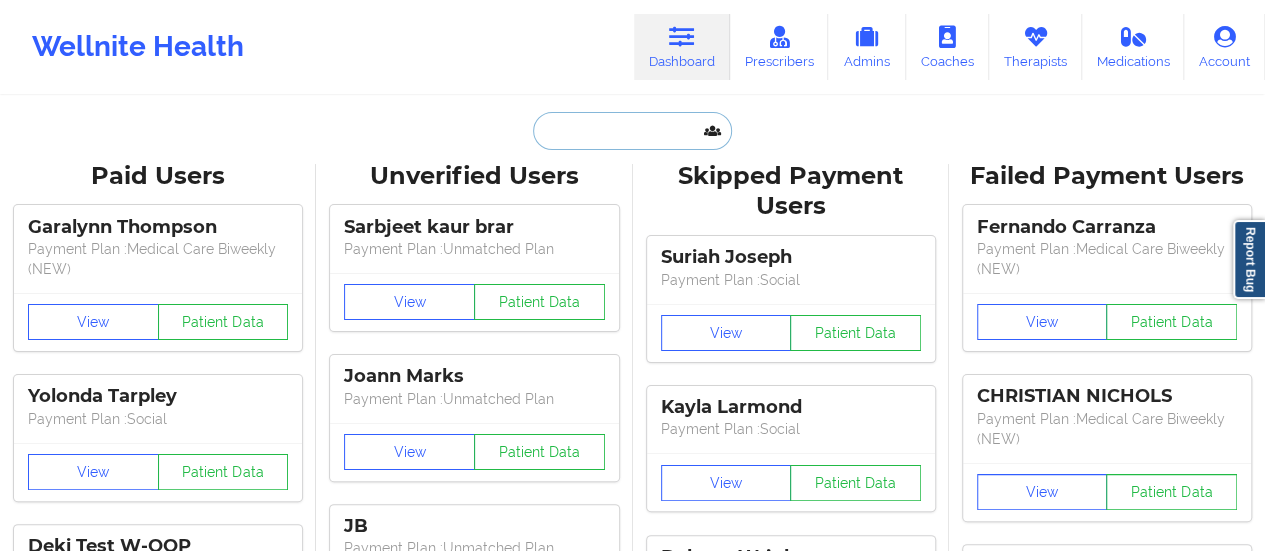 paste on "[FIRST] [LAST]" 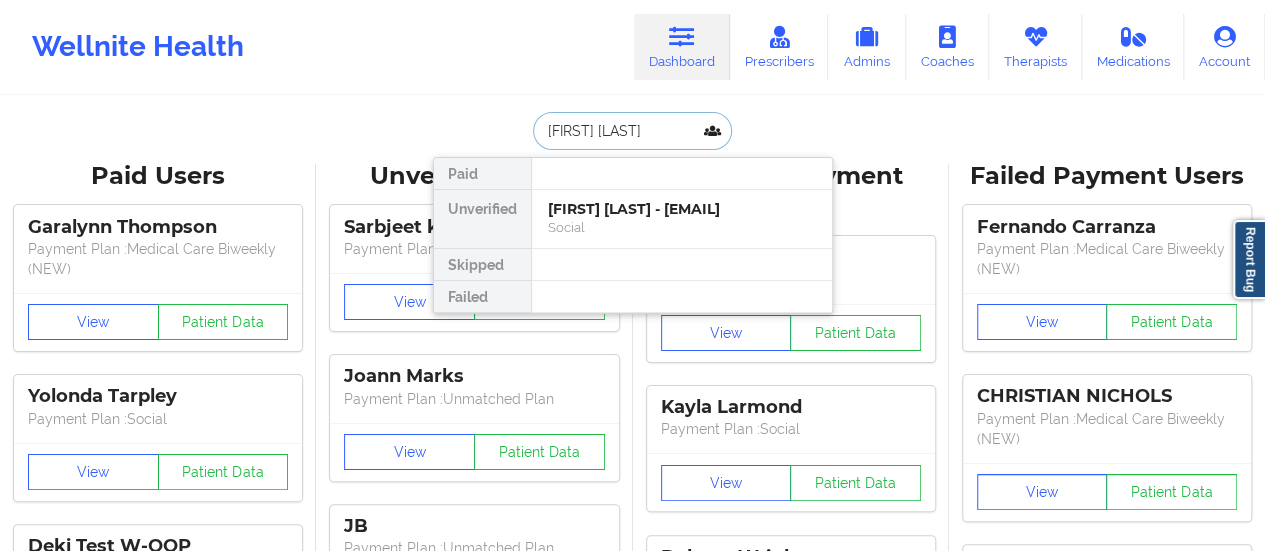 drag, startPoint x: 604, startPoint y: 130, endPoint x: 518, endPoint y: 127, distance: 86.05231 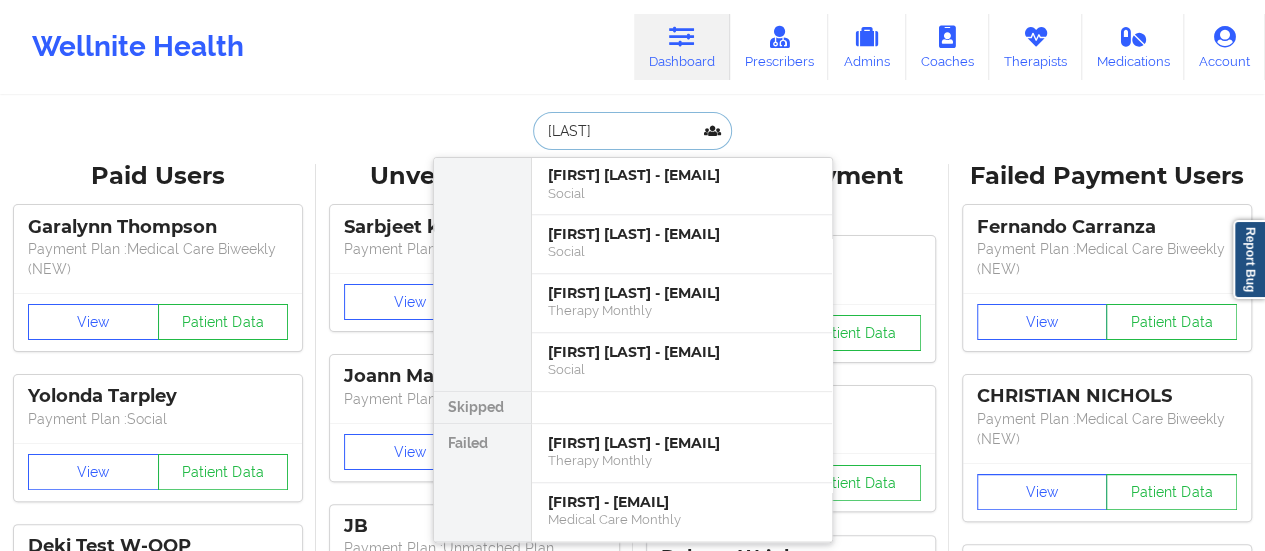 scroll, scrollTop: 964, scrollLeft: 0, axis: vertical 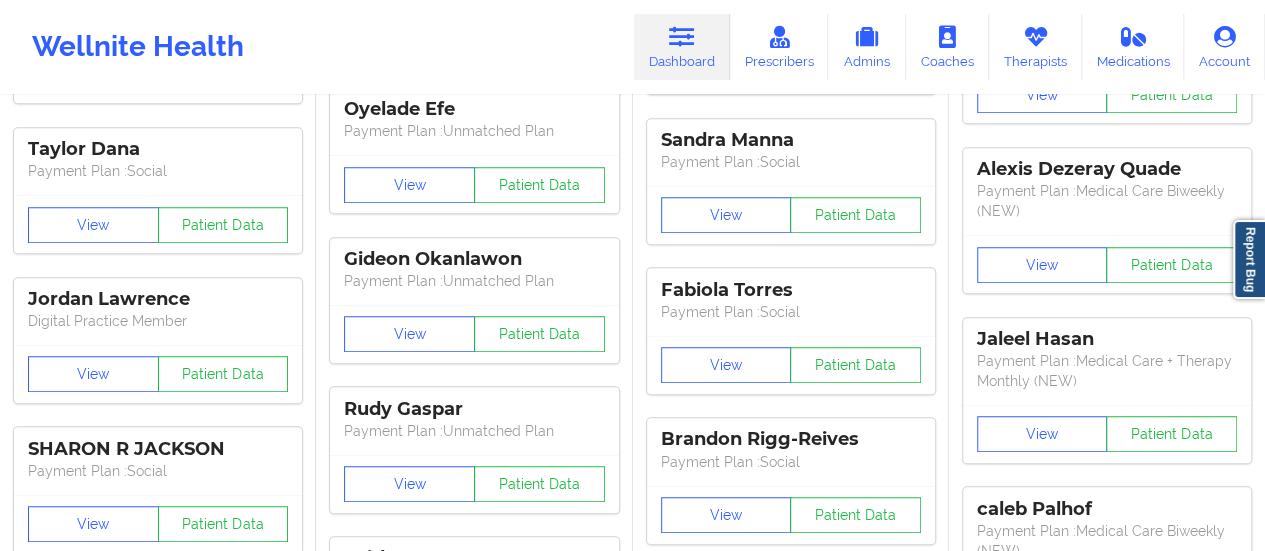 type on "[LAST]" 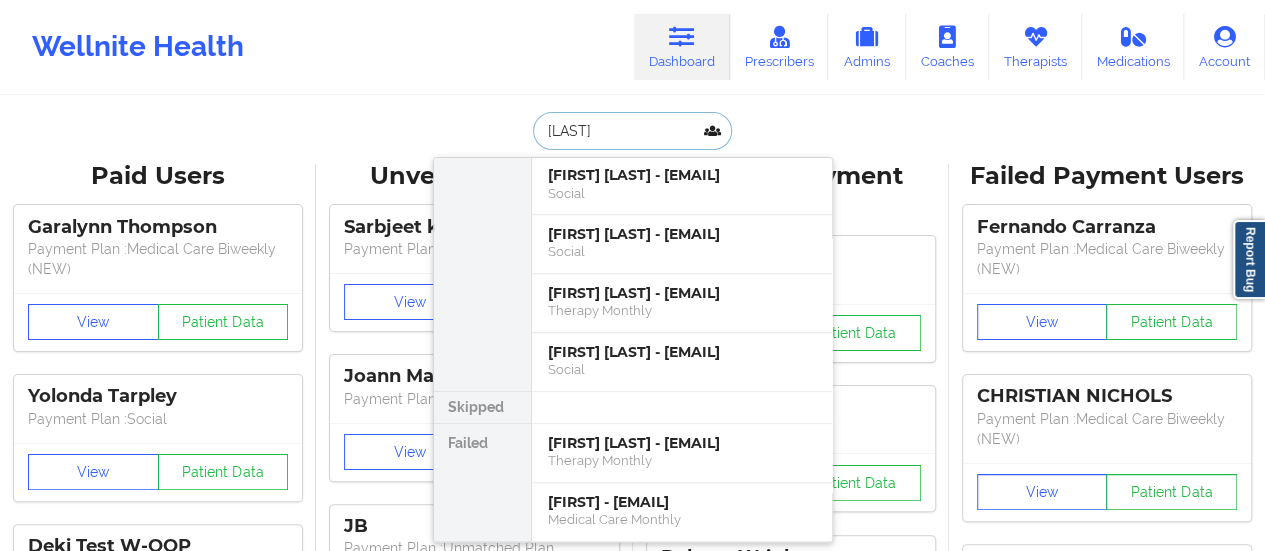 click on "[LAST]" at bounding box center (632, 131) 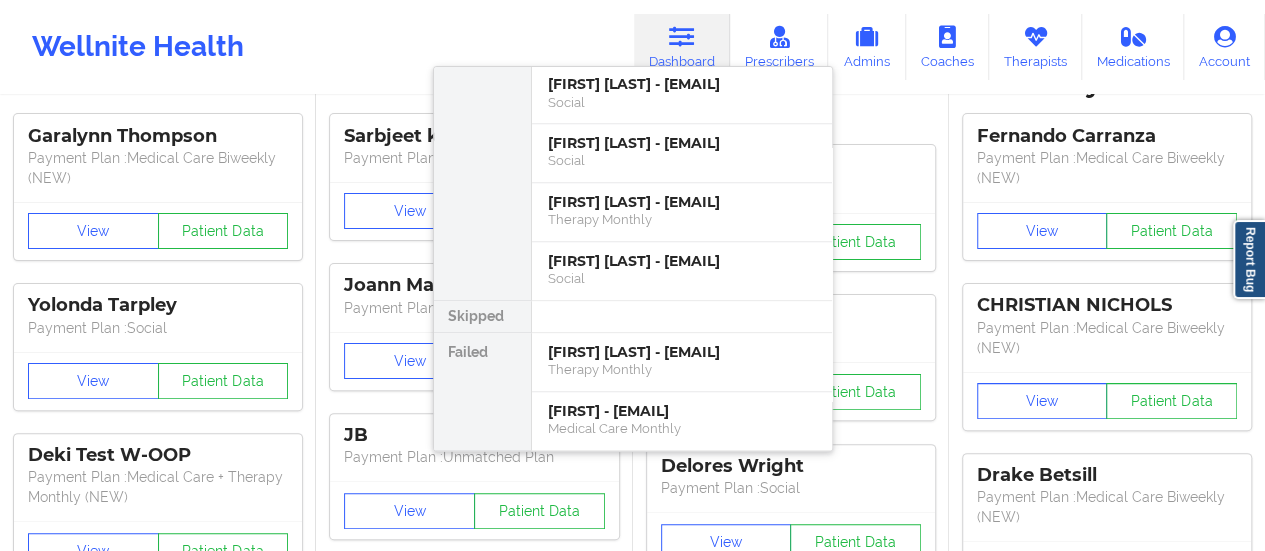 scroll, scrollTop: 57, scrollLeft: 0, axis: vertical 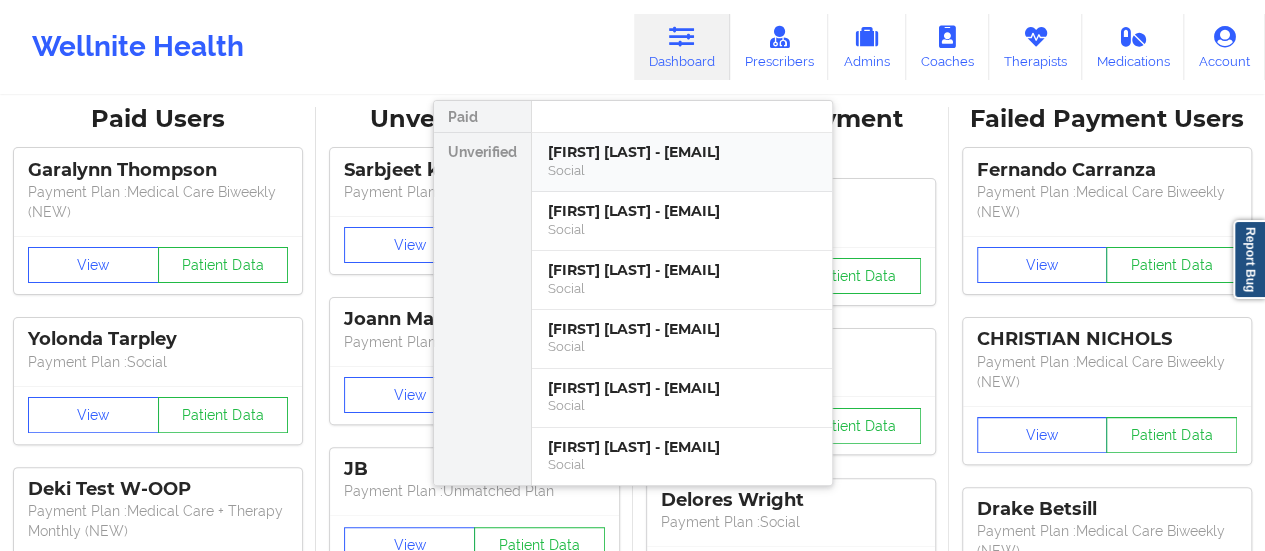 click on "Social" at bounding box center [682, 170] 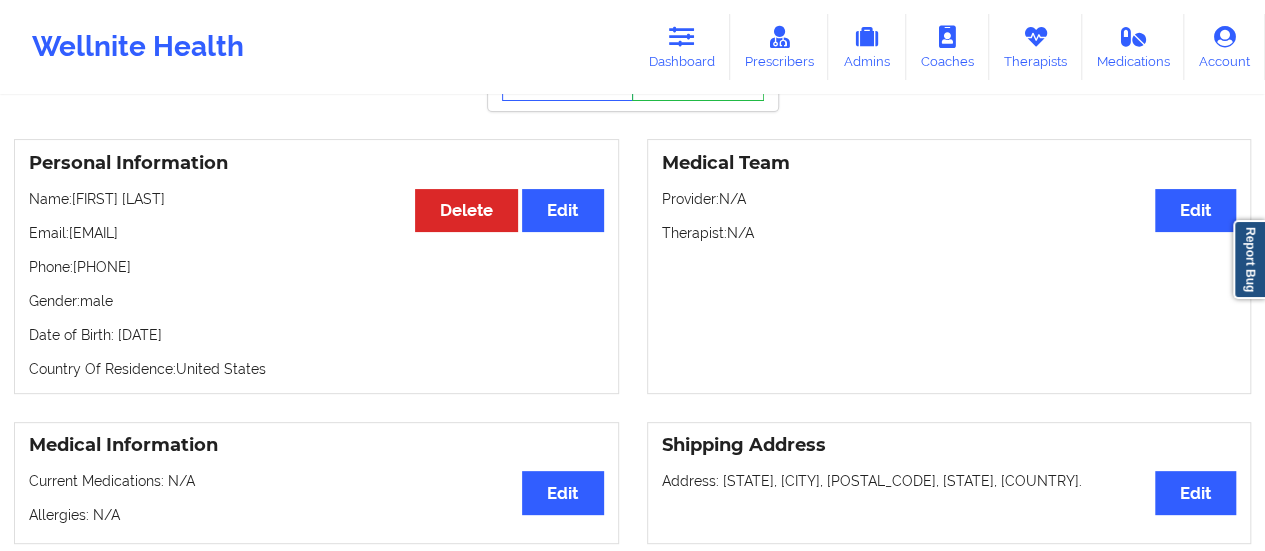 scroll, scrollTop: 0, scrollLeft: 0, axis: both 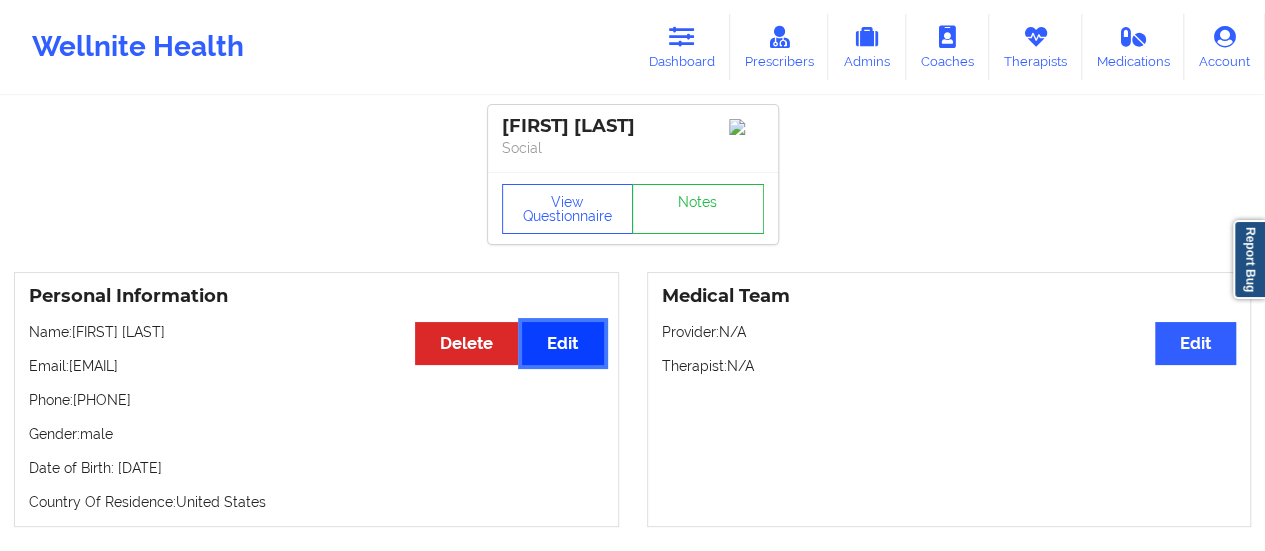 click on "Edit" at bounding box center (562, 343) 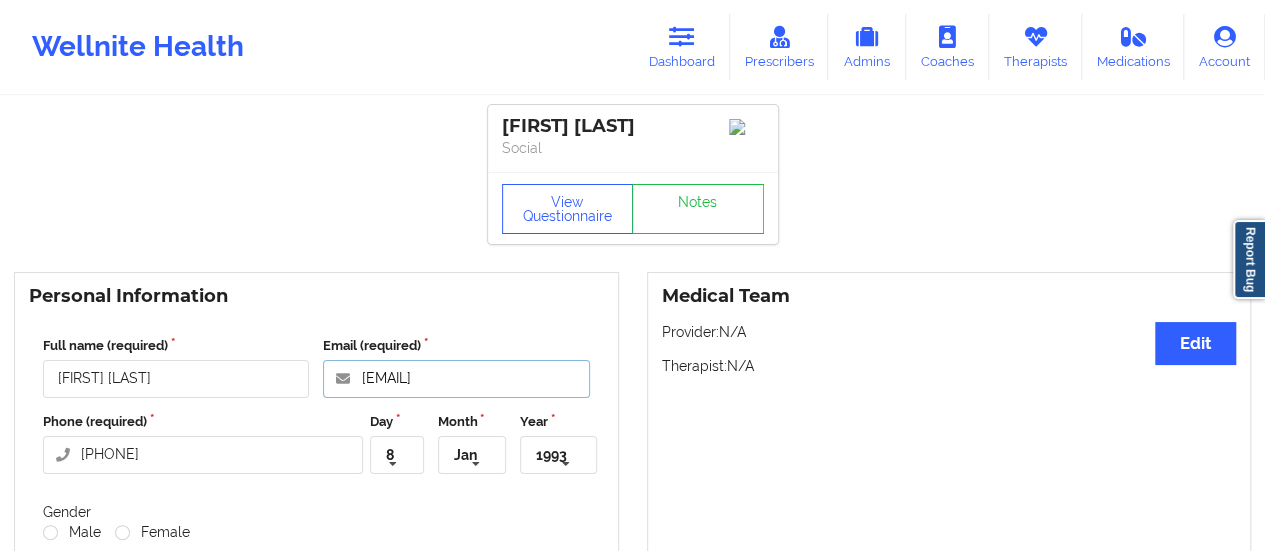 click on "[EMAIL]" at bounding box center [456, 379] 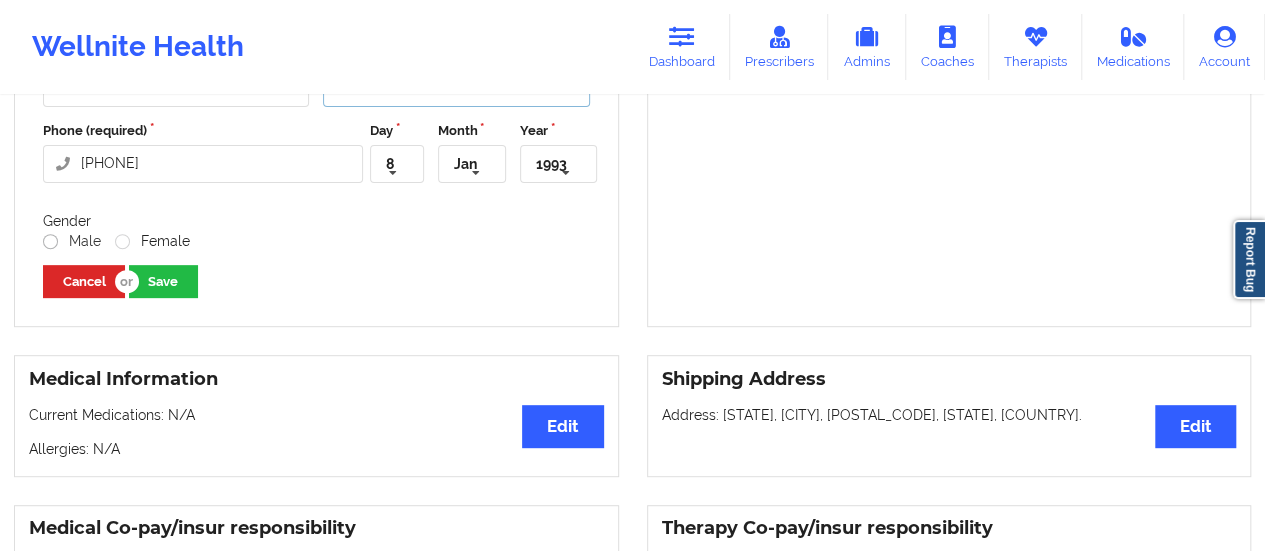 scroll, scrollTop: 292, scrollLeft: 0, axis: vertical 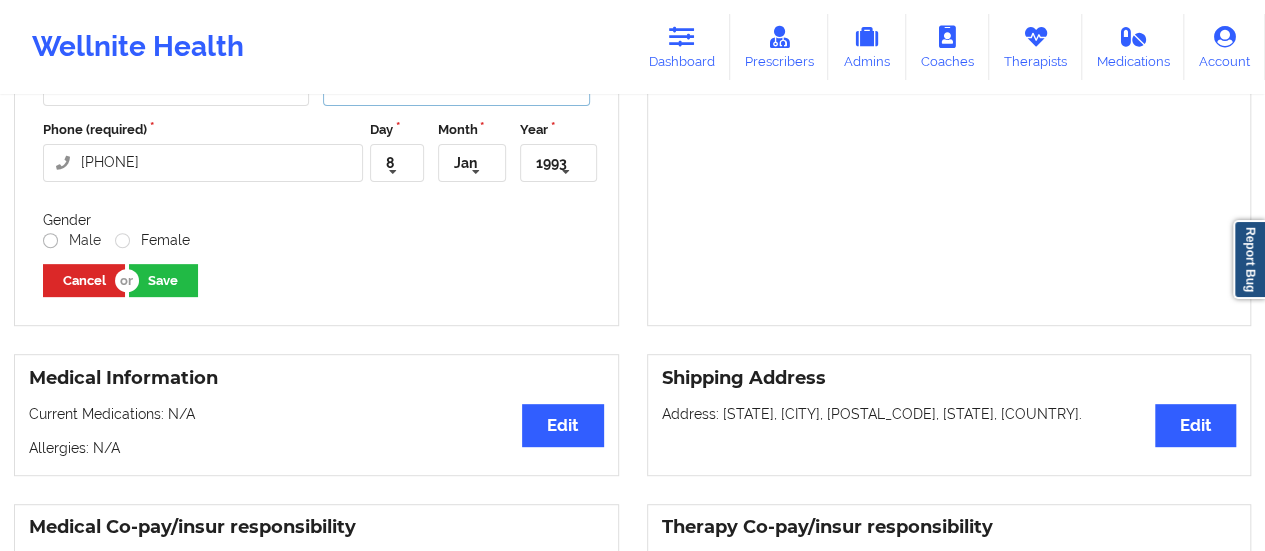 type on "[EMAIL]" 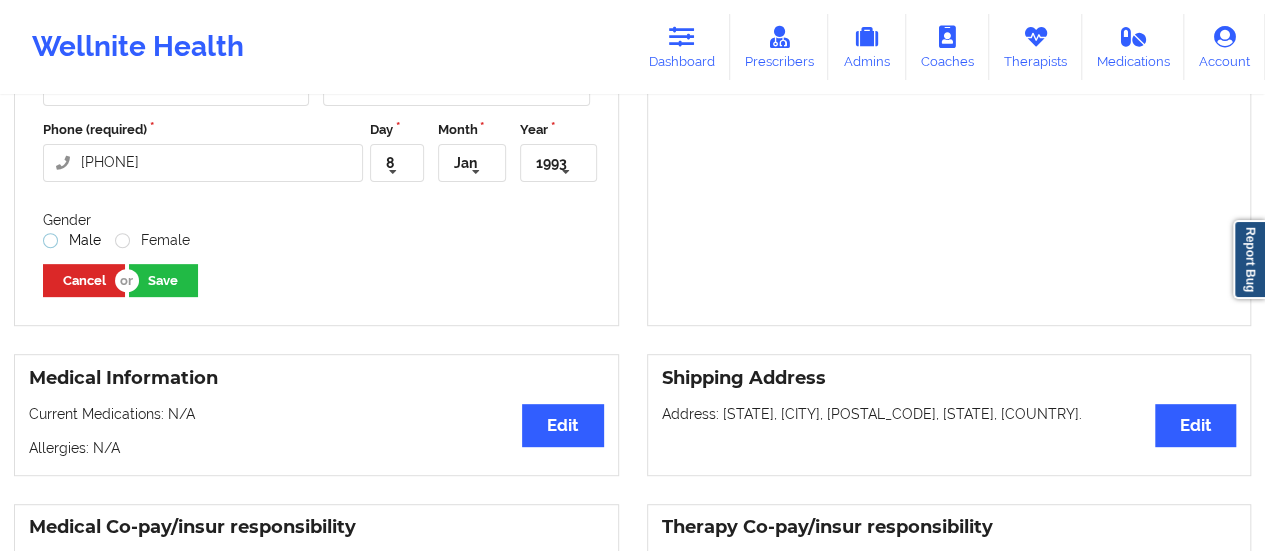 click on "Male" at bounding box center [72, 240] 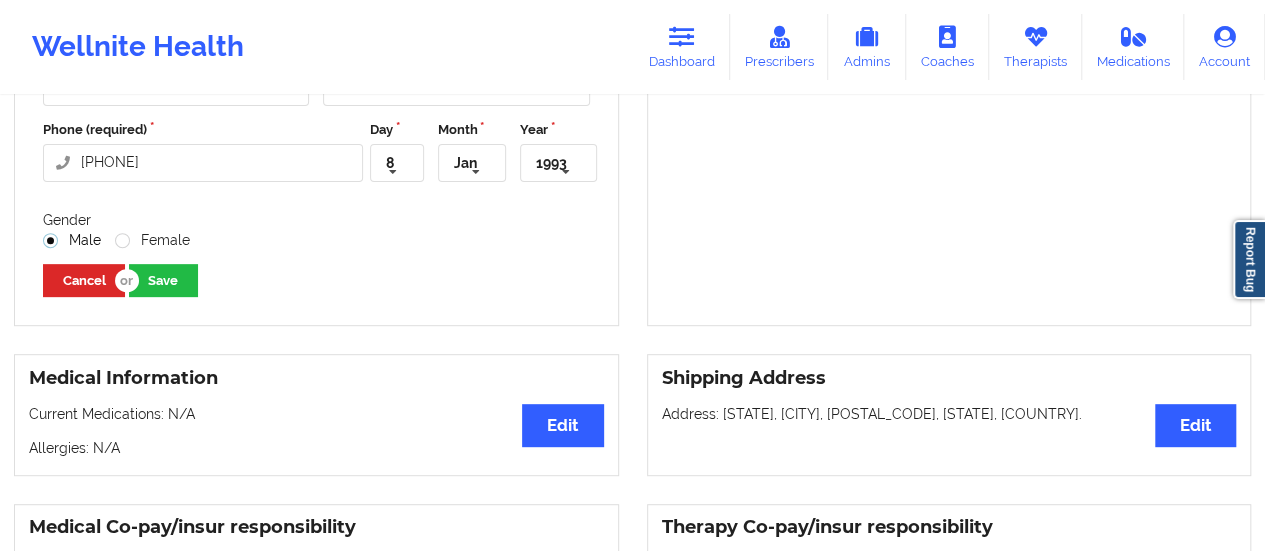 radio on "true" 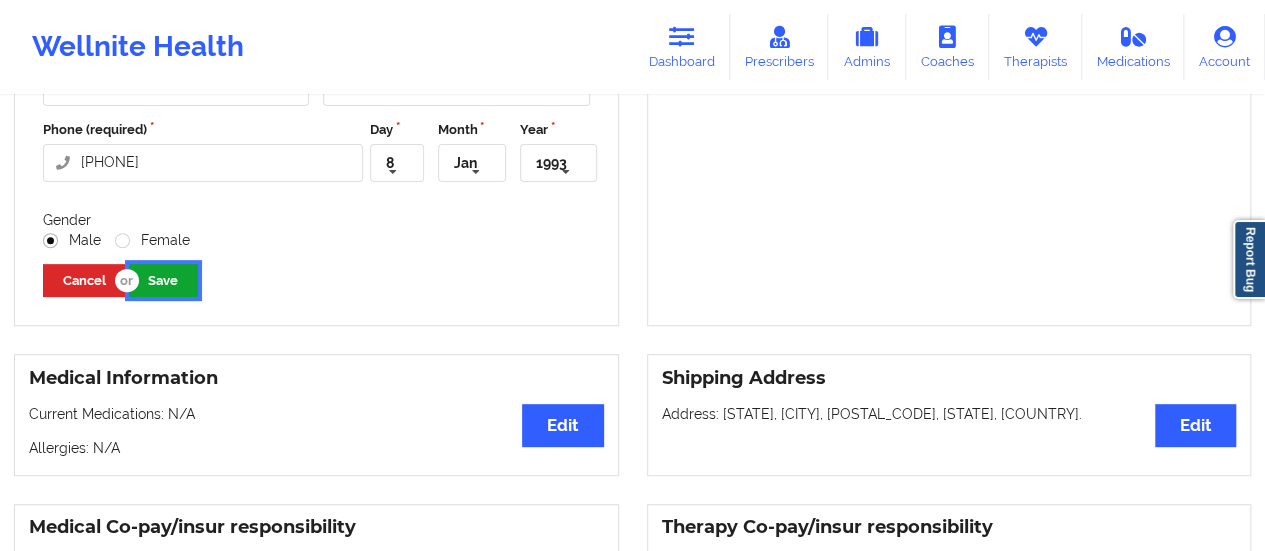 click on "Save" at bounding box center [163, 280] 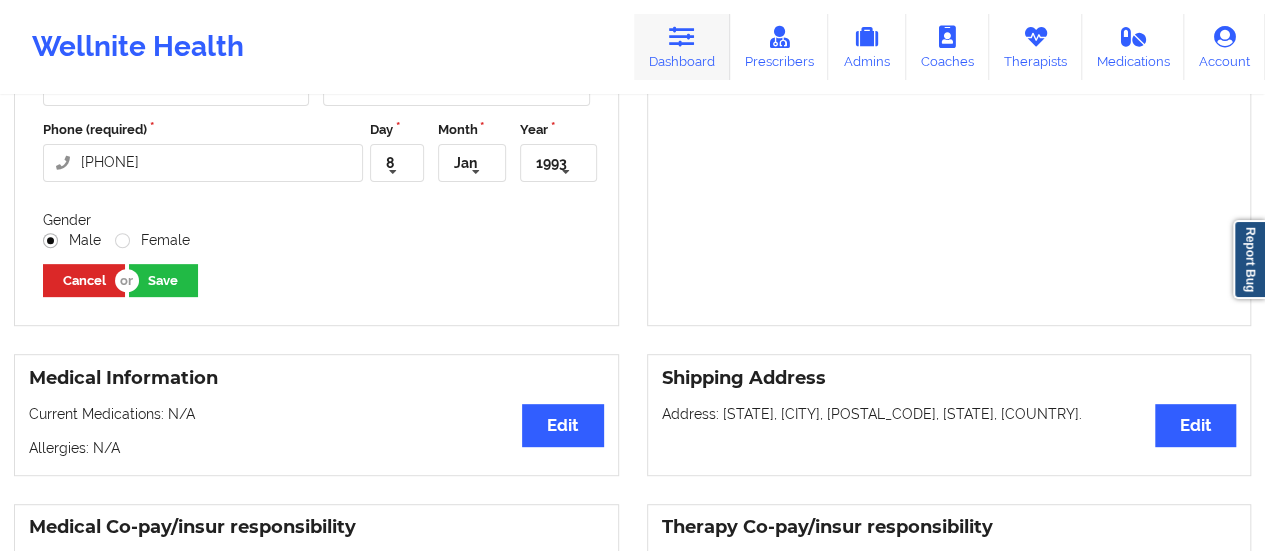 click on "Dashboard" at bounding box center (682, 47) 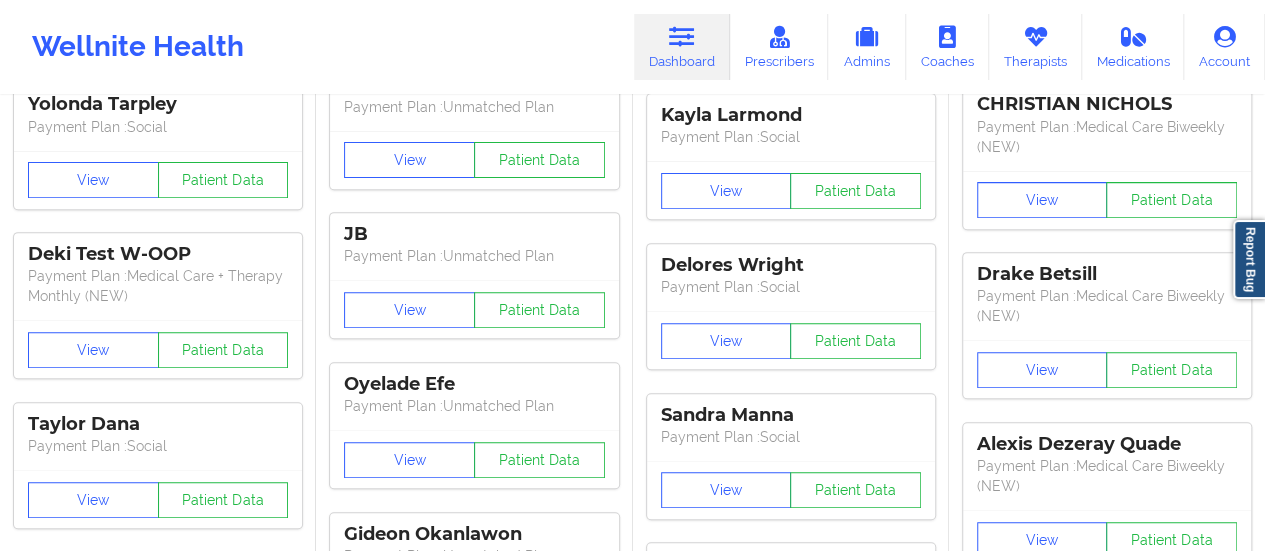 scroll, scrollTop: 0, scrollLeft: 0, axis: both 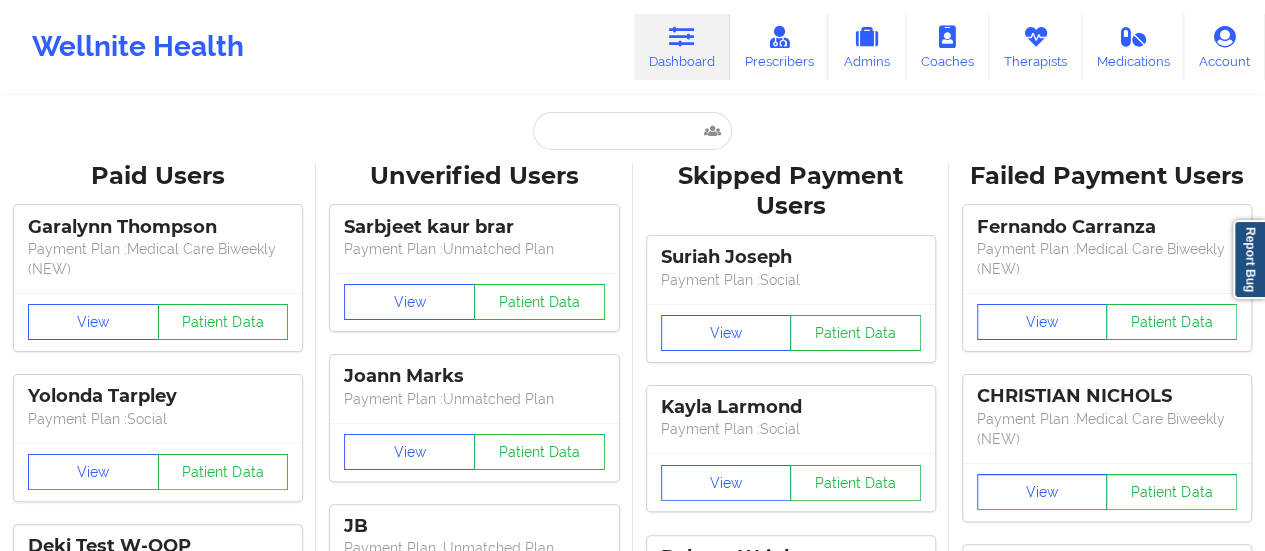 drag, startPoint x: 642, startPoint y: 103, endPoint x: 641, endPoint y: 114, distance: 11.045361 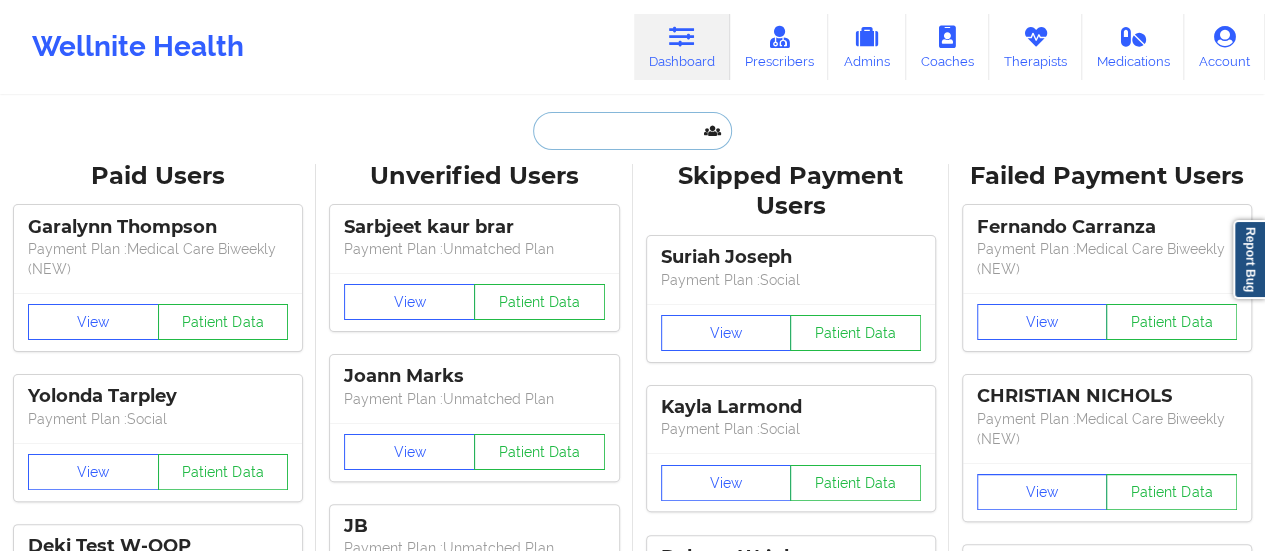 click at bounding box center (632, 131) 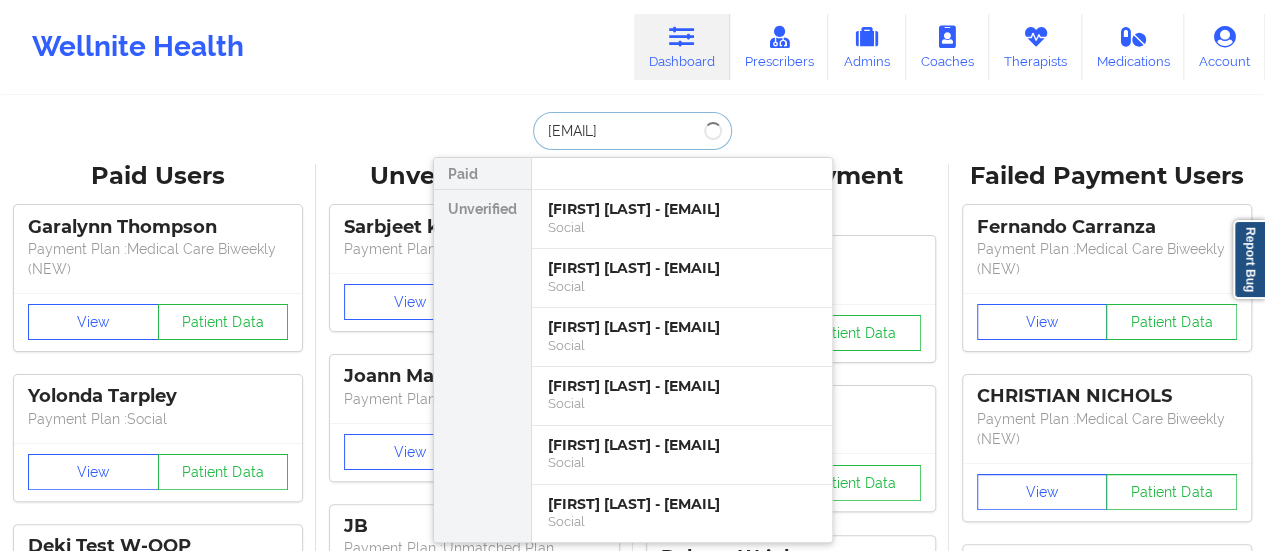 type on "[EMAIL]" 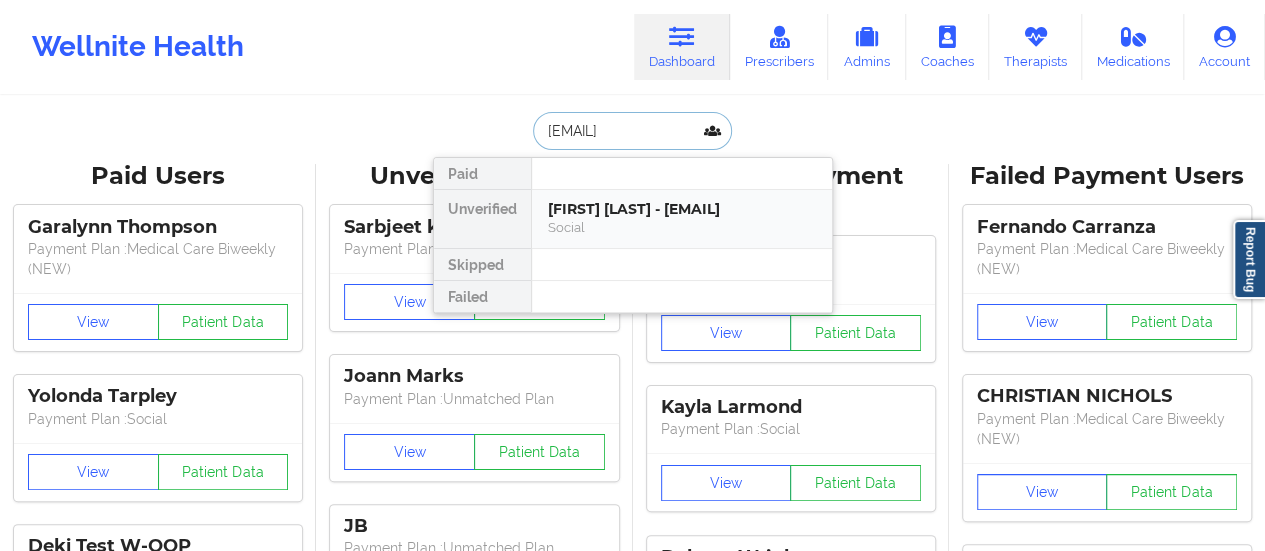 click on "[FIRST] [LAST] - [EMAIL]" at bounding box center [682, 209] 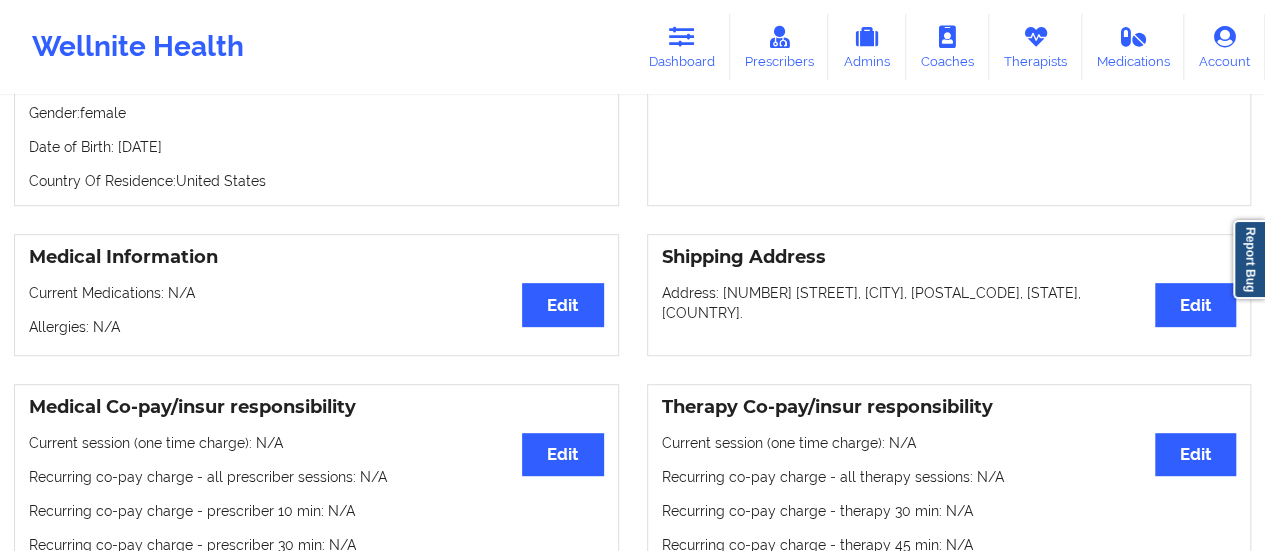 scroll, scrollTop: 0, scrollLeft: 0, axis: both 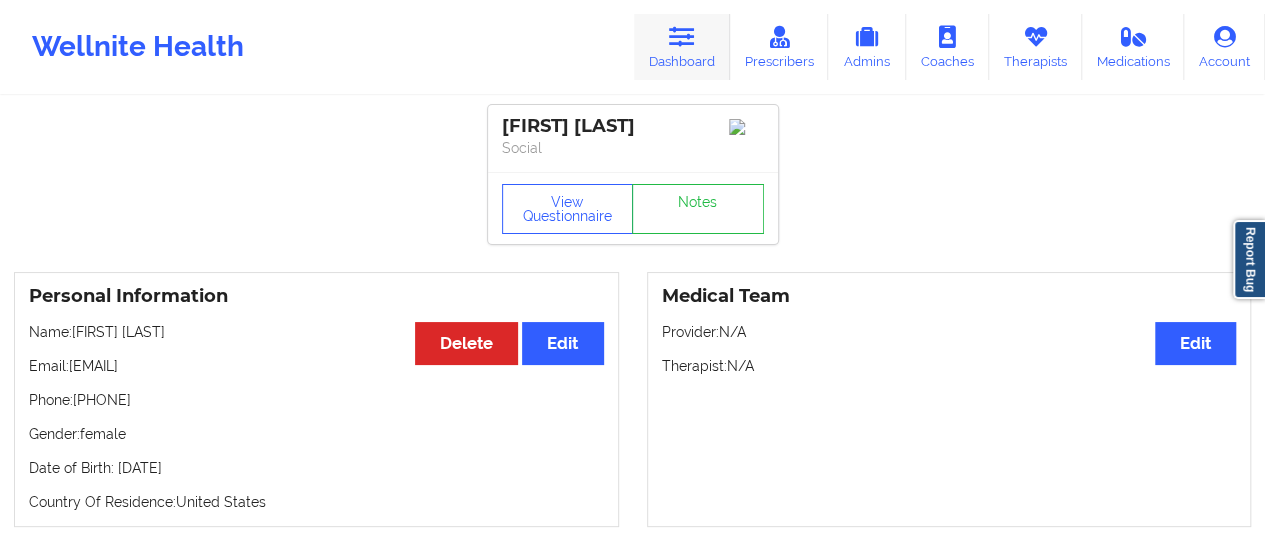 click on "Dashboard" at bounding box center (682, 47) 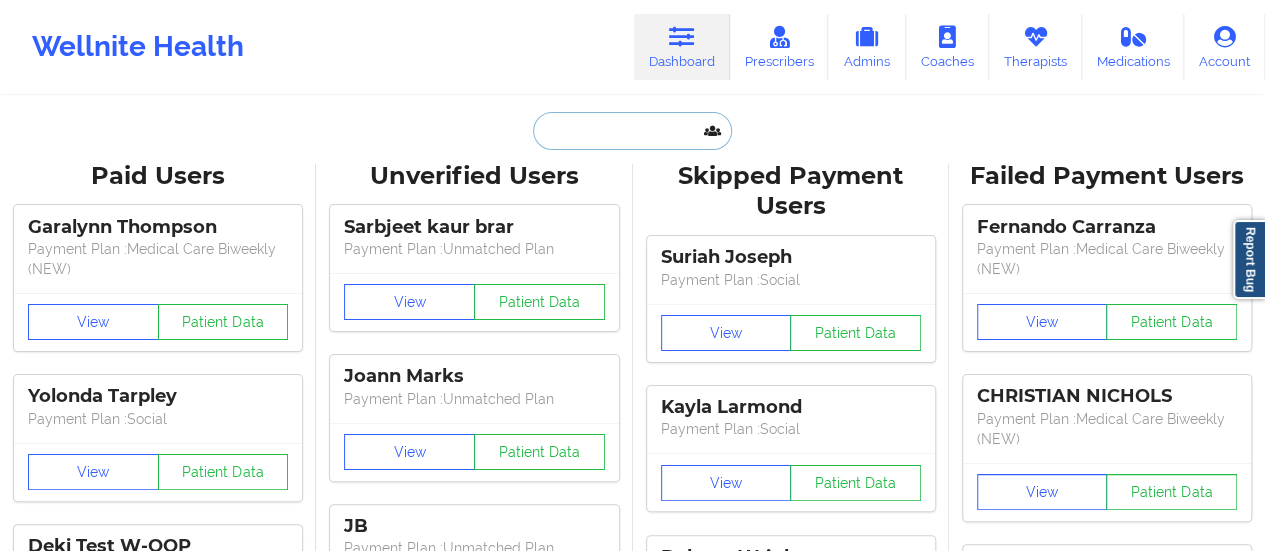 click at bounding box center (632, 131) 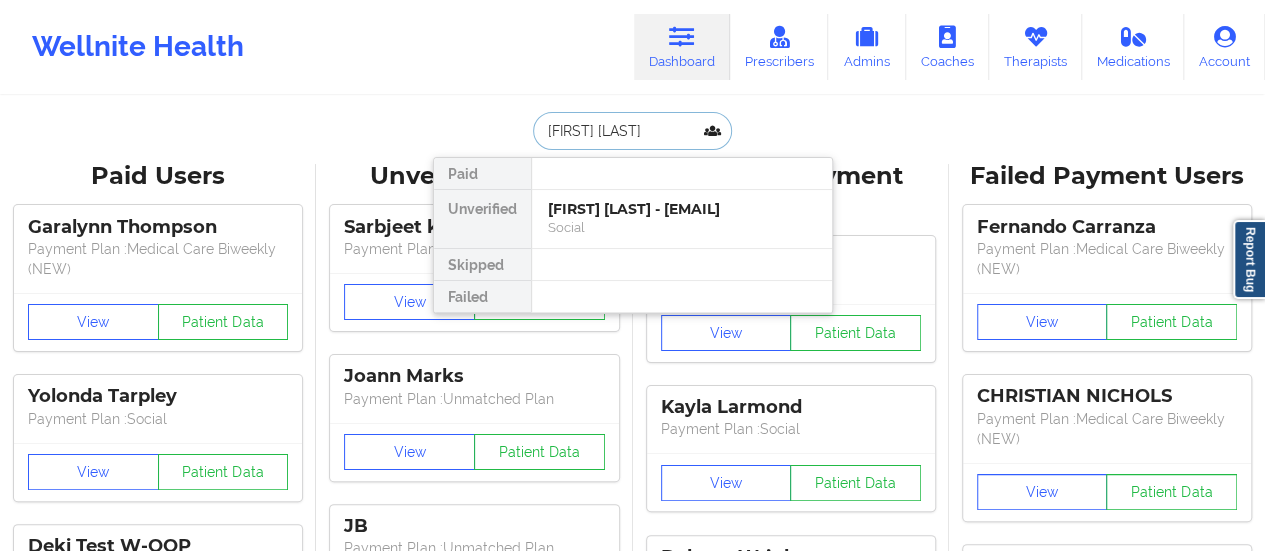 drag, startPoint x: 586, startPoint y: 128, endPoint x: 538, endPoint y: 131, distance: 48.09366 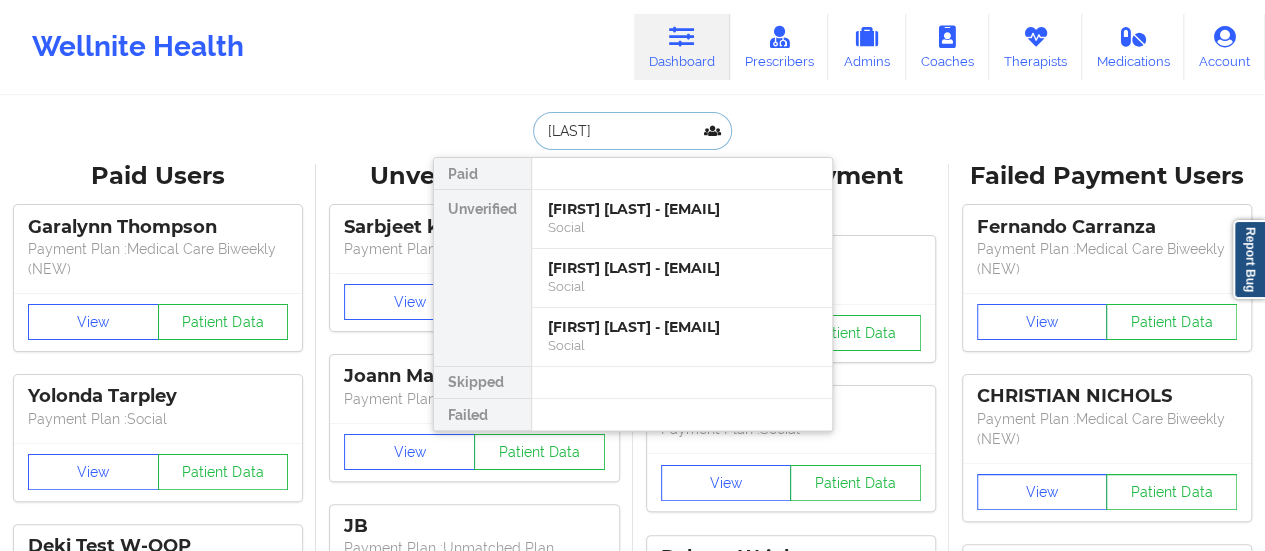 click on "[LAST]" at bounding box center [632, 131] 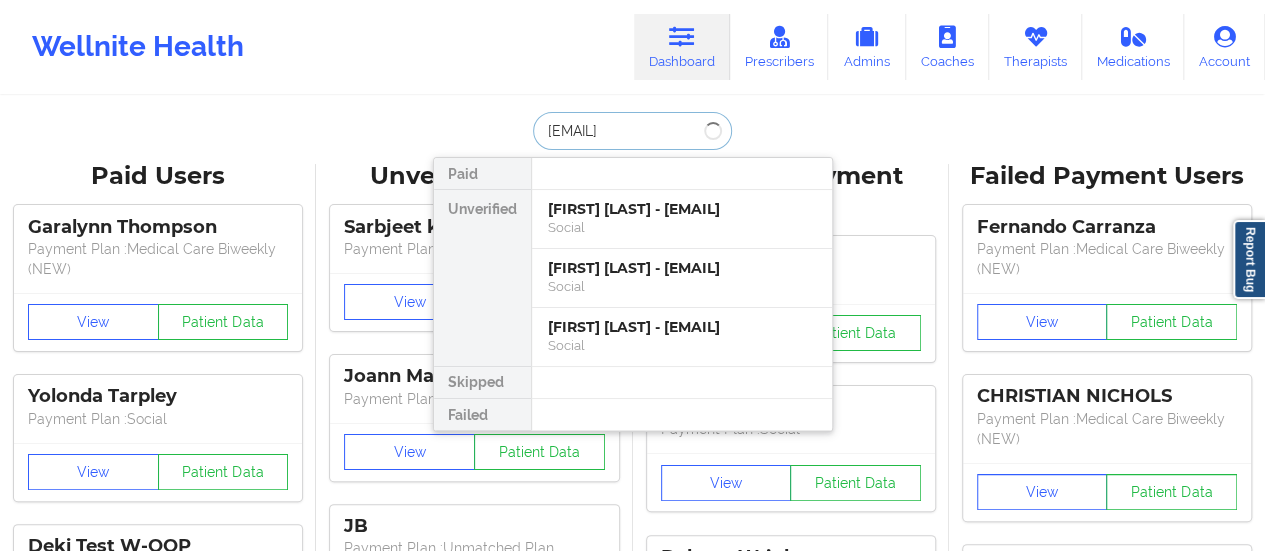 type on "[EMAIL]" 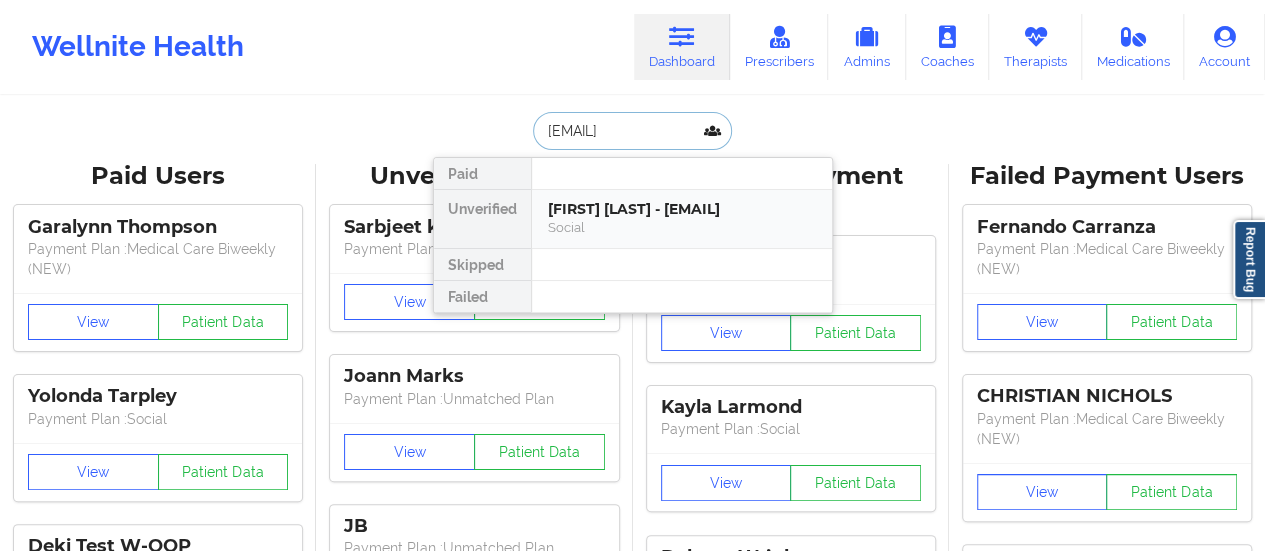 click on "Social" at bounding box center (682, 227) 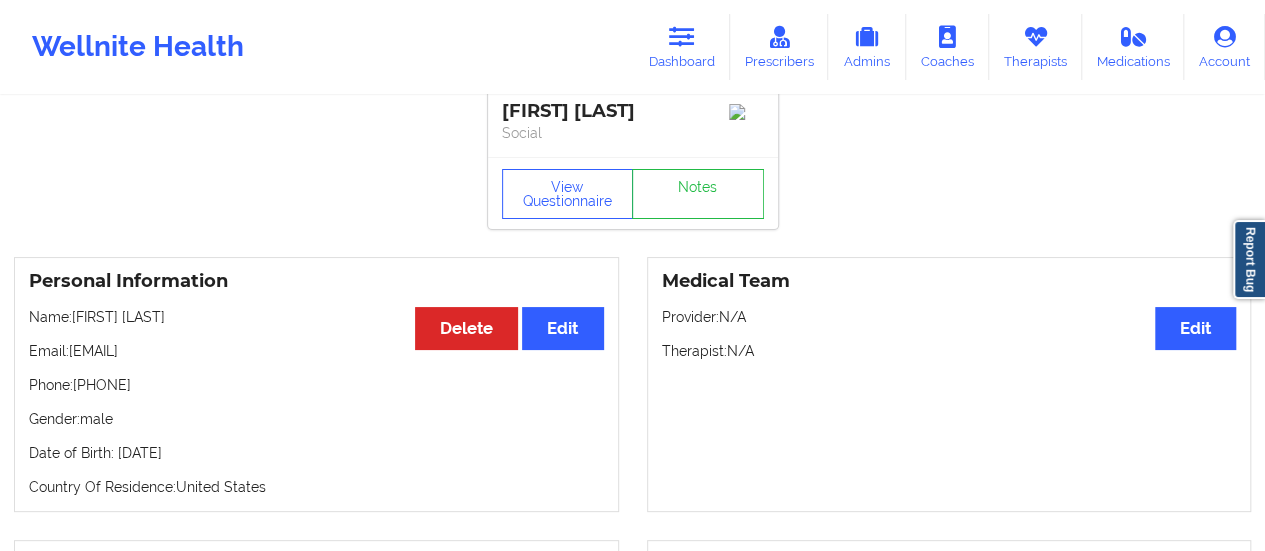 scroll, scrollTop: 0, scrollLeft: 0, axis: both 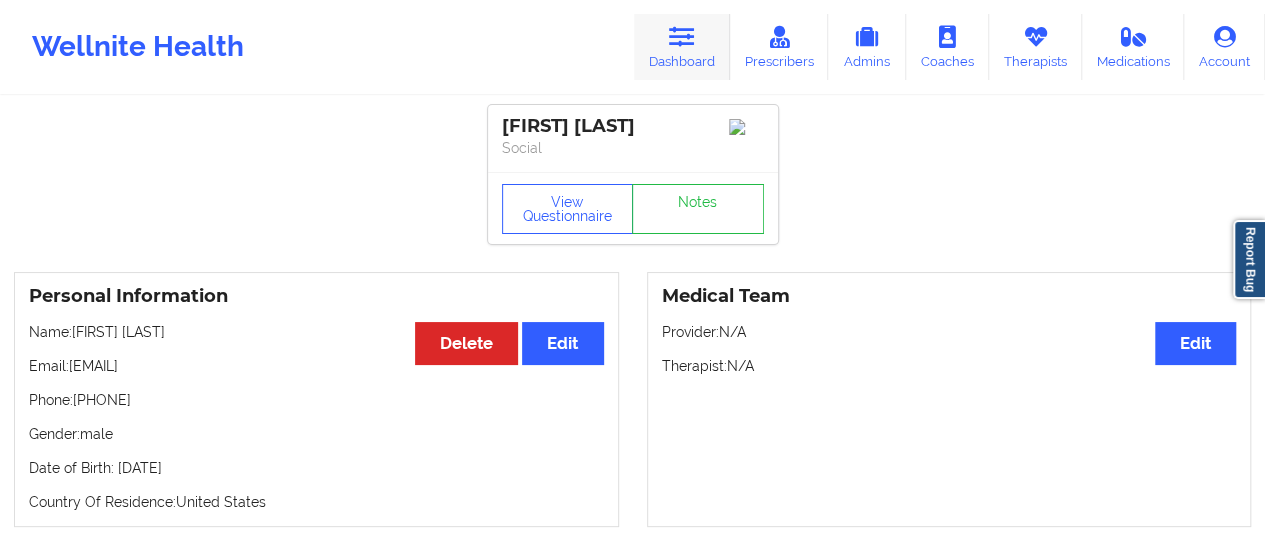 click at bounding box center [682, 37] 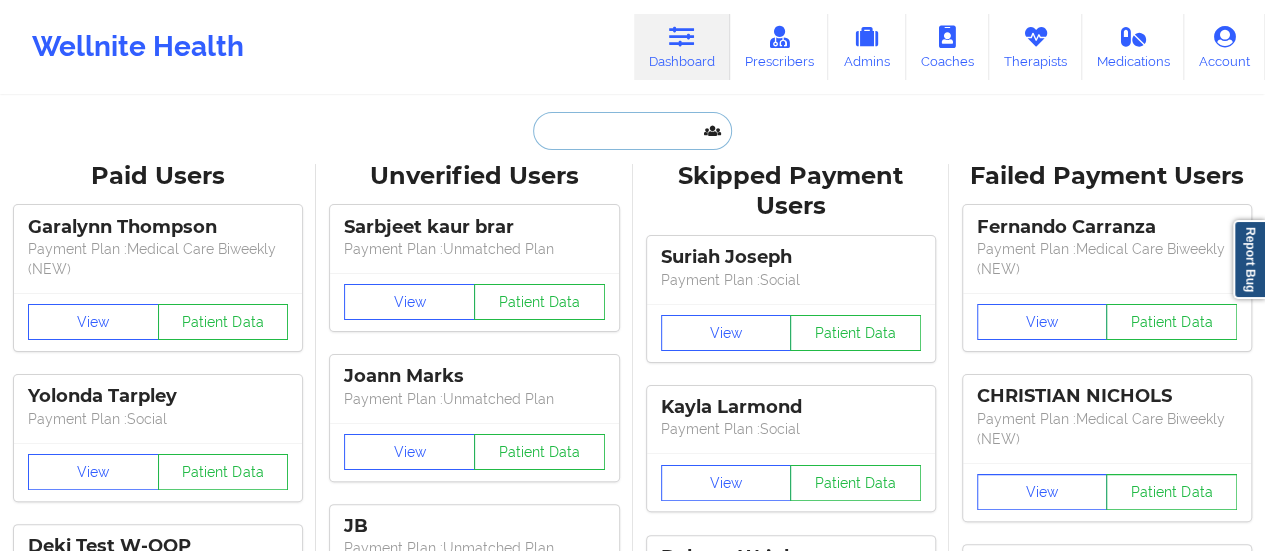 click at bounding box center [632, 131] 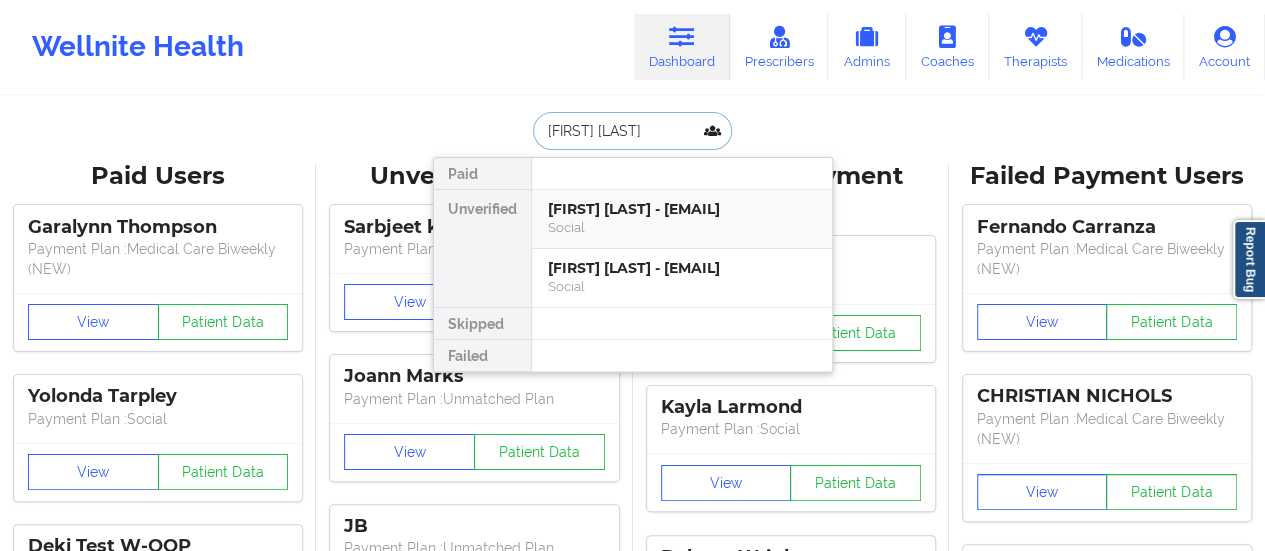 click on "Social" at bounding box center [682, 227] 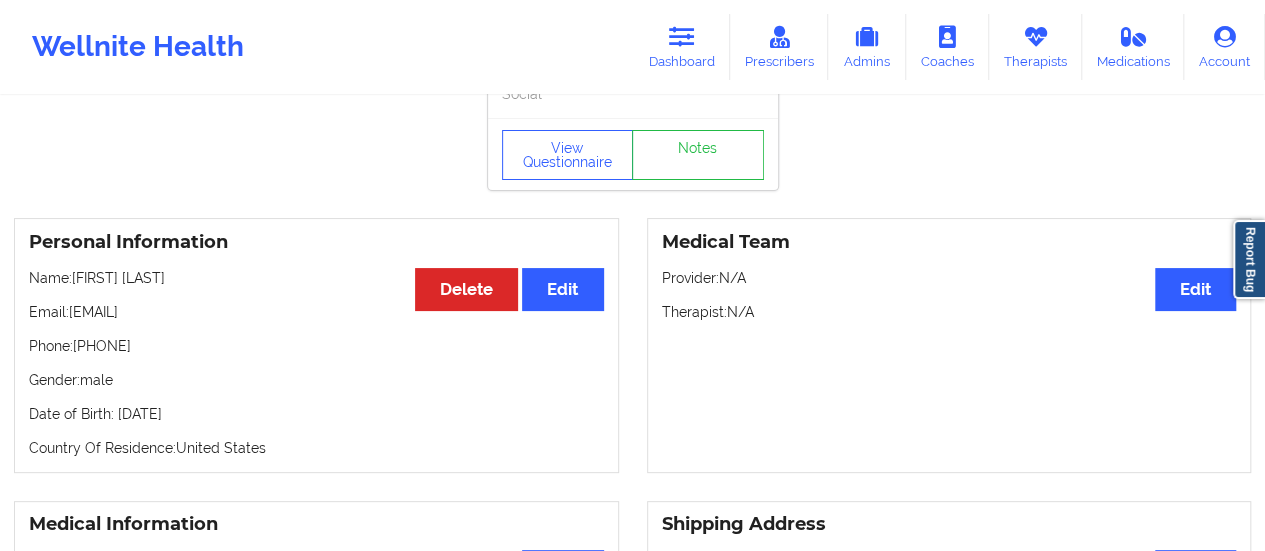 scroll, scrollTop: 0, scrollLeft: 0, axis: both 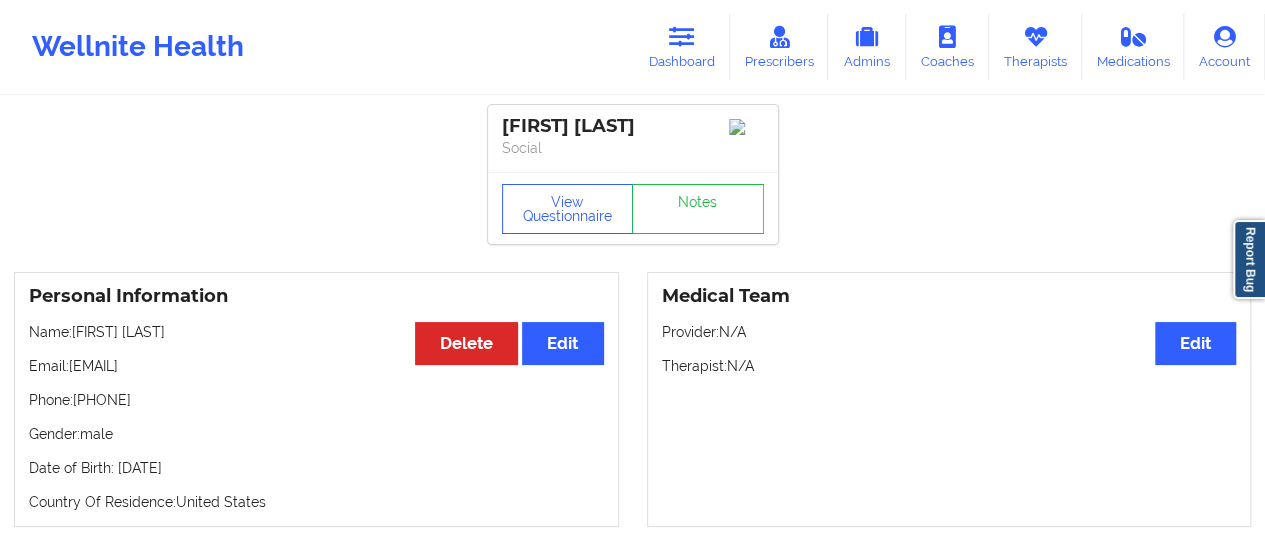 drag, startPoint x: 70, startPoint y: 371, endPoint x: 271, endPoint y: 364, distance: 201.12186 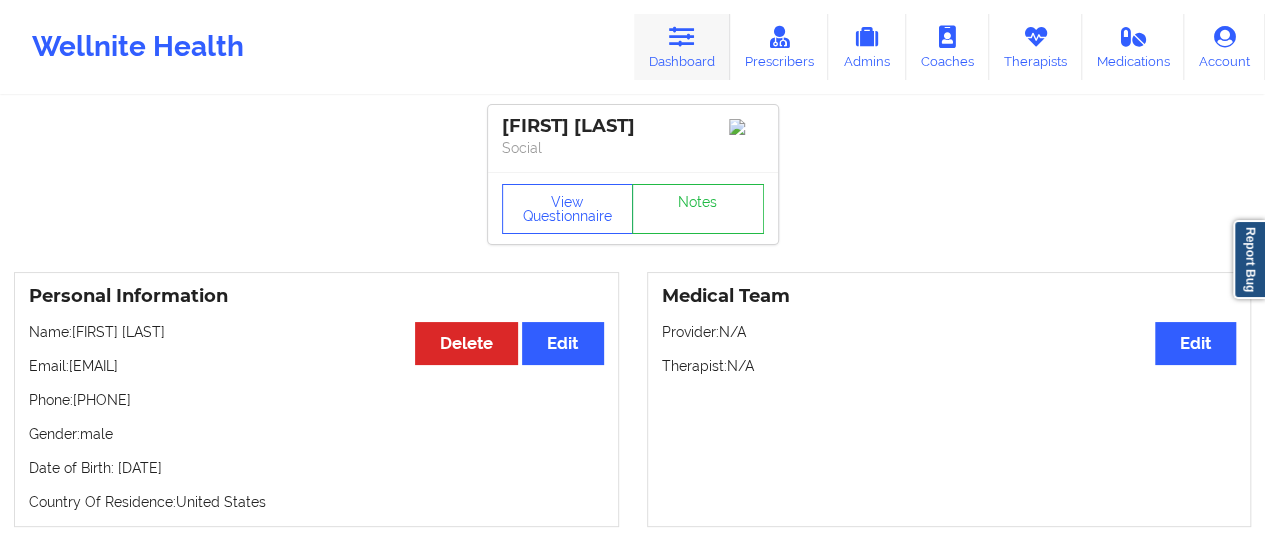 click on "Dashboard" at bounding box center [682, 47] 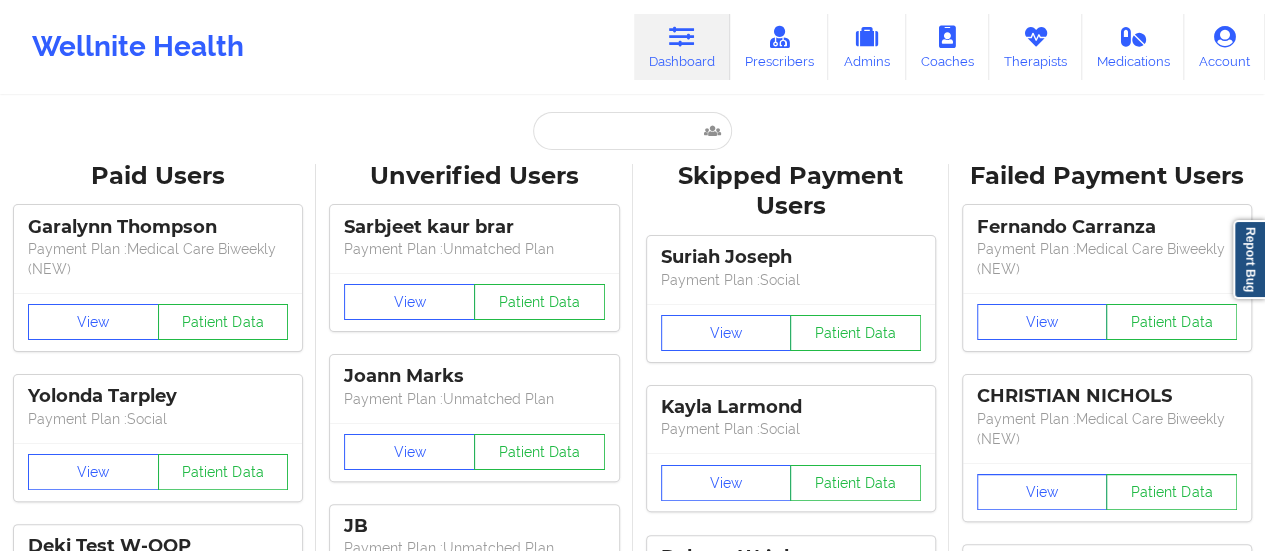 drag, startPoint x: 644, startPoint y: 107, endPoint x: 640, endPoint y: 127, distance: 20.396078 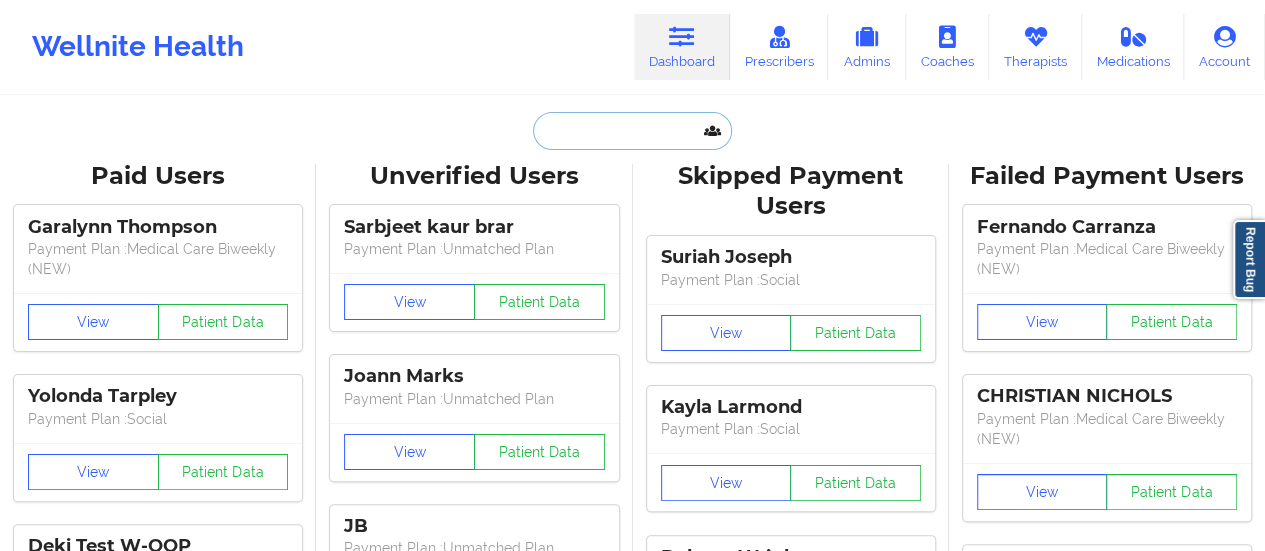 click at bounding box center (632, 131) 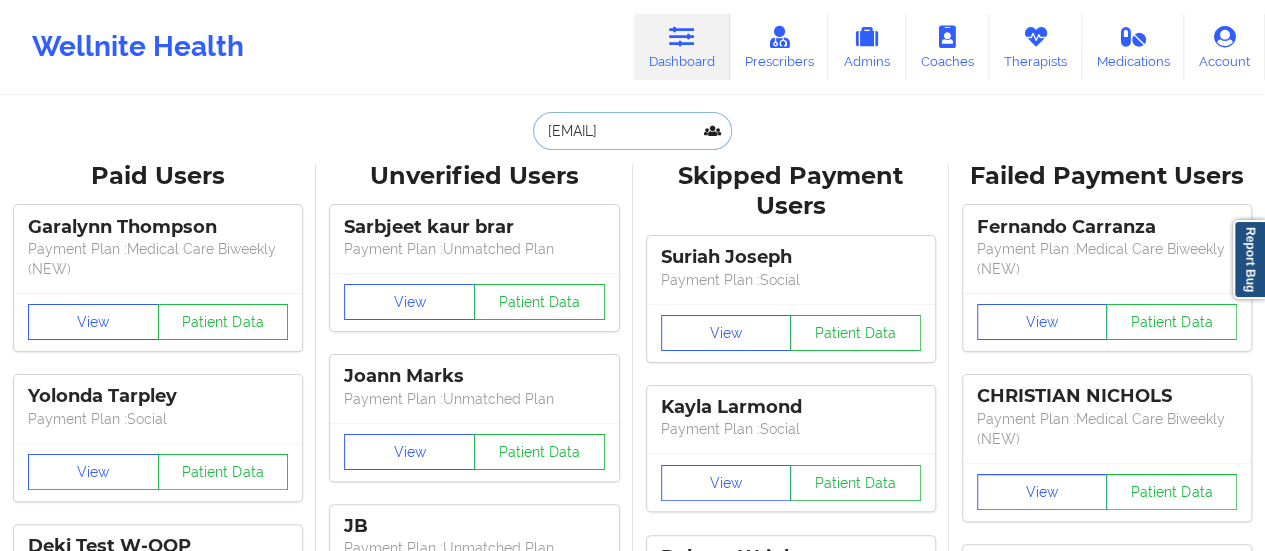 scroll, scrollTop: 0, scrollLeft: 12, axis: horizontal 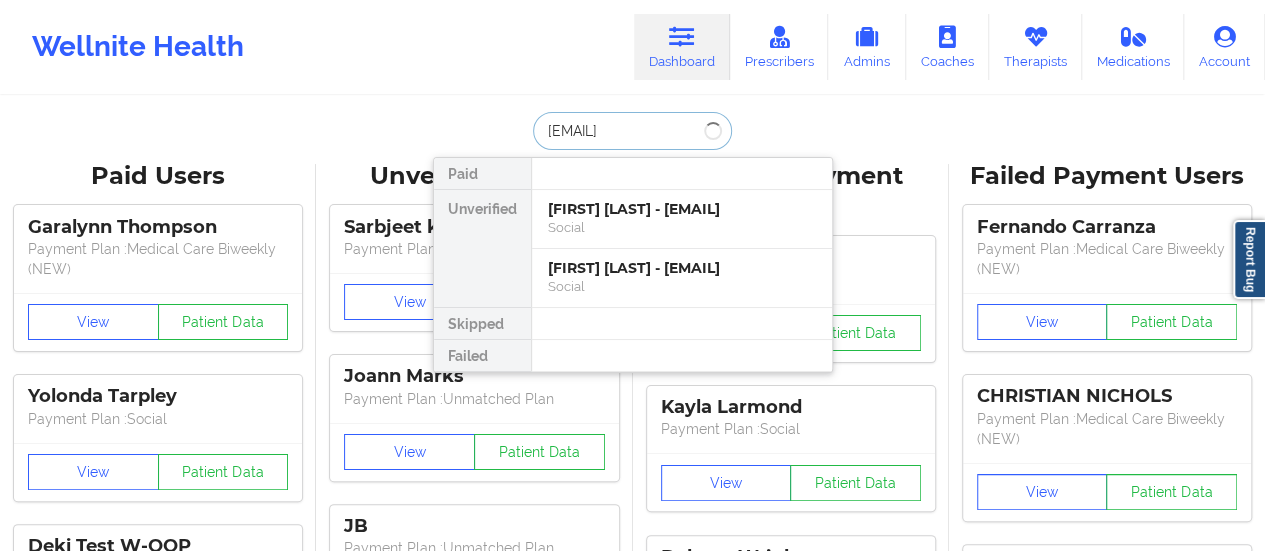 type on "[EMAIL]" 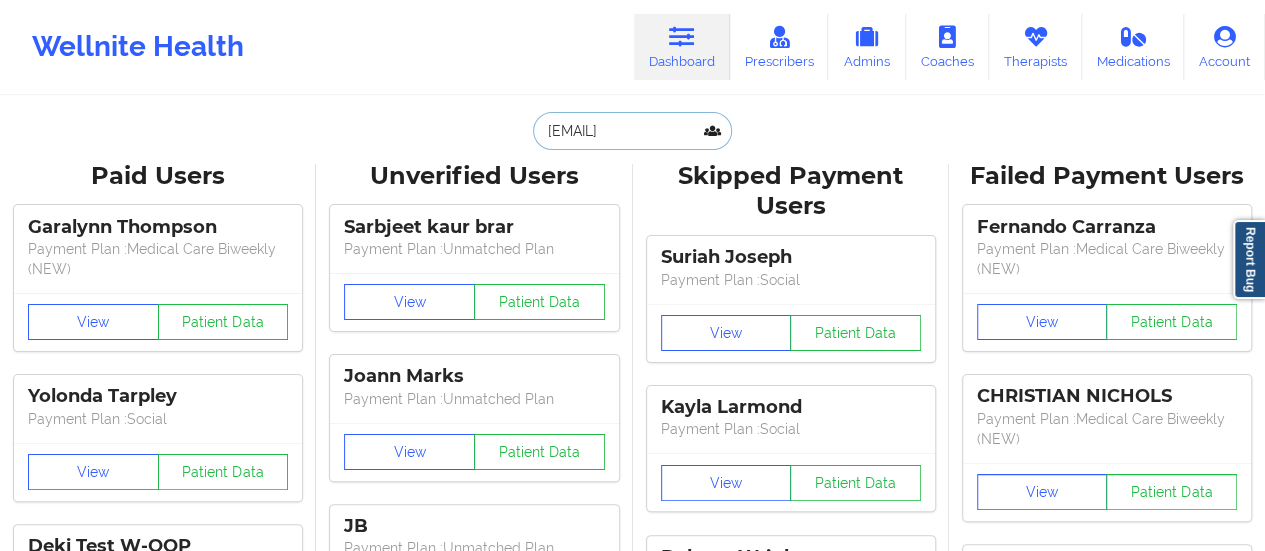 scroll, scrollTop: 0, scrollLeft: 0, axis: both 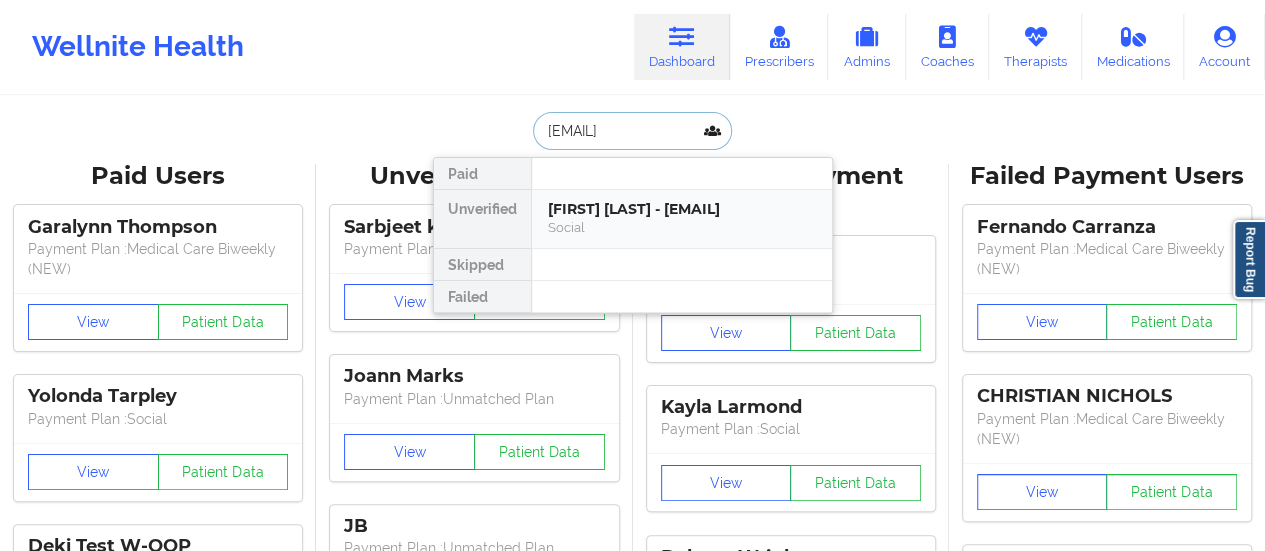 click on "[FIRST] [LAST] - [EMAIL]" at bounding box center [682, 209] 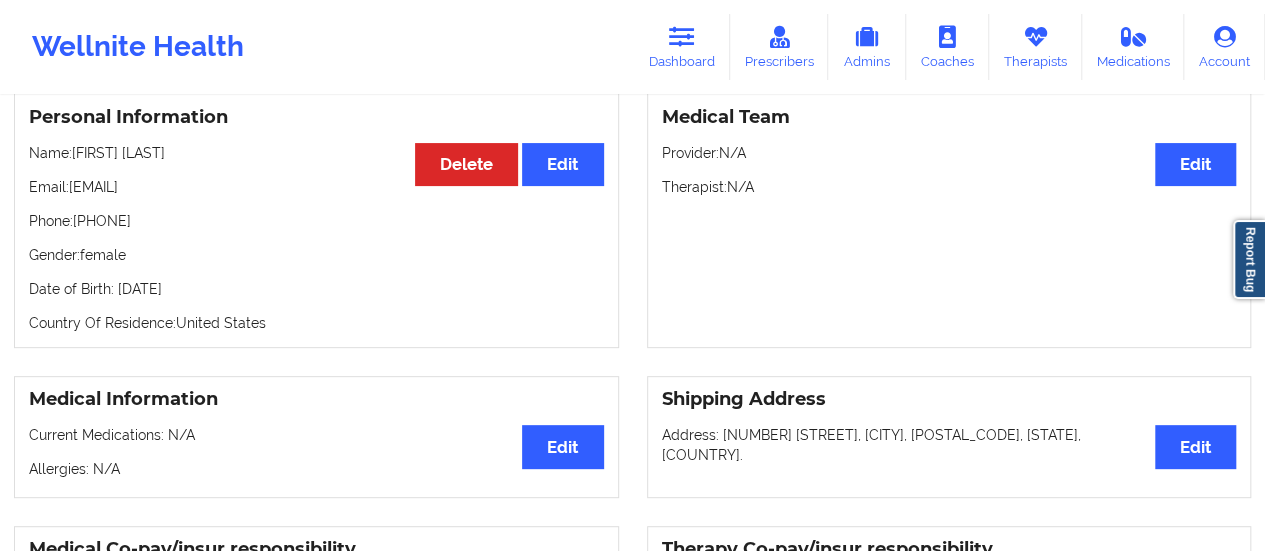 scroll, scrollTop: 0, scrollLeft: 0, axis: both 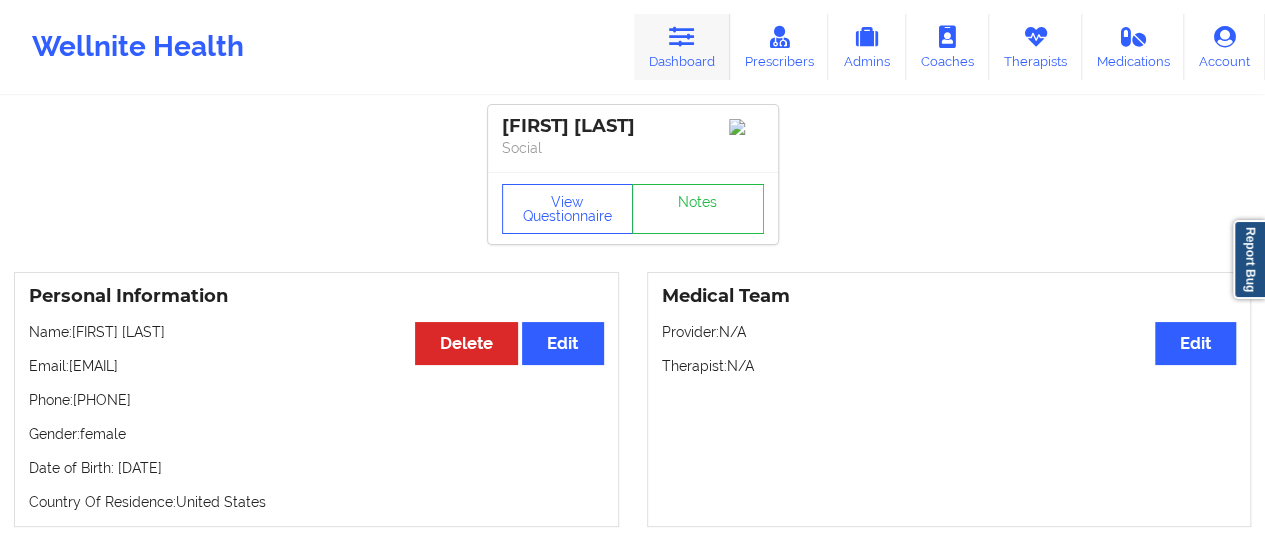 click at bounding box center (682, 37) 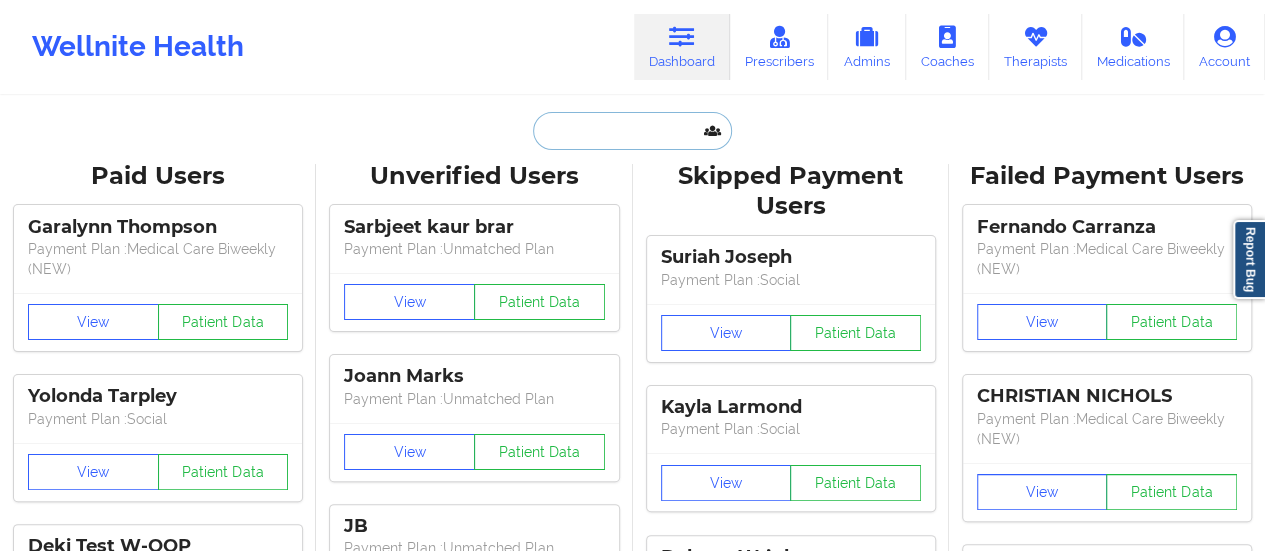 click at bounding box center (632, 131) 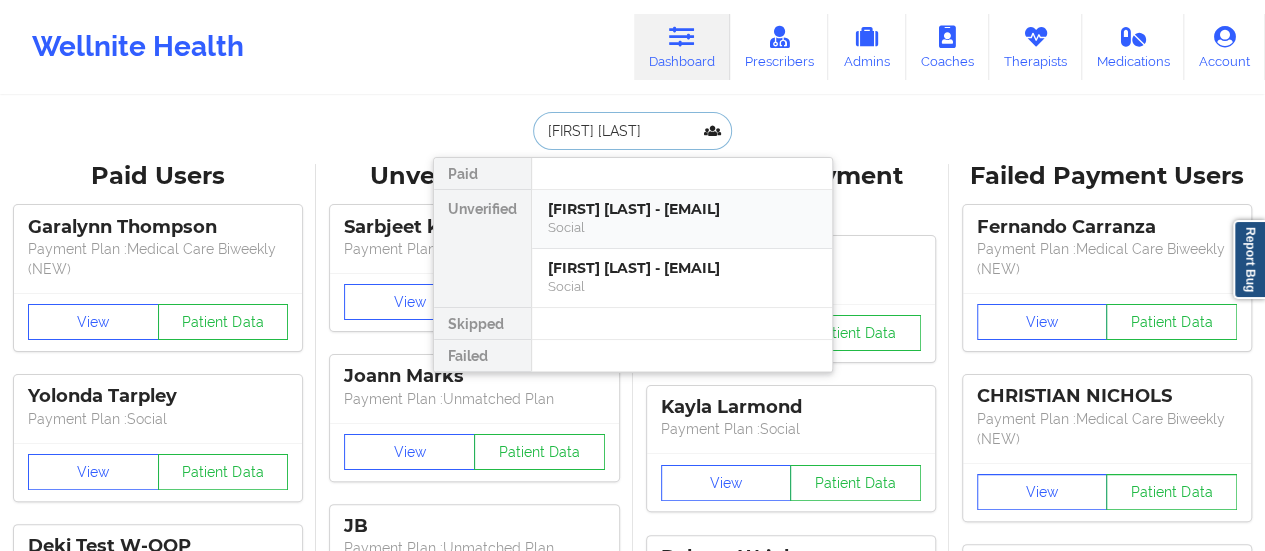 click on "[FIRST] [LAST] - [EMAIL]" at bounding box center [682, 209] 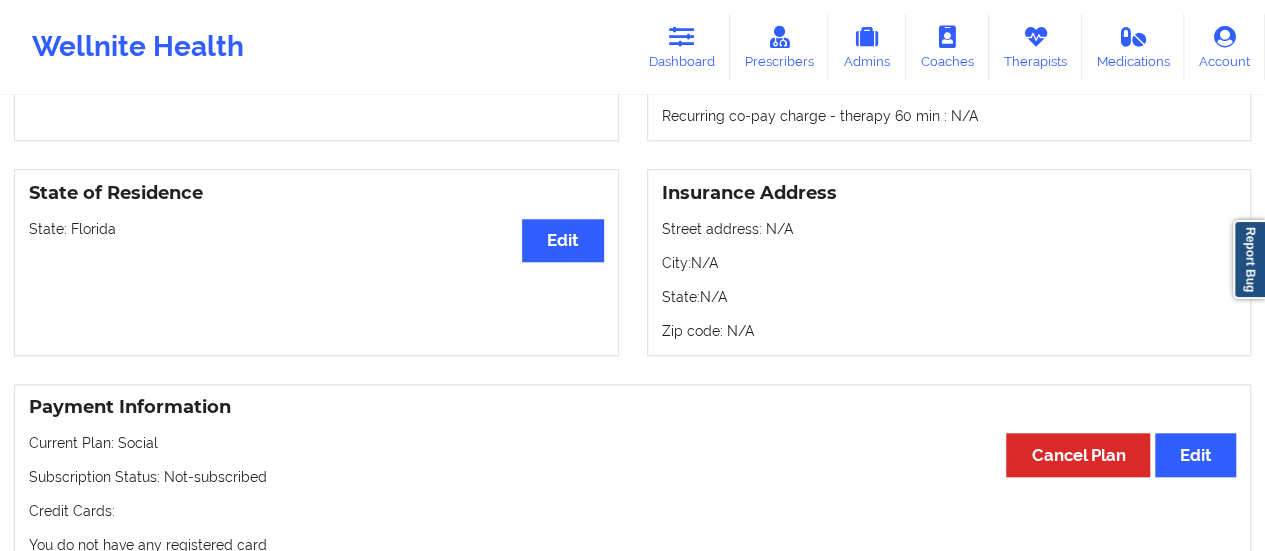 scroll, scrollTop: 0, scrollLeft: 0, axis: both 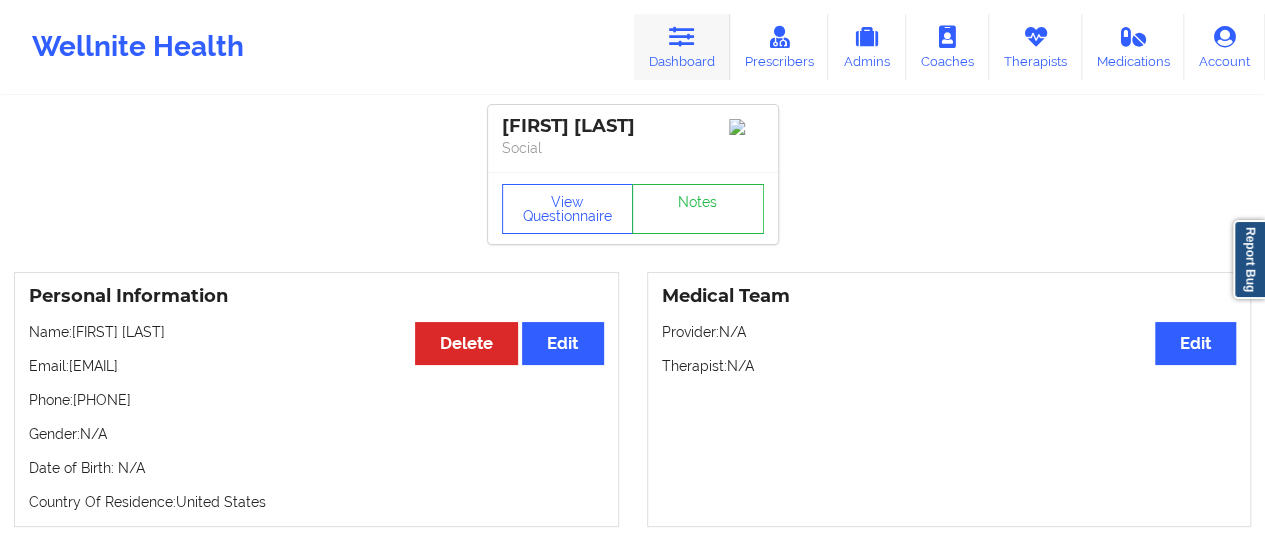 click at bounding box center [682, 37] 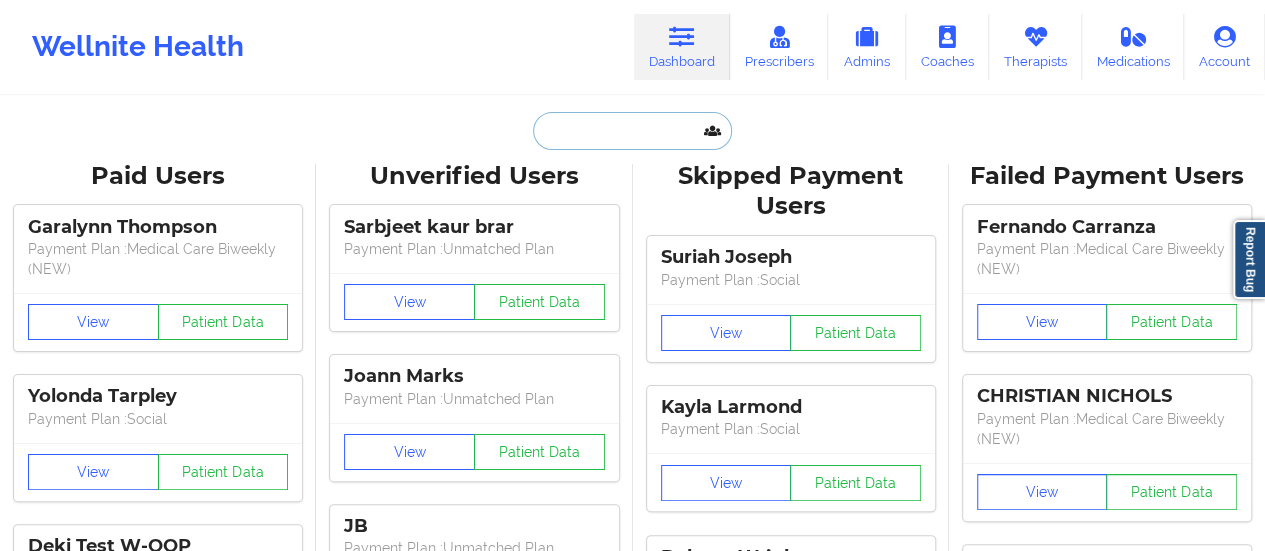 click at bounding box center (632, 131) 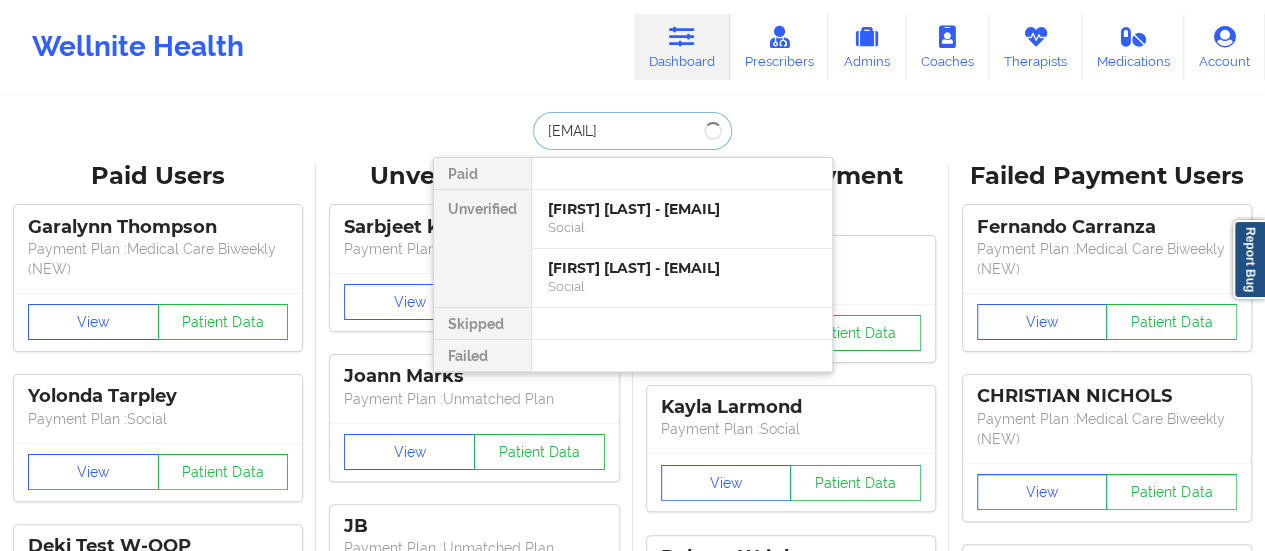 type on "[EMAIL]" 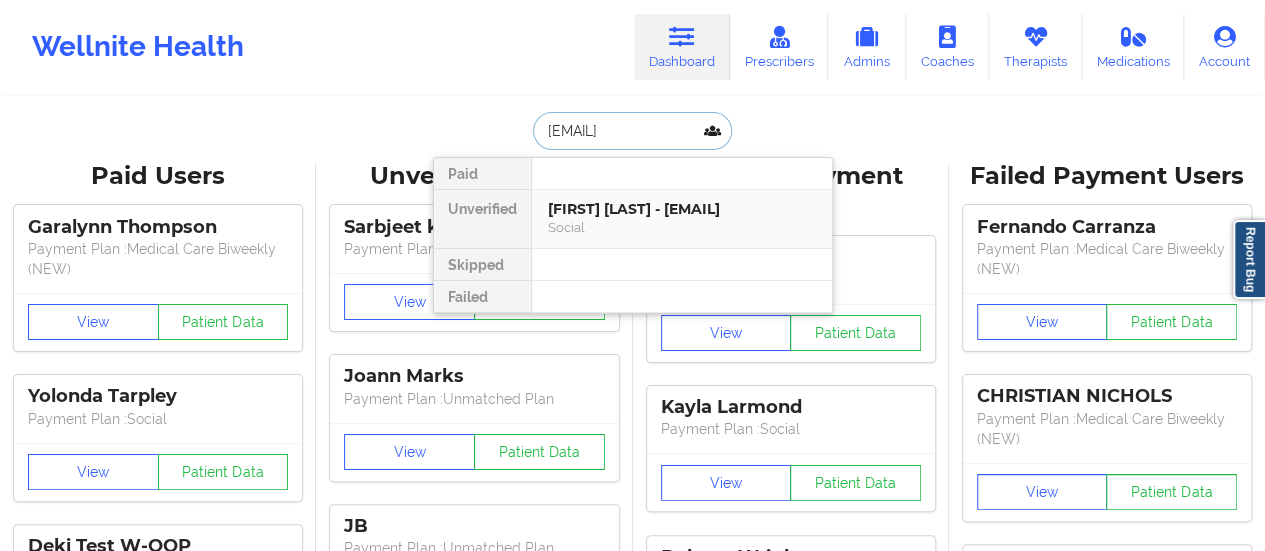 click on "[FIRST] [LAST] - [EMAIL]" at bounding box center (682, 209) 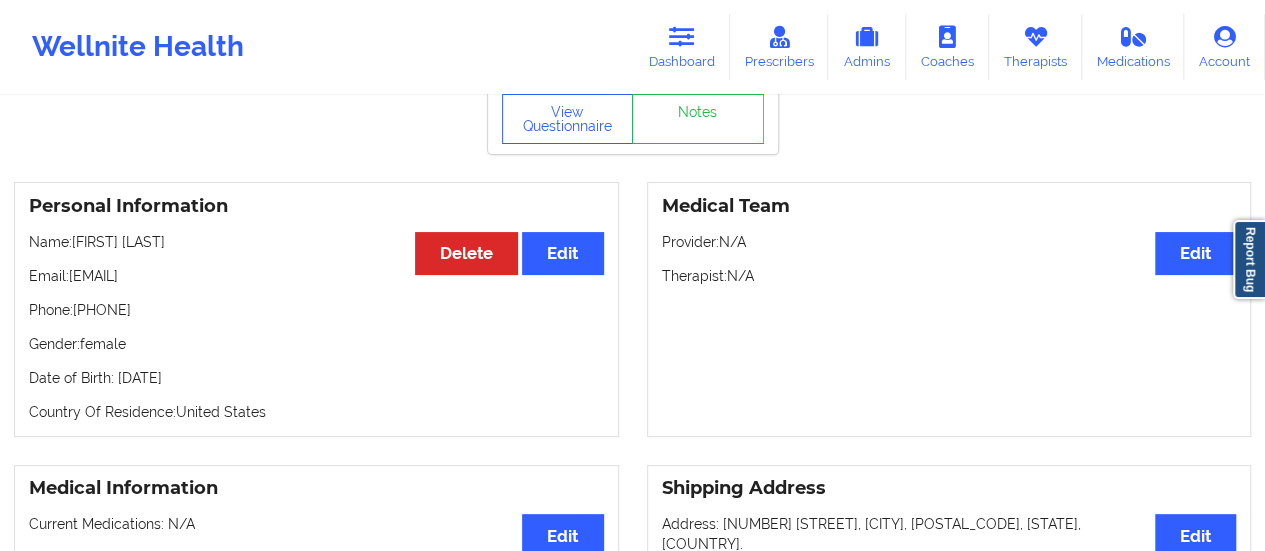 scroll, scrollTop: 0, scrollLeft: 0, axis: both 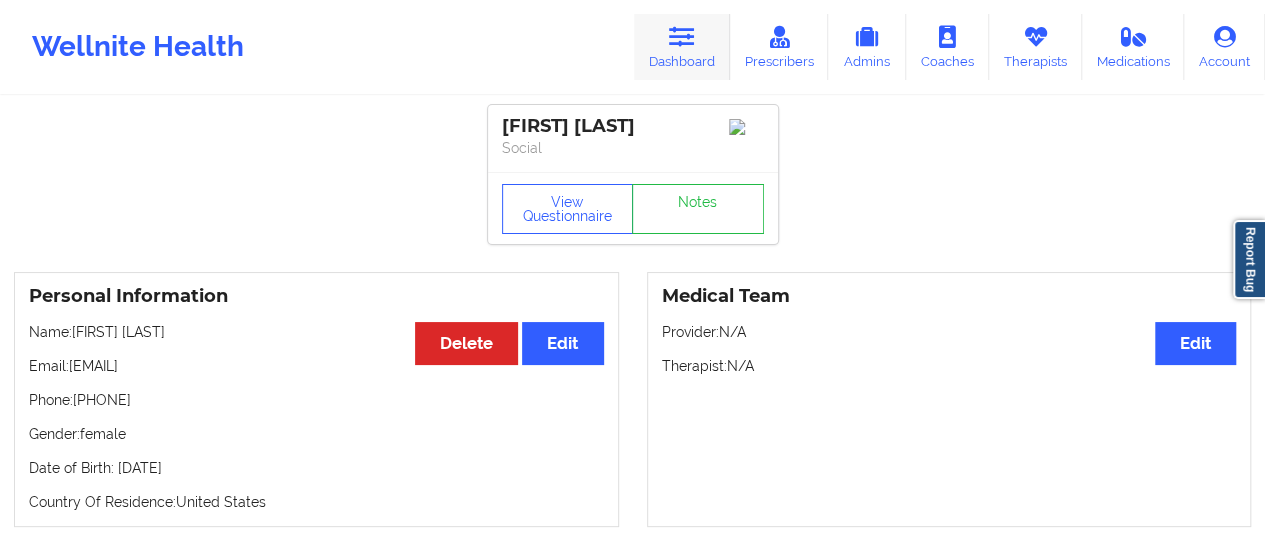 click on "Dashboard" at bounding box center (682, 47) 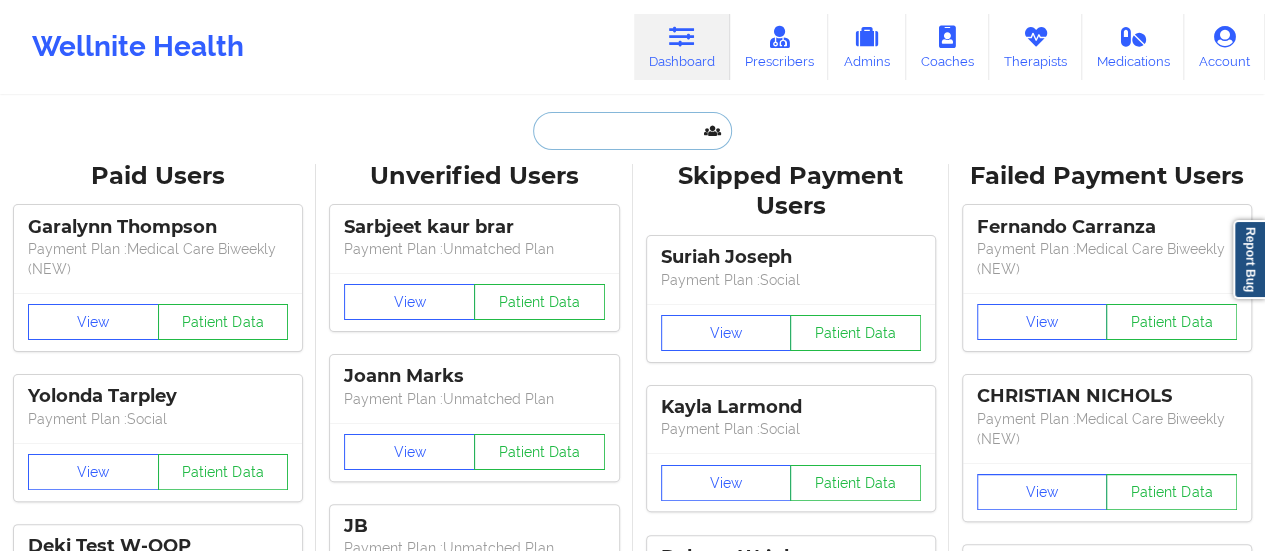 click at bounding box center (632, 131) 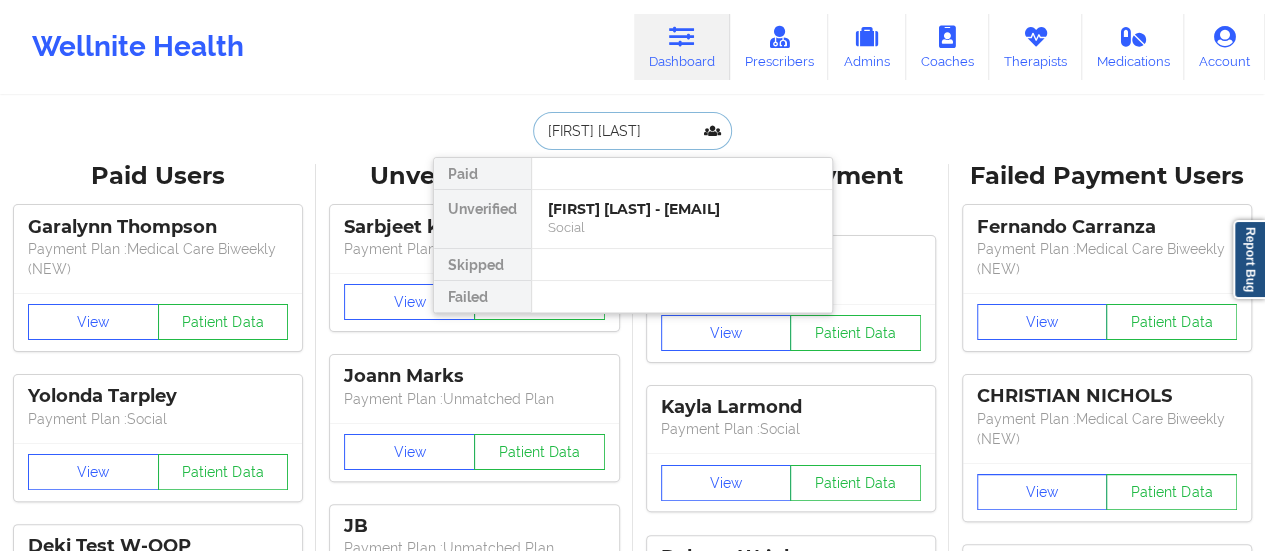 drag, startPoint x: 588, startPoint y: 131, endPoint x: 523, endPoint y: 128, distance: 65.06919 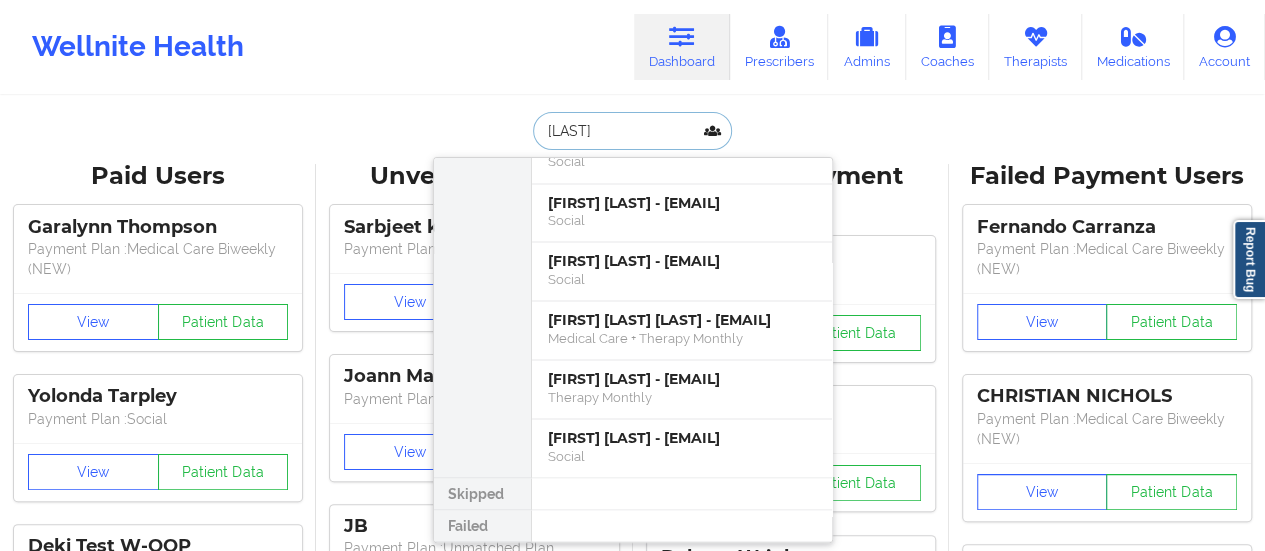 scroll, scrollTop: 1949, scrollLeft: 0, axis: vertical 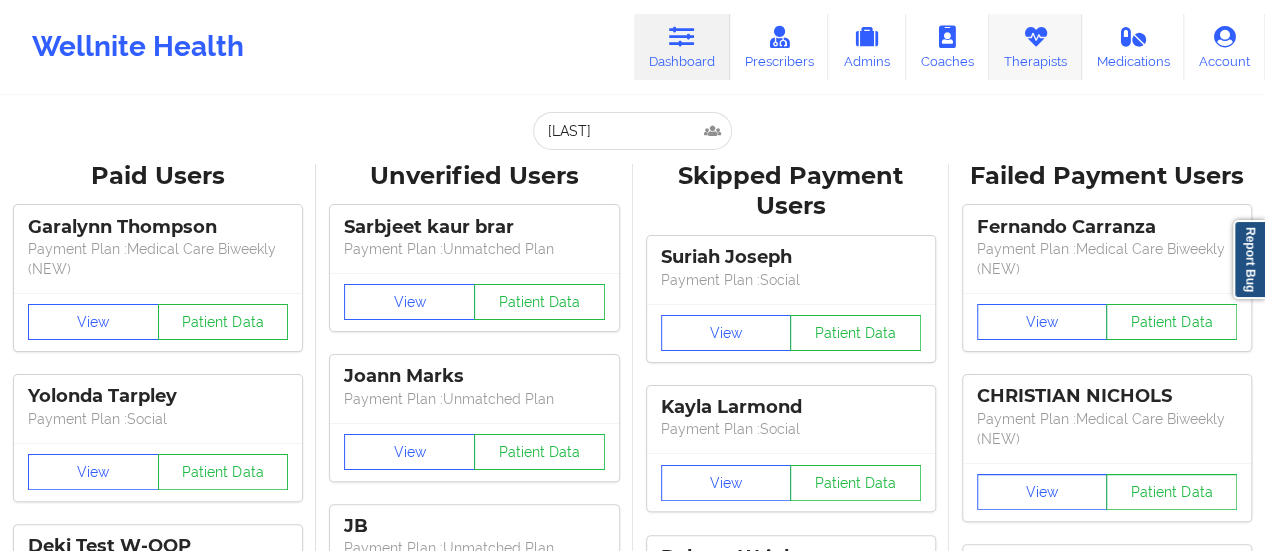 click on "Therapists" at bounding box center (1035, 47) 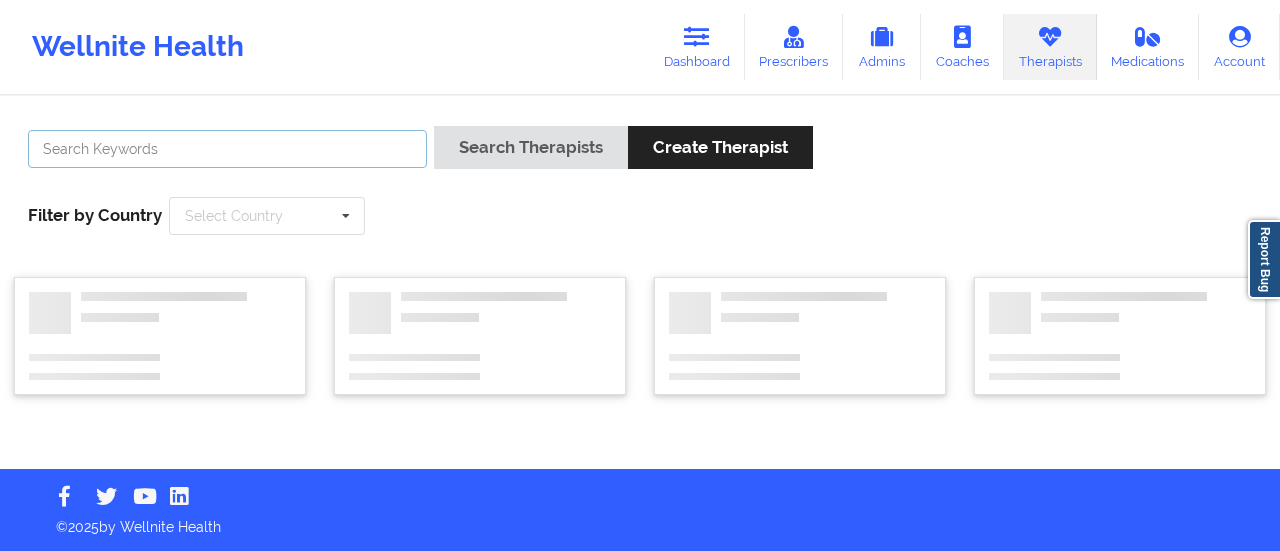 click at bounding box center [227, 149] 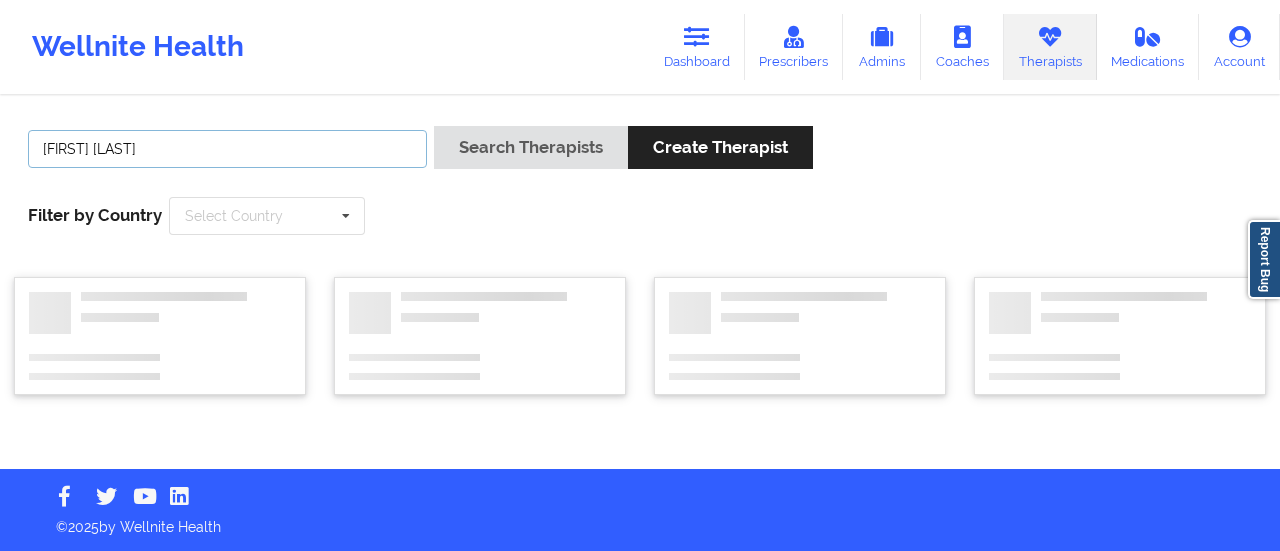 type on "[FIRST] [LAST]" 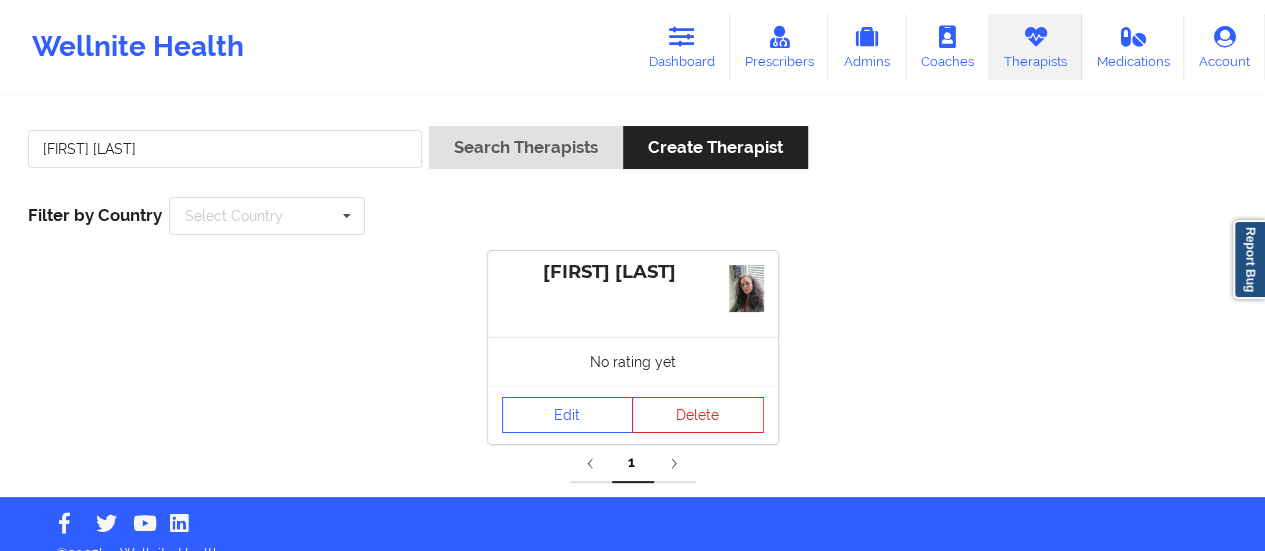 click on "No rating yet" at bounding box center [633, 361] 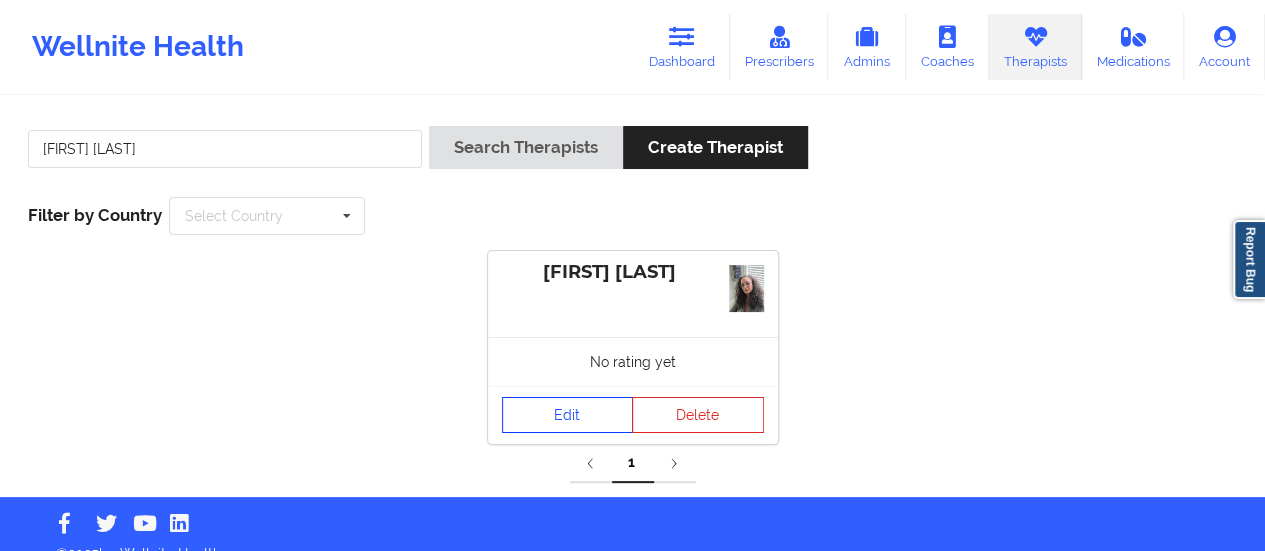 click on "Edit" at bounding box center (568, 415) 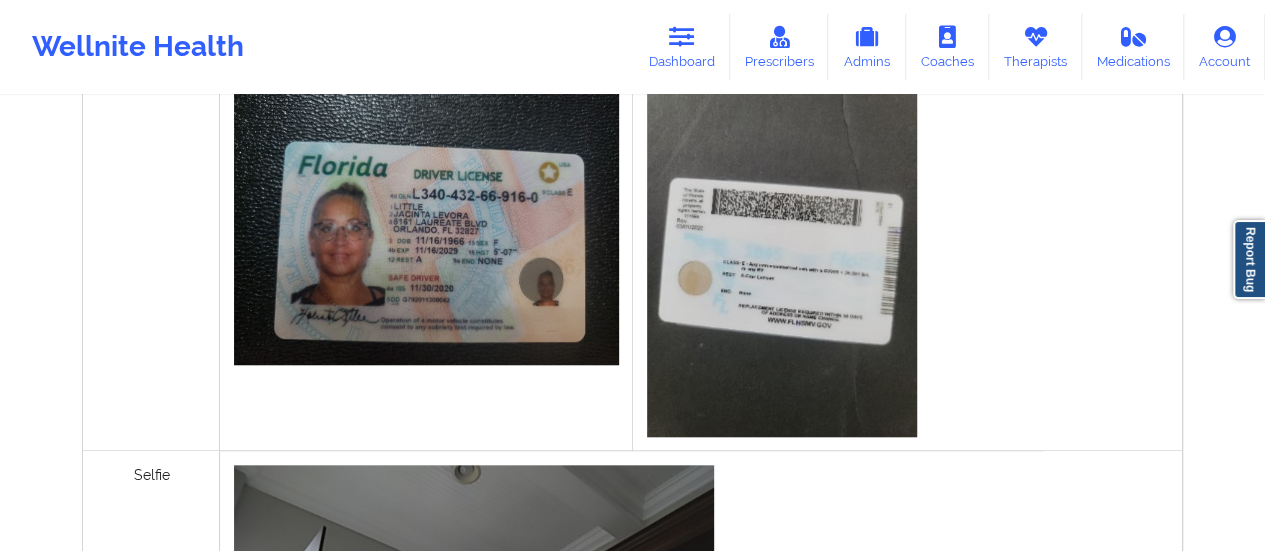 scroll, scrollTop: 605, scrollLeft: 0, axis: vertical 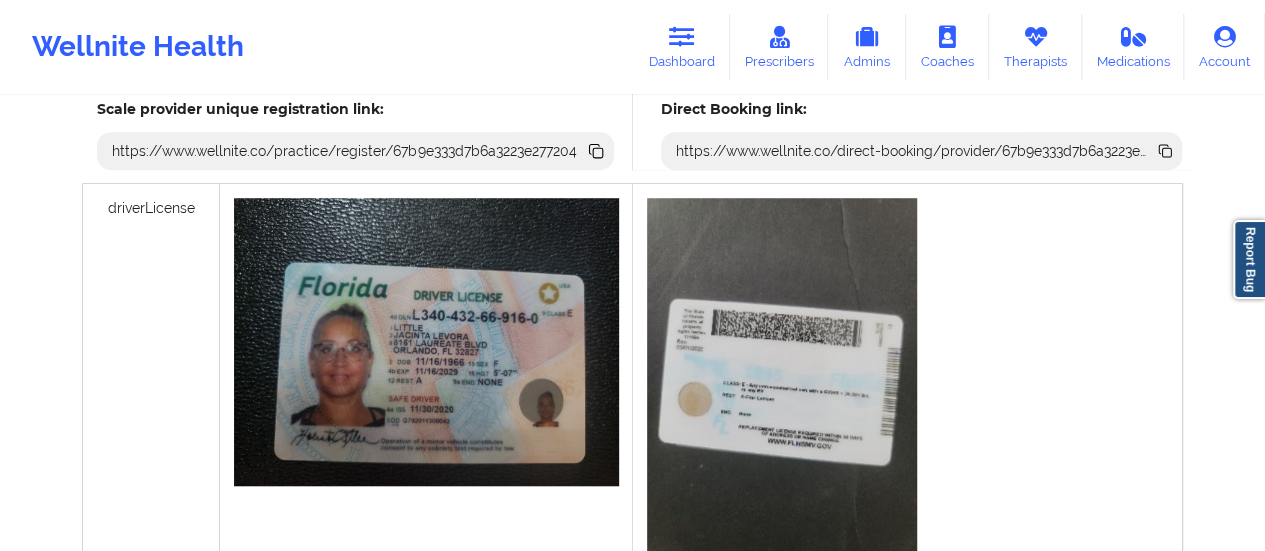 click 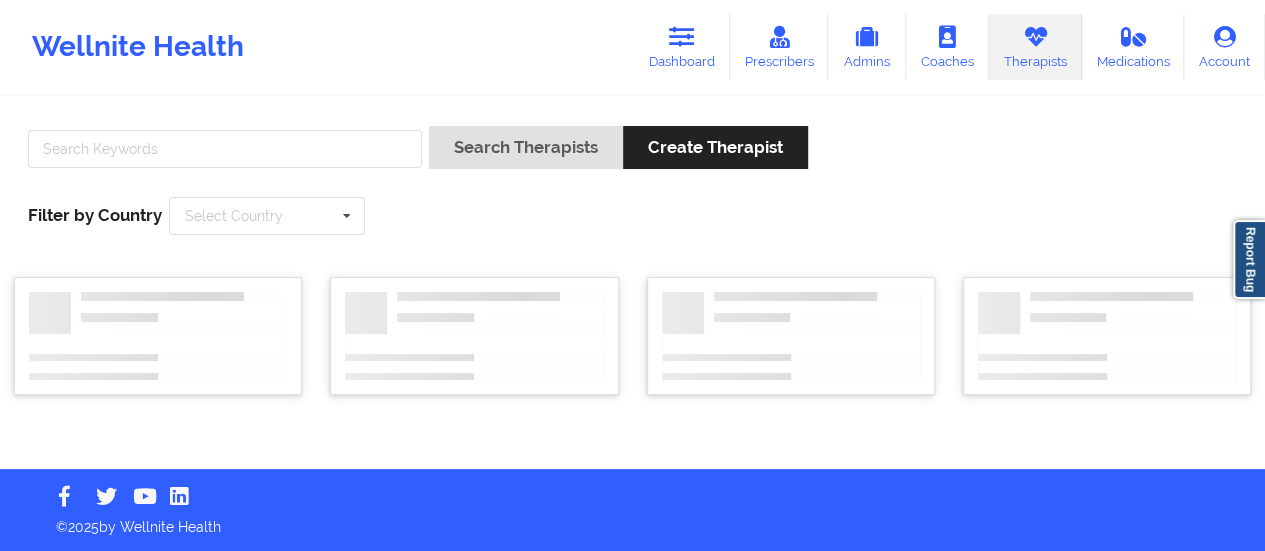scroll, scrollTop: 0, scrollLeft: 0, axis: both 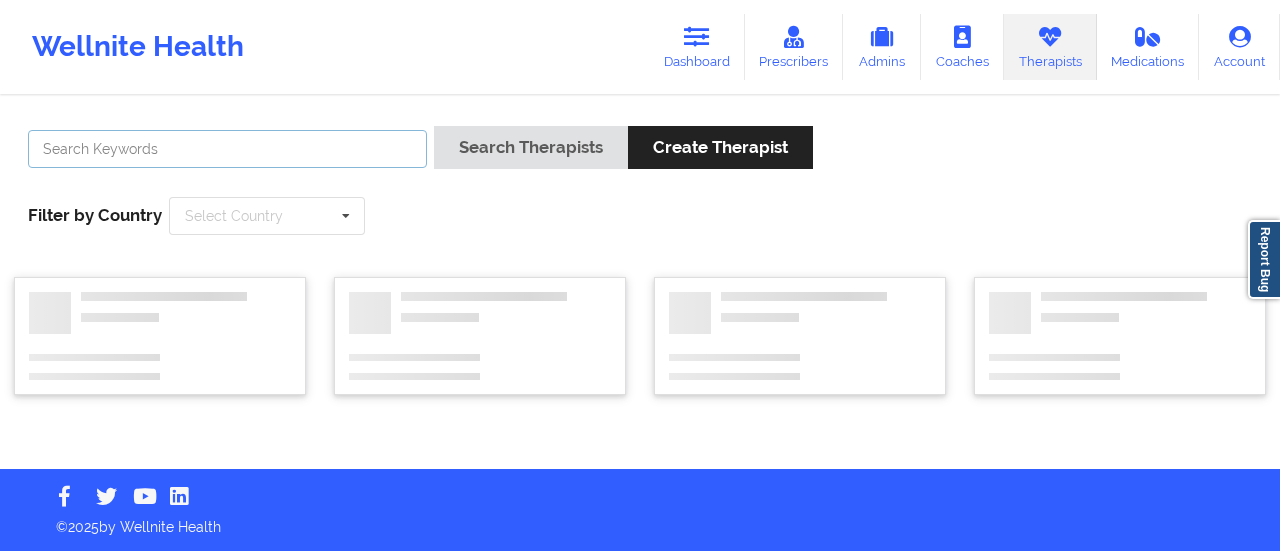 click at bounding box center (227, 149) 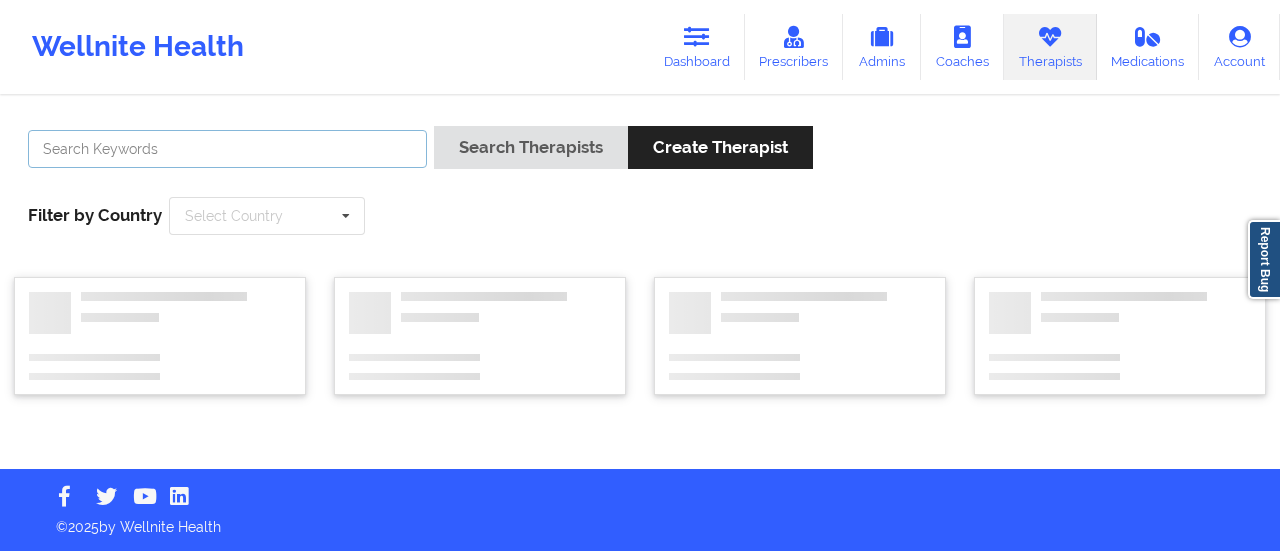 type on "[FIRST] [LAST]" 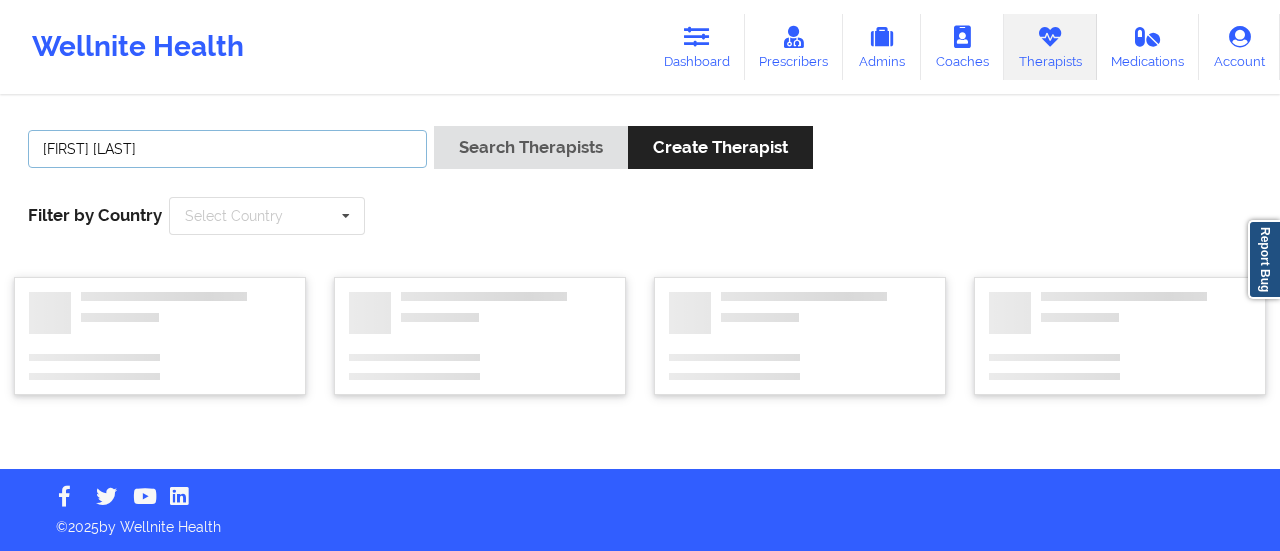 click on "Search Therapists" at bounding box center [531, 147] 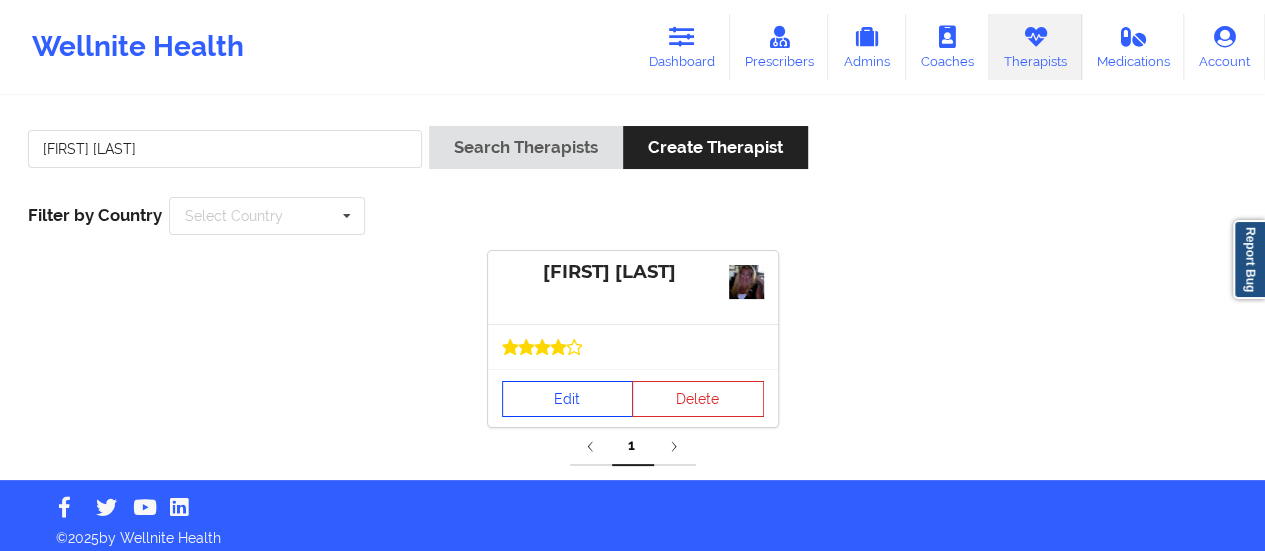 click on "Edit" at bounding box center (568, 399) 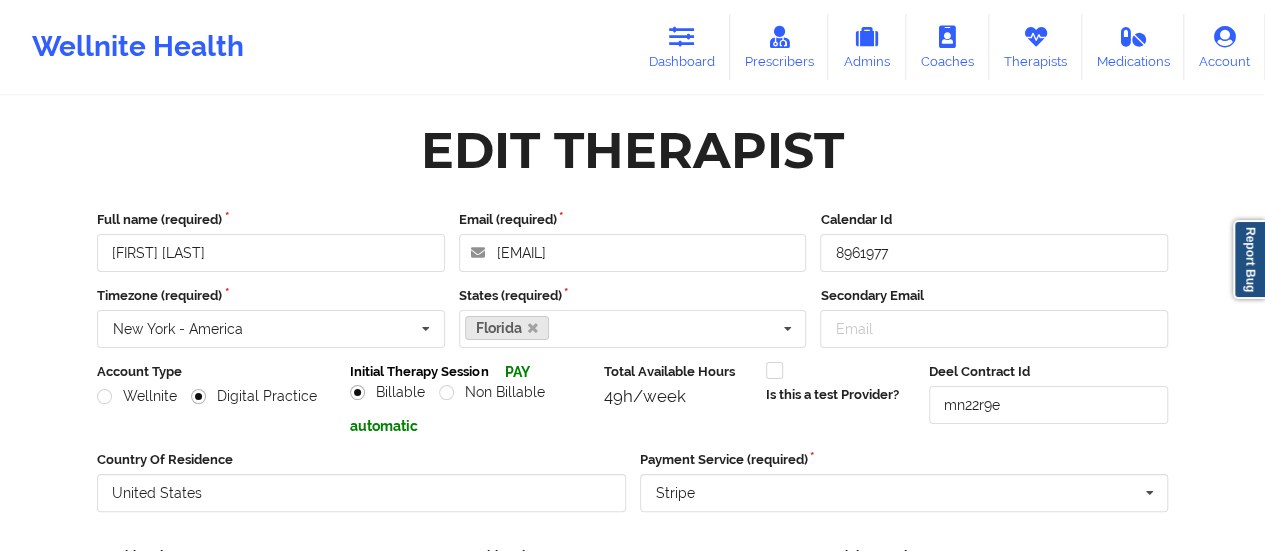 drag, startPoint x: 848, startPoint y: 289, endPoint x: 721, endPoint y: 155, distance: 184.62123 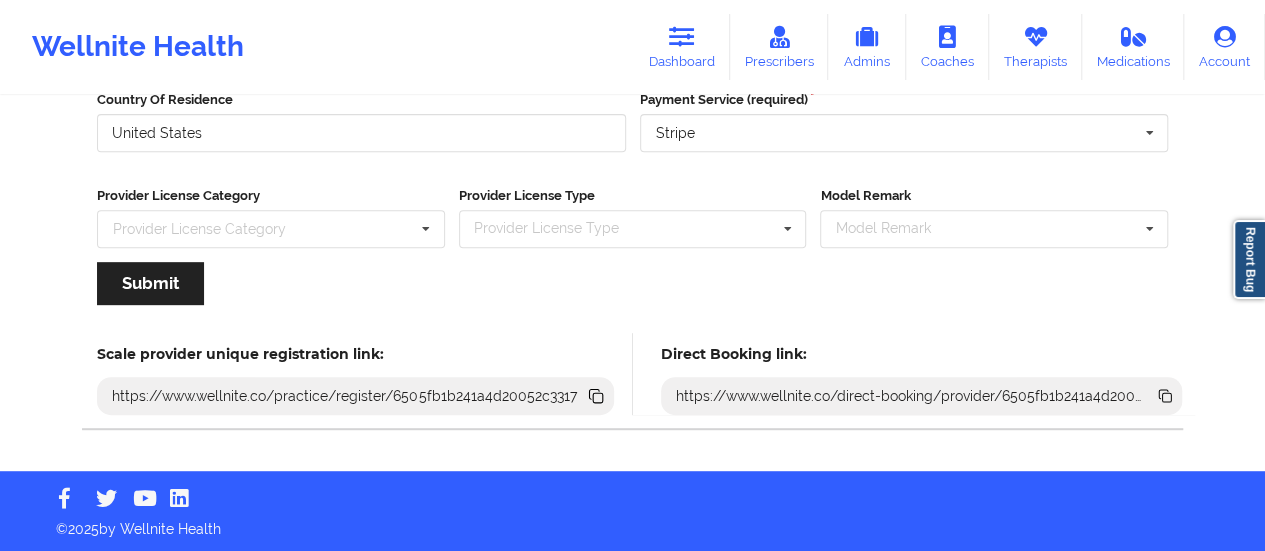 click 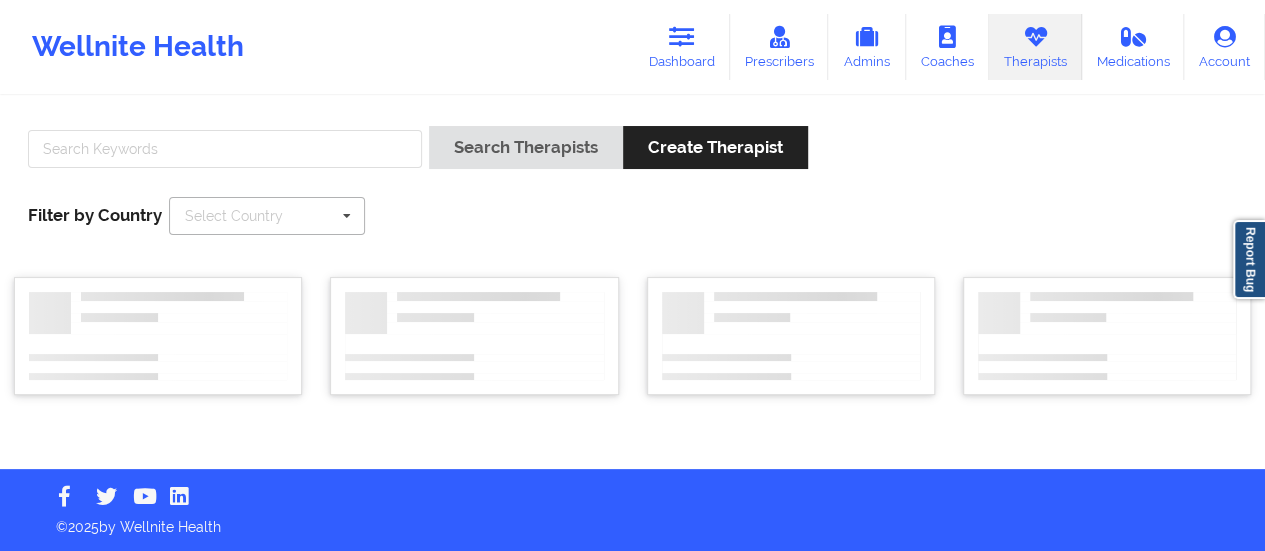 scroll, scrollTop: 0, scrollLeft: 0, axis: both 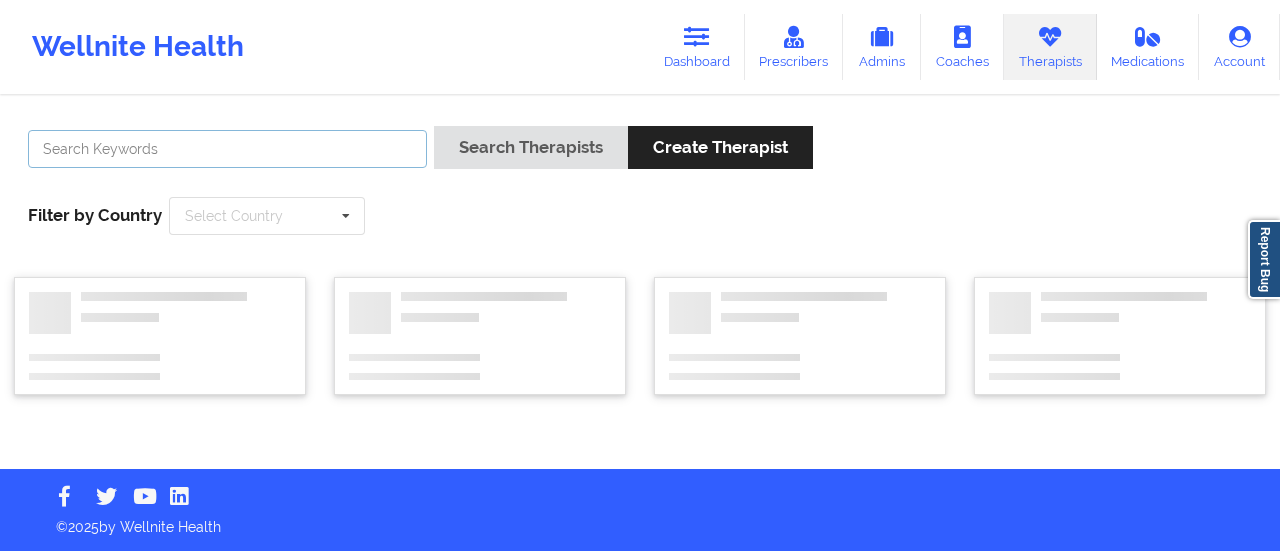 click at bounding box center (227, 149) 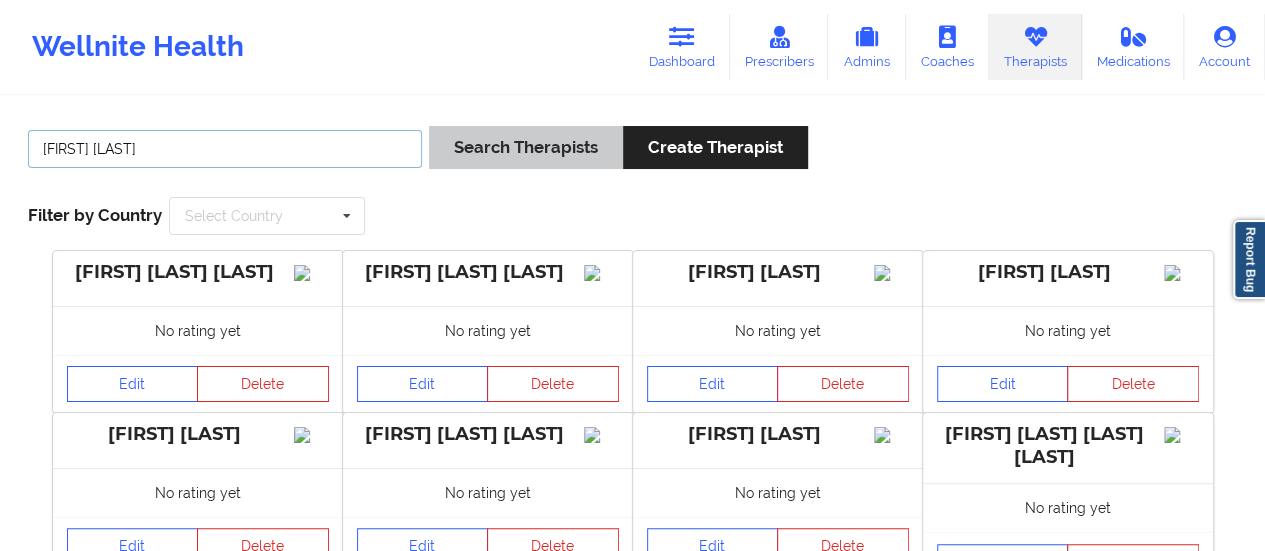 type on "[FIRST] [LAST]" 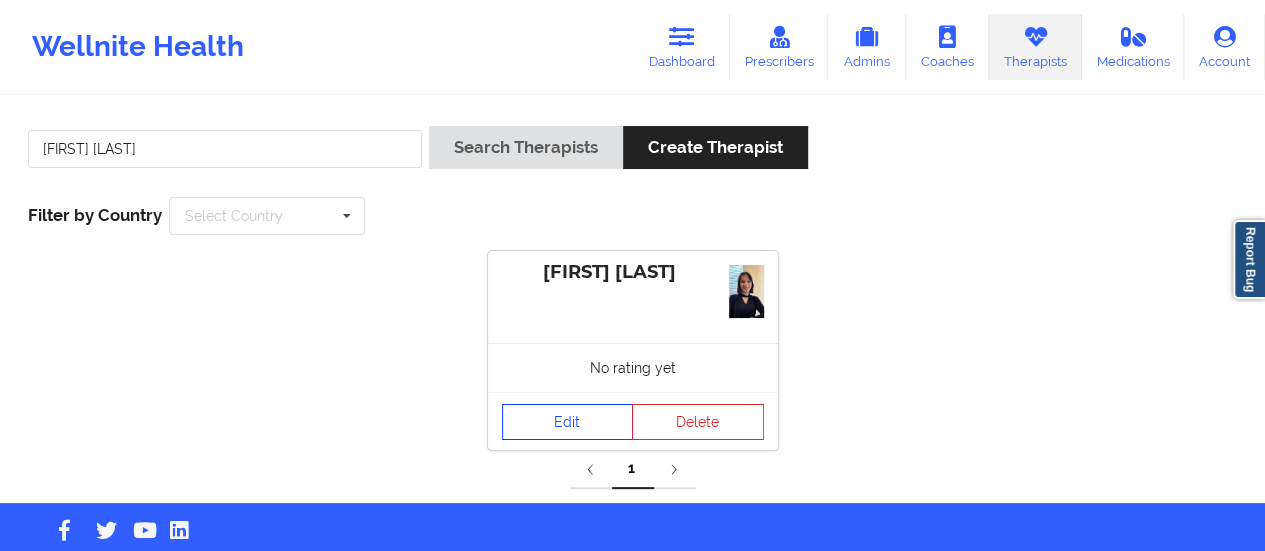 click on "Edit" at bounding box center [568, 422] 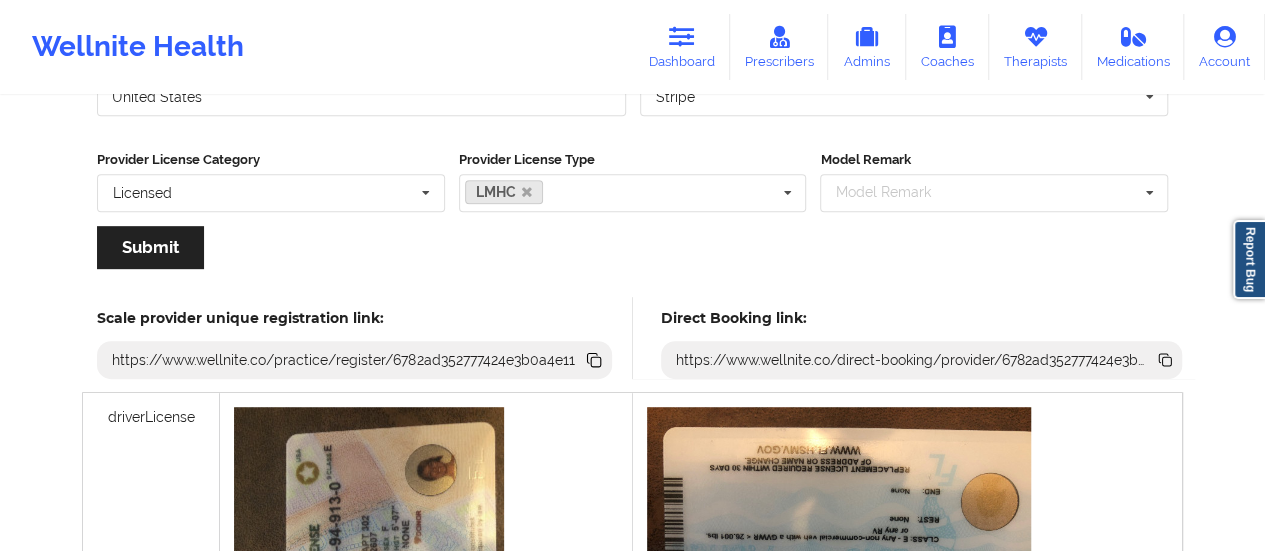 scroll, scrollTop: 393, scrollLeft: 0, axis: vertical 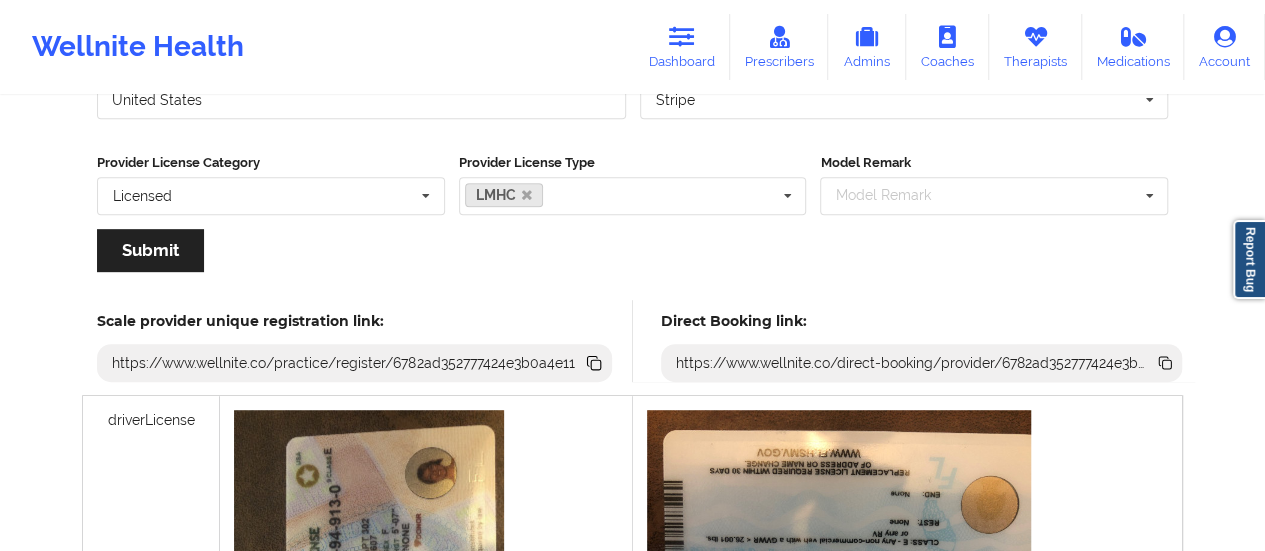 click 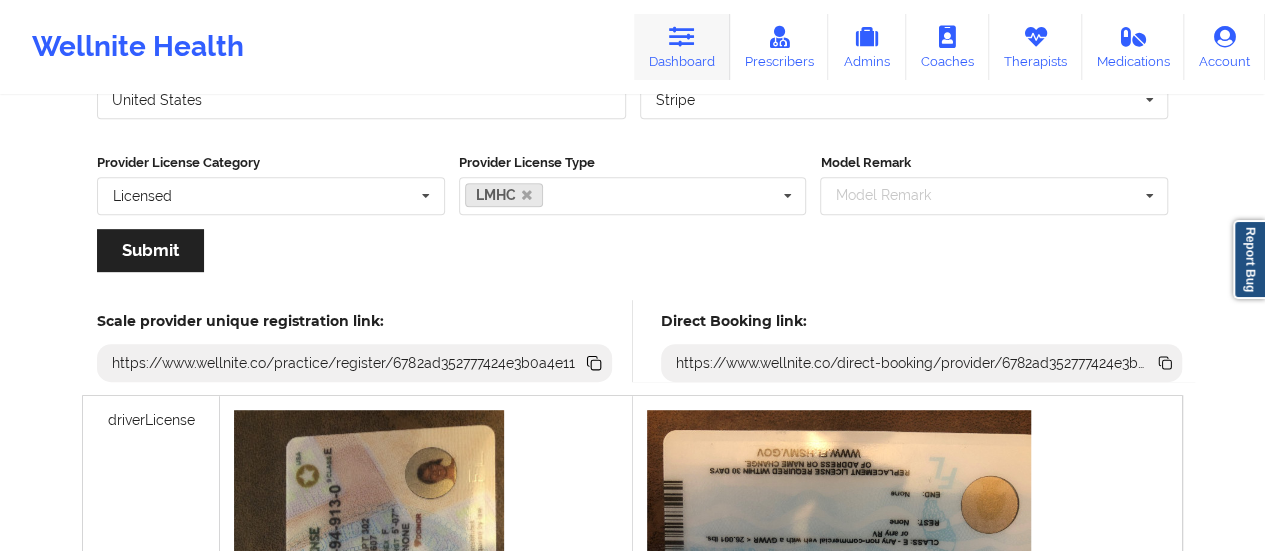 click at bounding box center [682, 37] 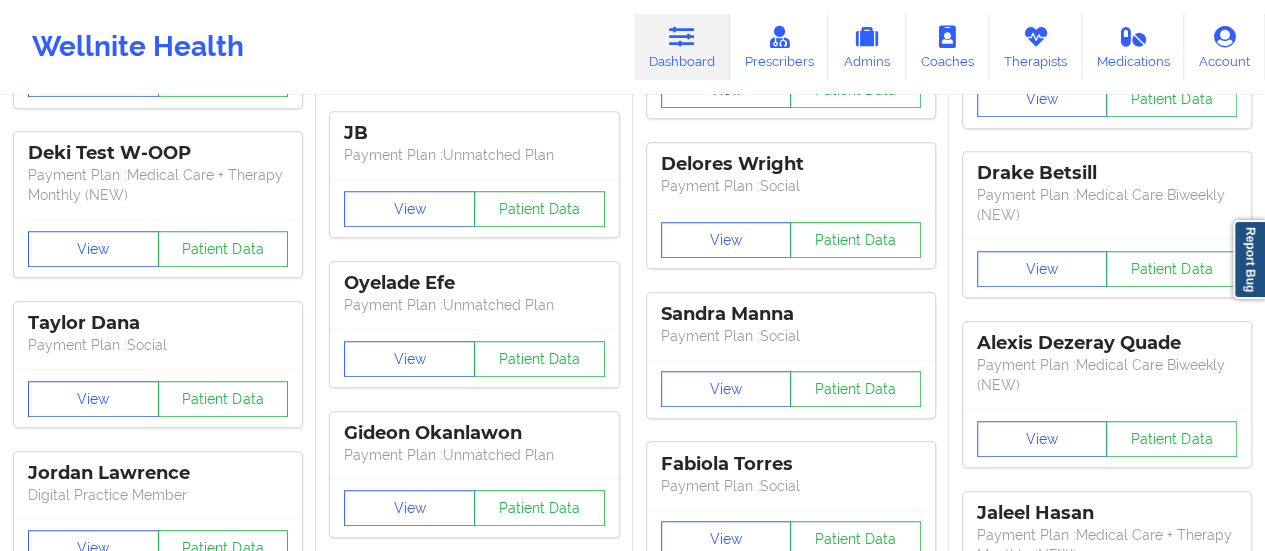 scroll, scrollTop: 0, scrollLeft: 0, axis: both 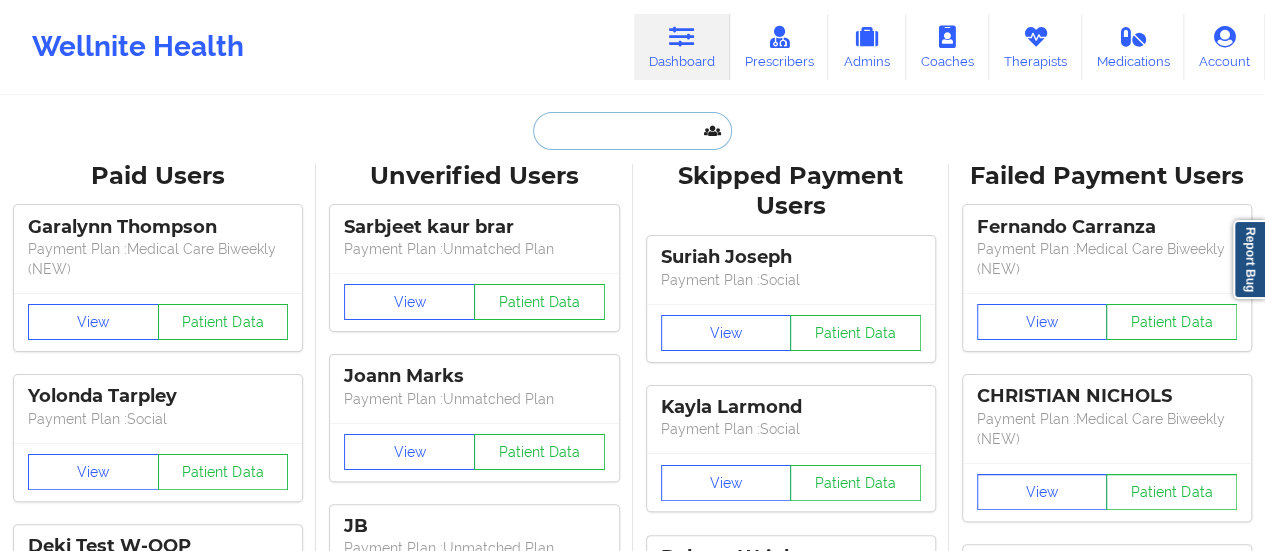 drag, startPoint x: 662, startPoint y: 149, endPoint x: 642, endPoint y: 137, distance: 23.323807 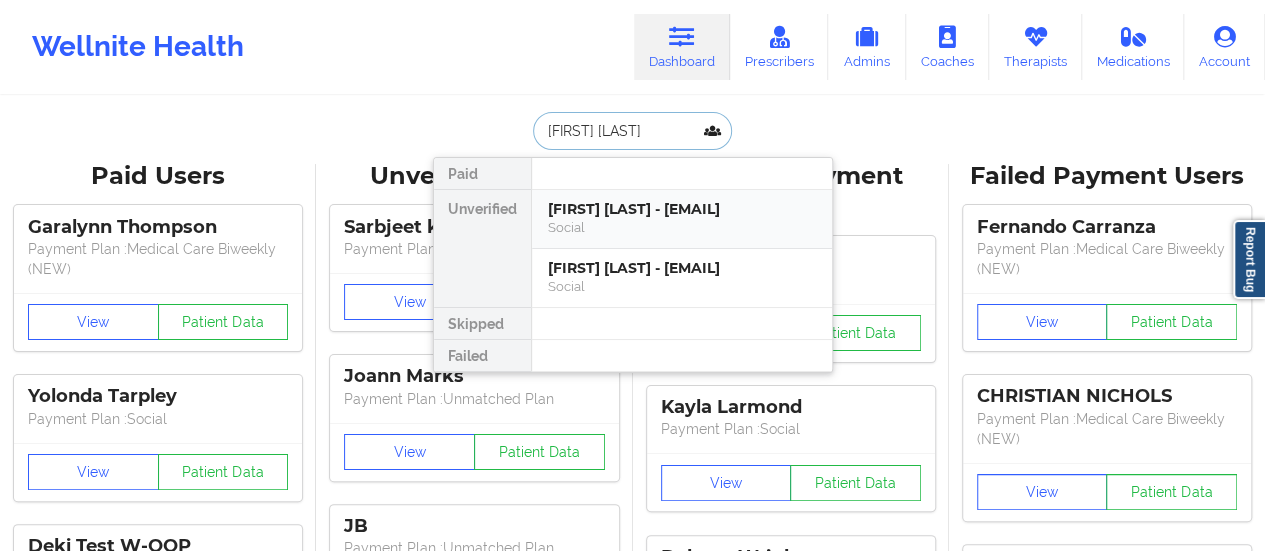click on "[FIRST] [LAST] - [EMAIL]" at bounding box center [682, 209] 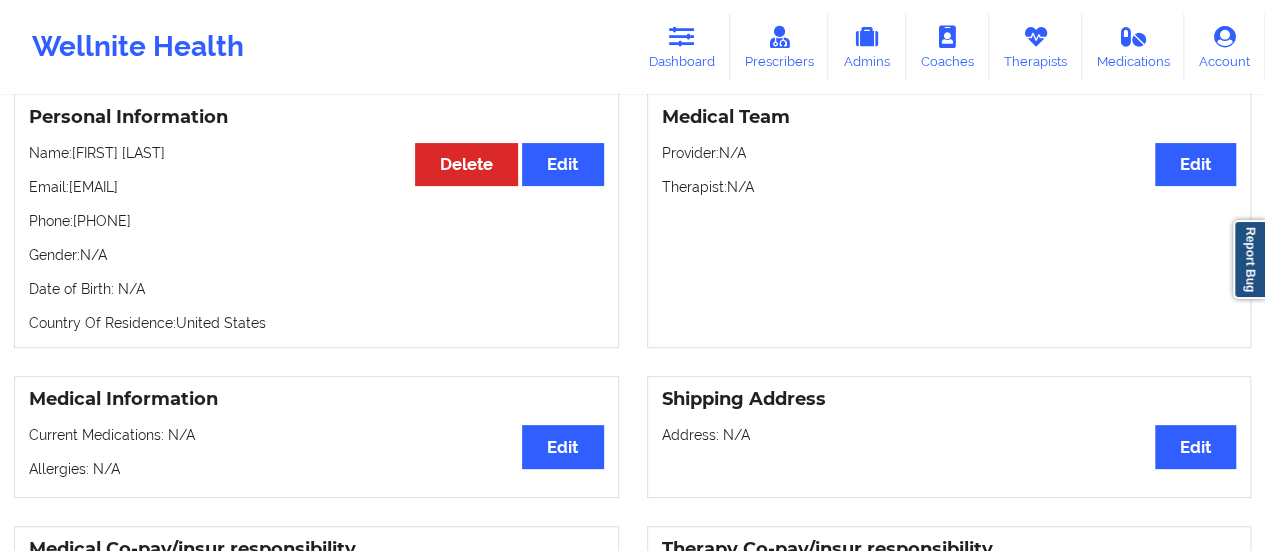 scroll, scrollTop: 0, scrollLeft: 0, axis: both 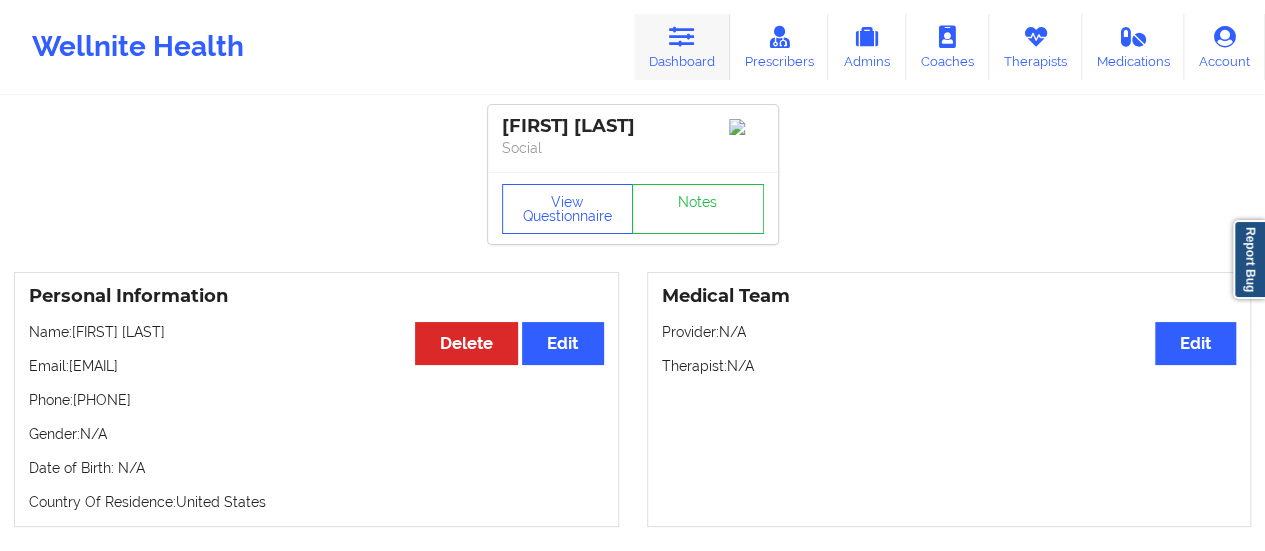 click on "Dashboard" at bounding box center (682, 47) 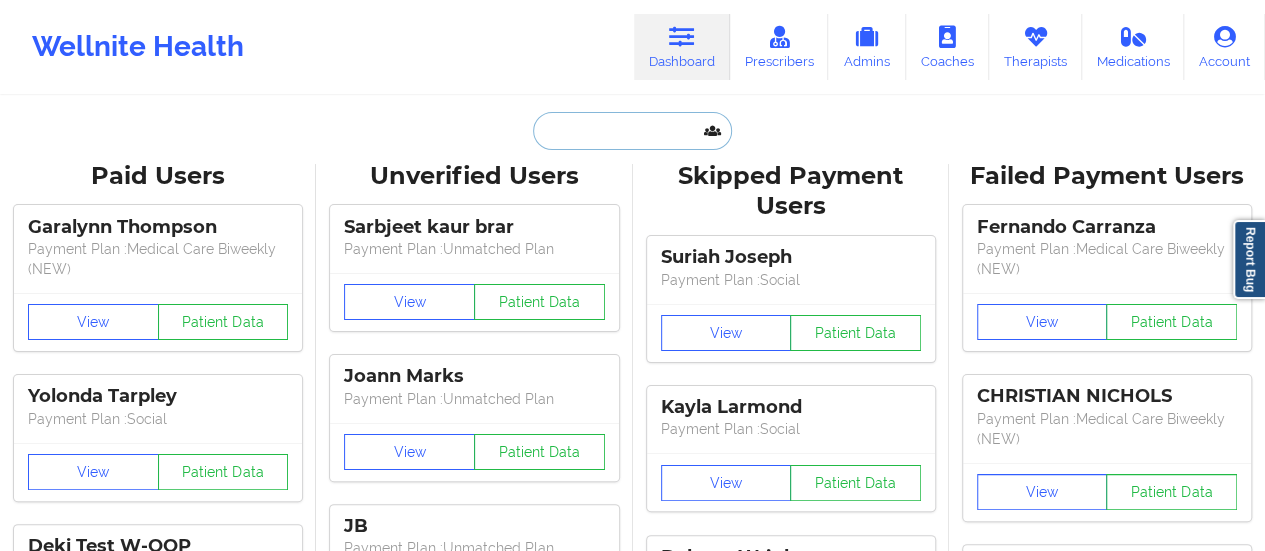 drag, startPoint x: 636, startPoint y: 149, endPoint x: 624, endPoint y: 125, distance: 26.832815 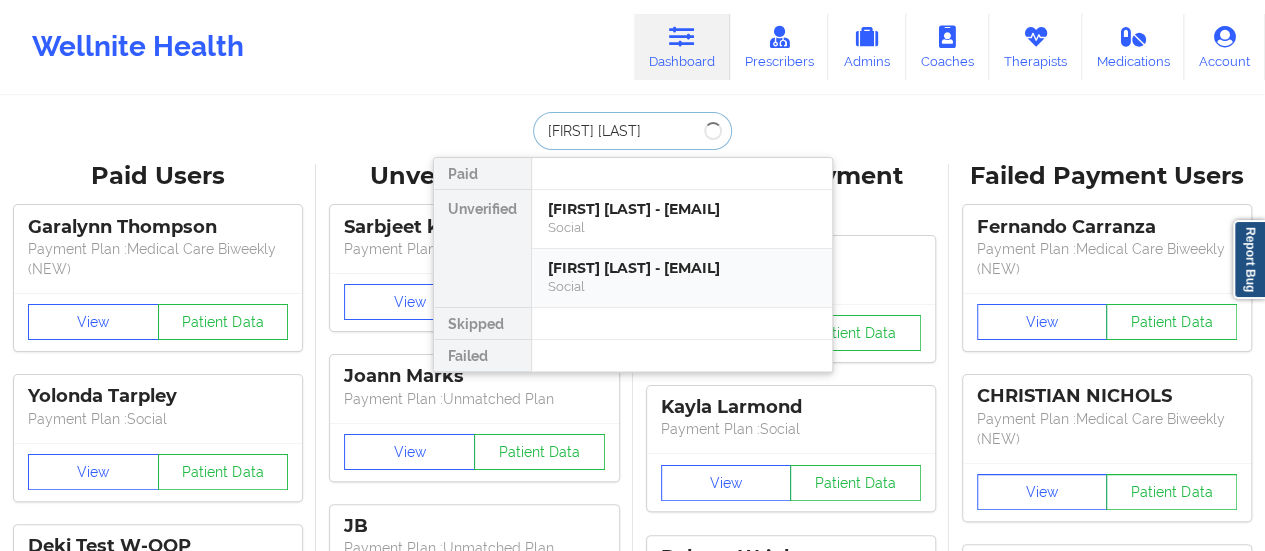 click on "[FIRST] [LAST] - [EMAIL]" at bounding box center [682, 268] 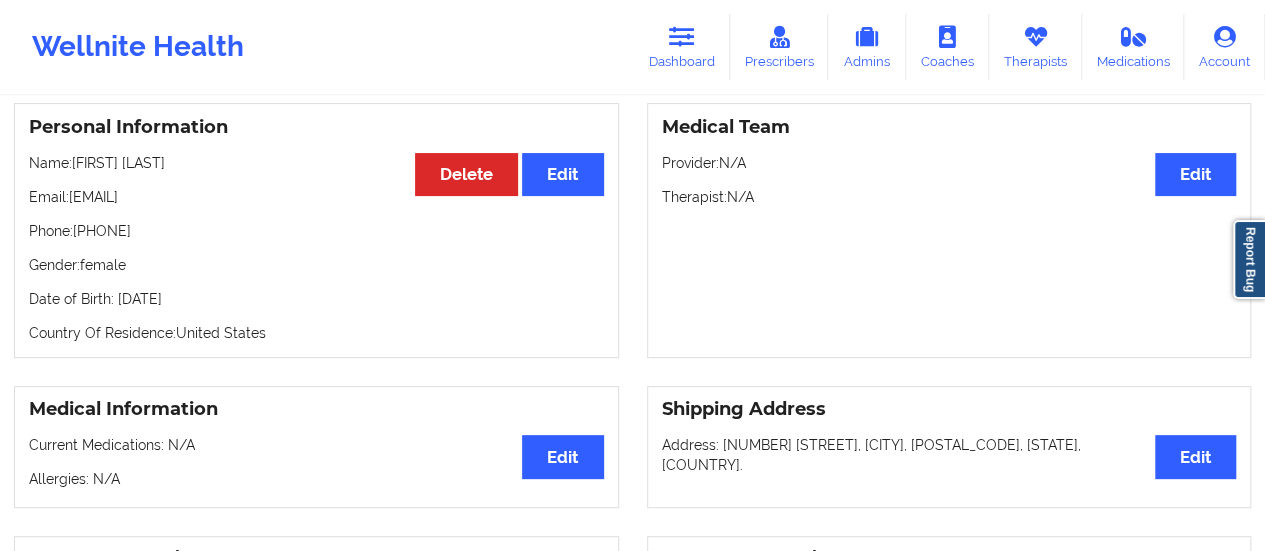 scroll, scrollTop: 91, scrollLeft: 0, axis: vertical 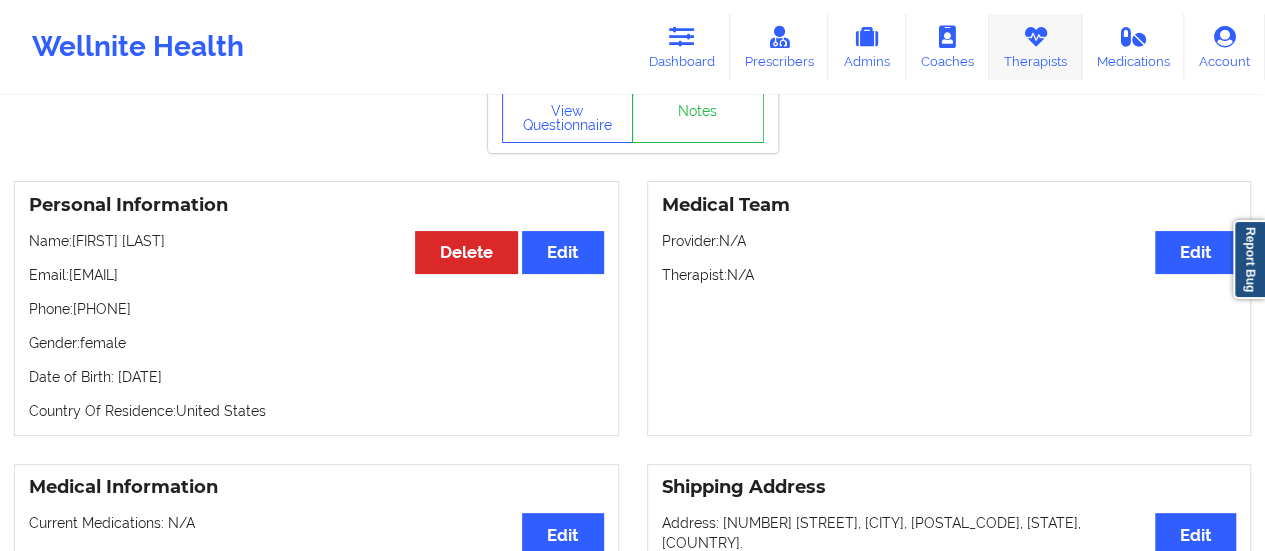 click on "Therapists" at bounding box center (1035, 47) 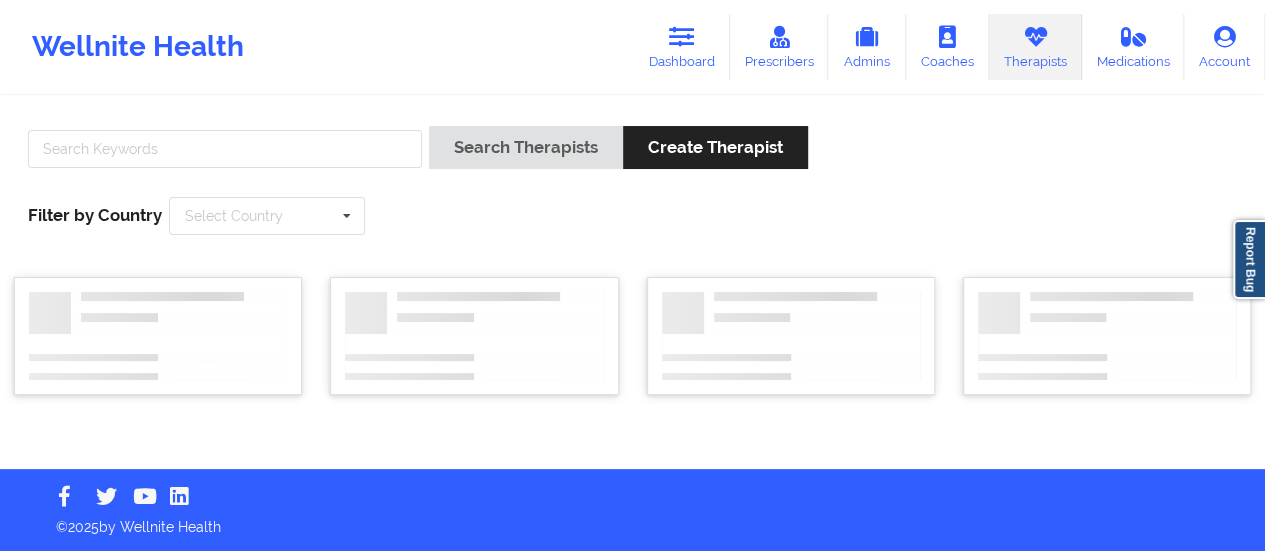 scroll, scrollTop: 0, scrollLeft: 0, axis: both 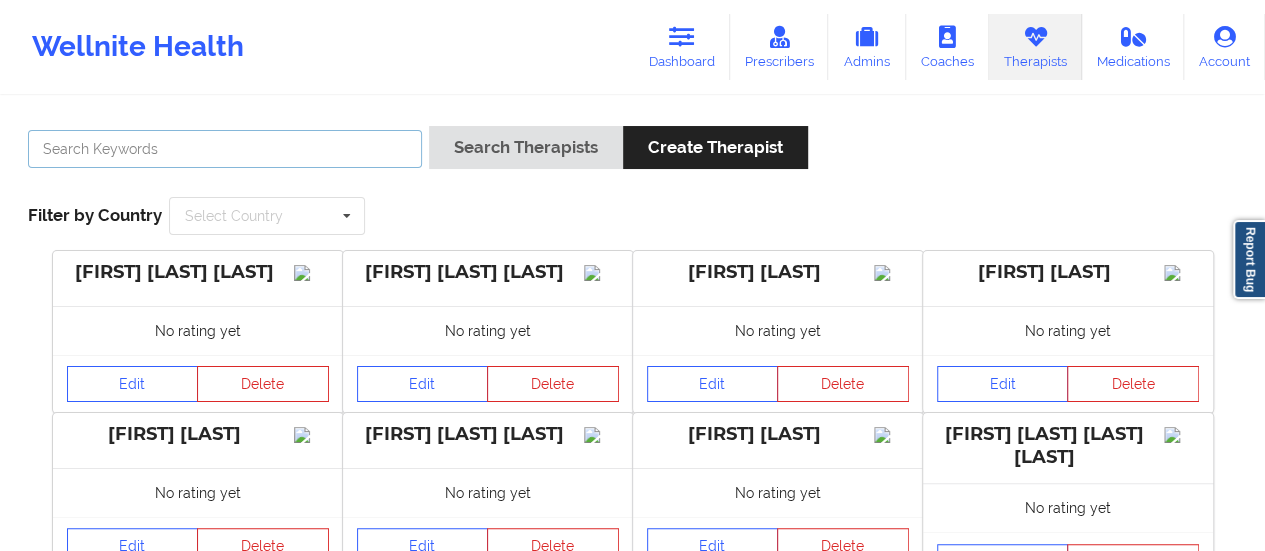 click at bounding box center [225, 149] 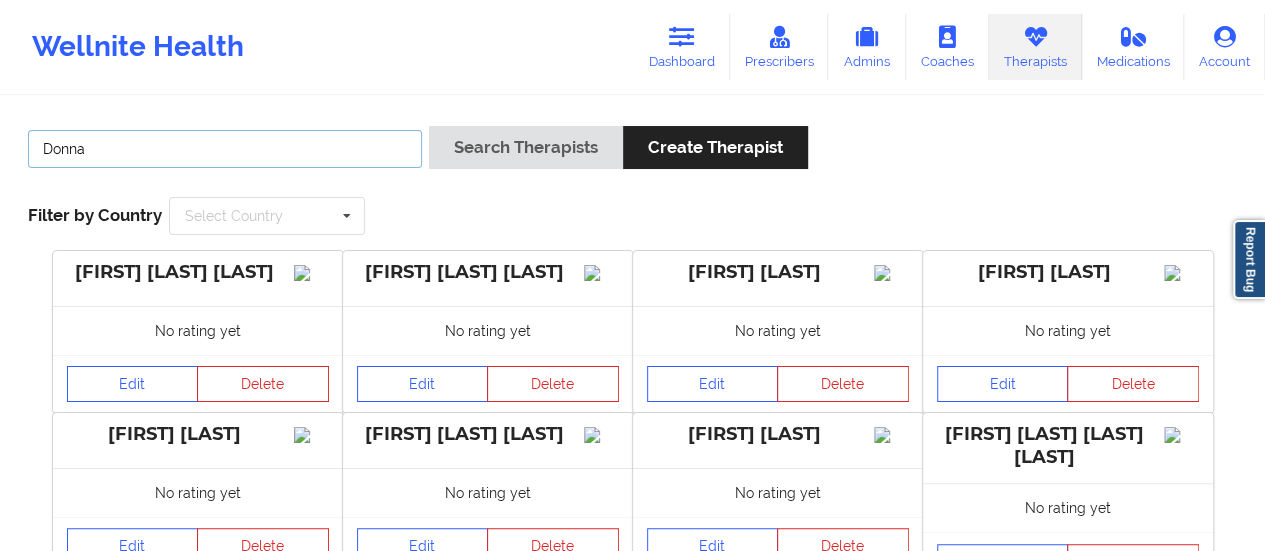 type on "[FIRST] [LAST]" 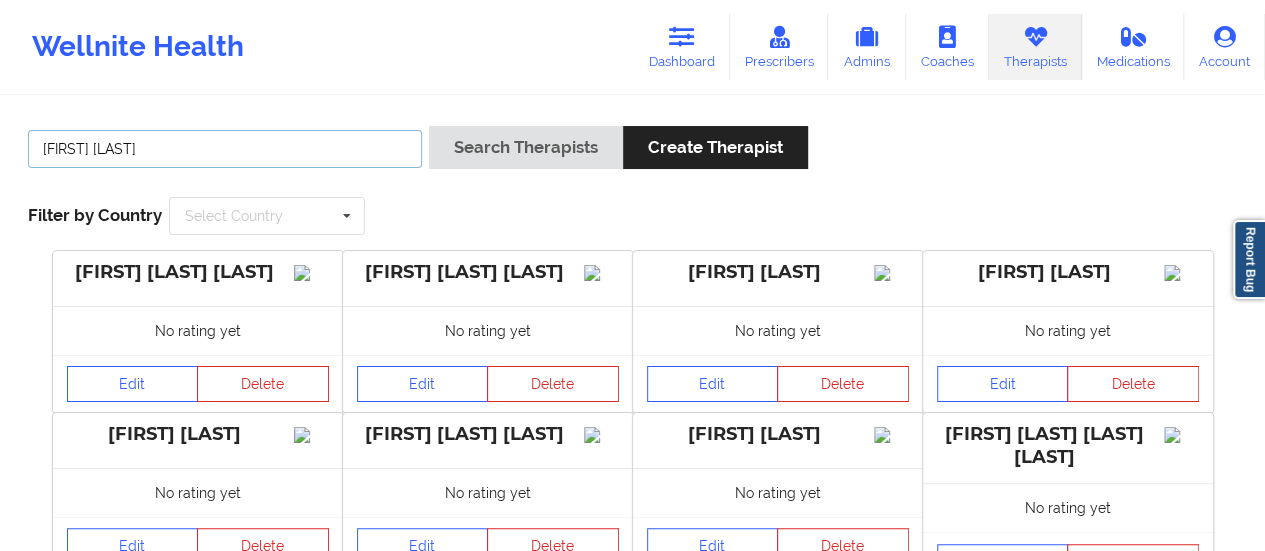 click on "Search Therapists" at bounding box center [526, 147] 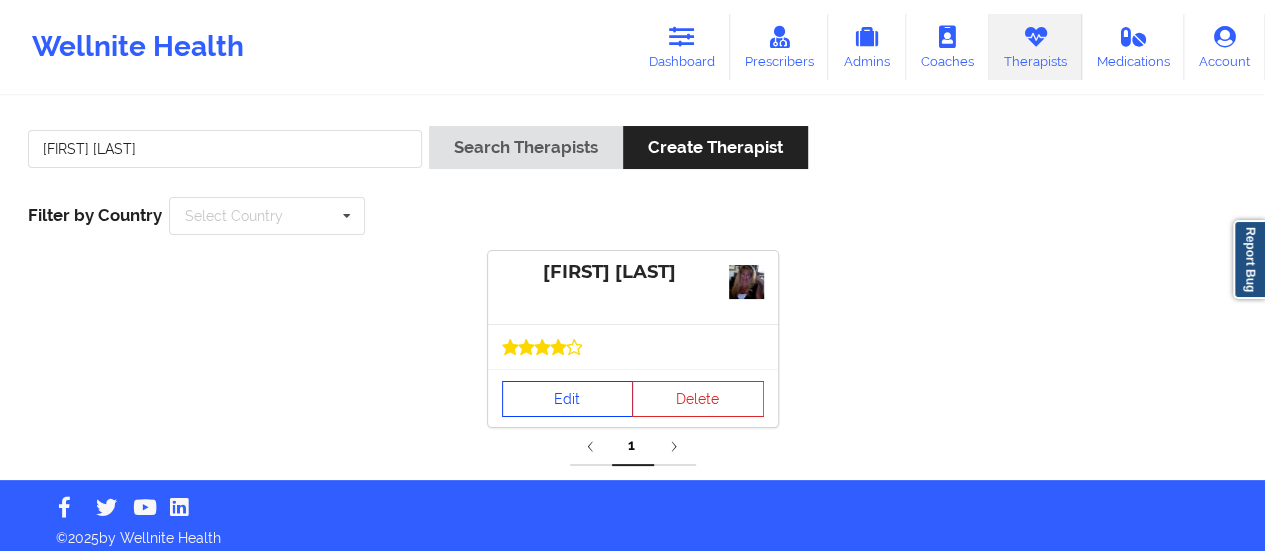 click on "Edit" at bounding box center (568, 399) 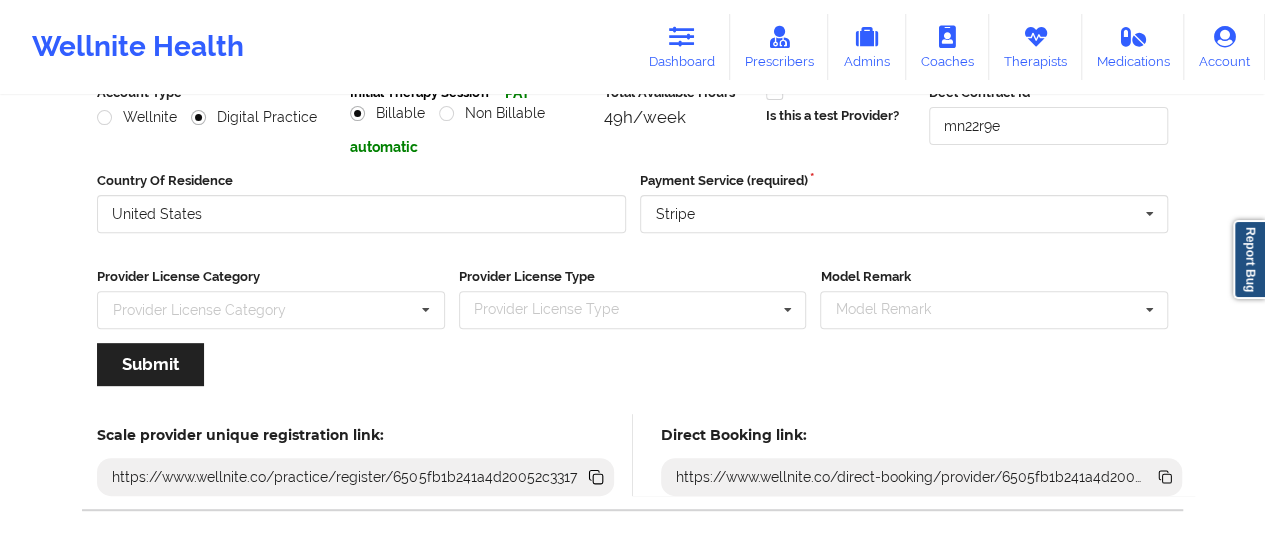scroll, scrollTop: 360, scrollLeft: 0, axis: vertical 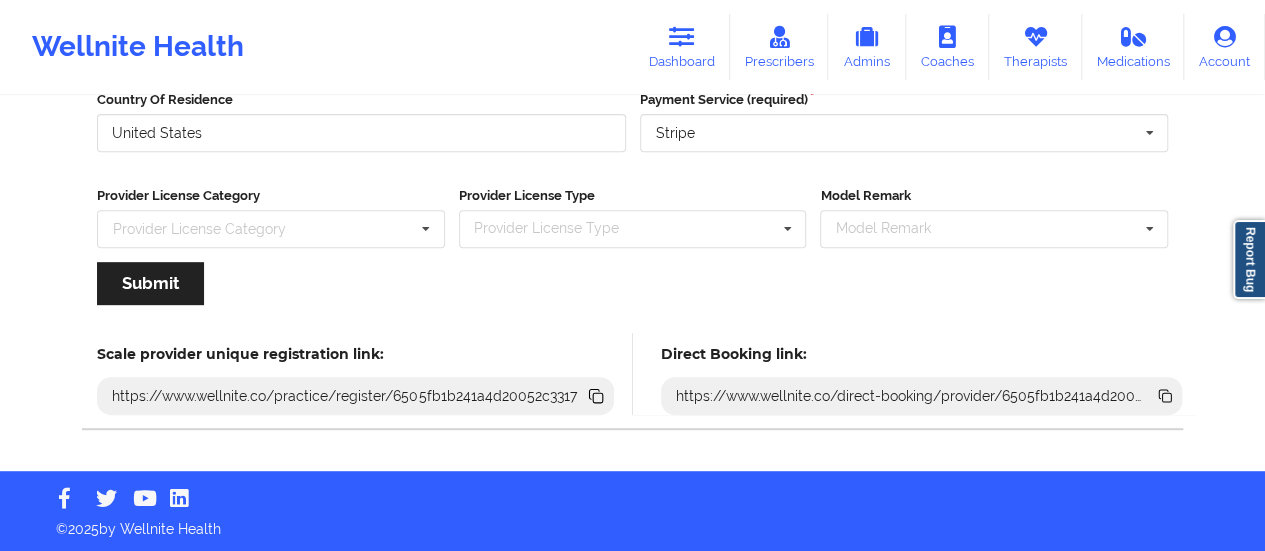 click 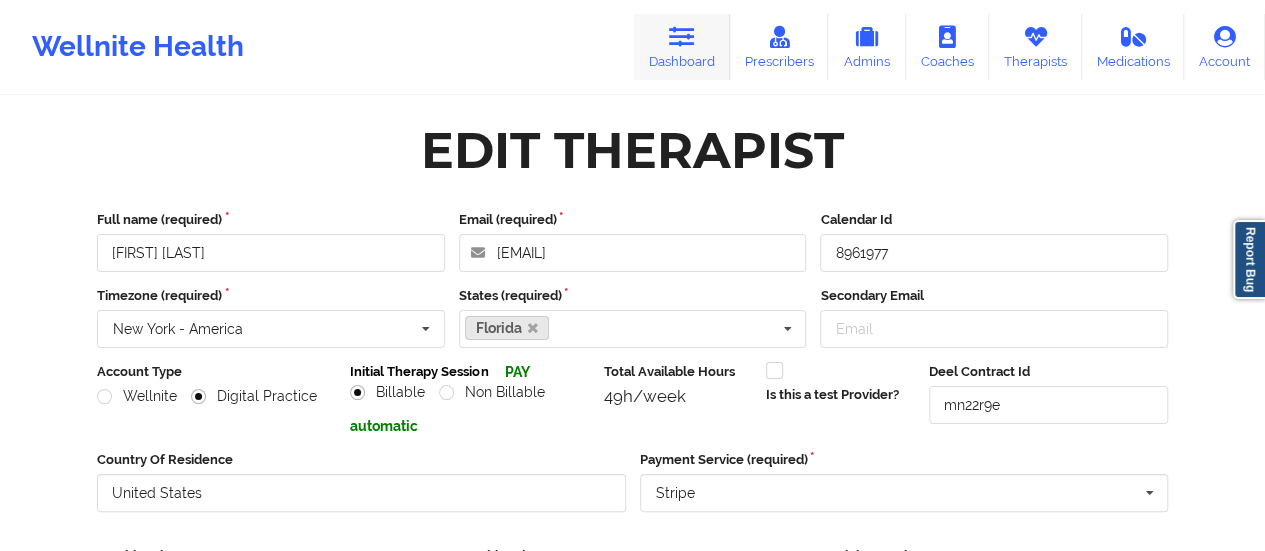 click at bounding box center (682, 37) 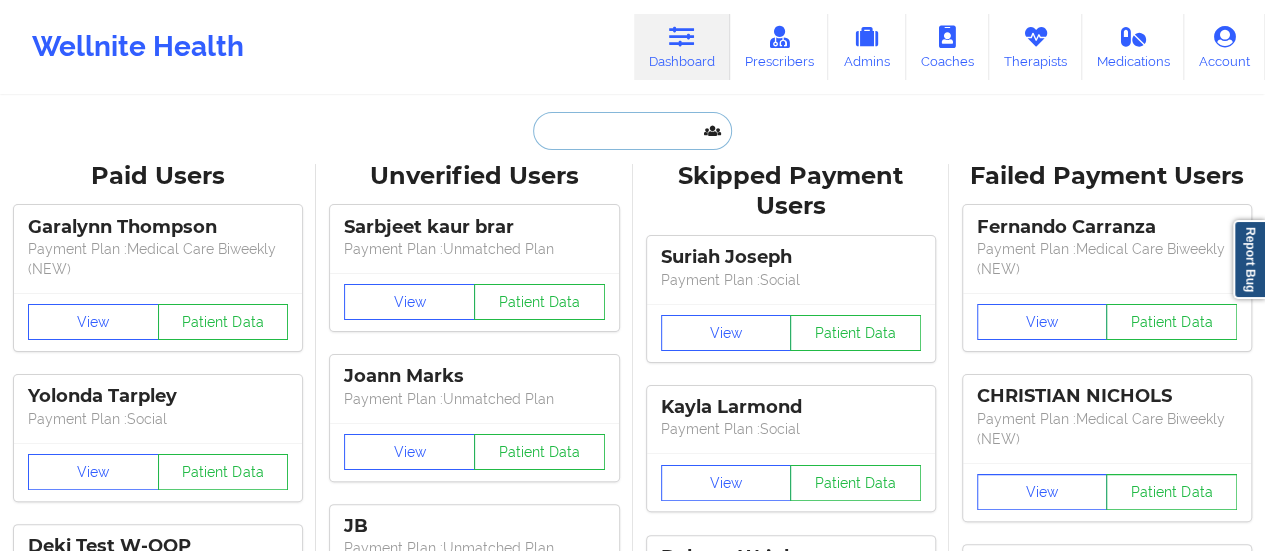 click at bounding box center (632, 131) 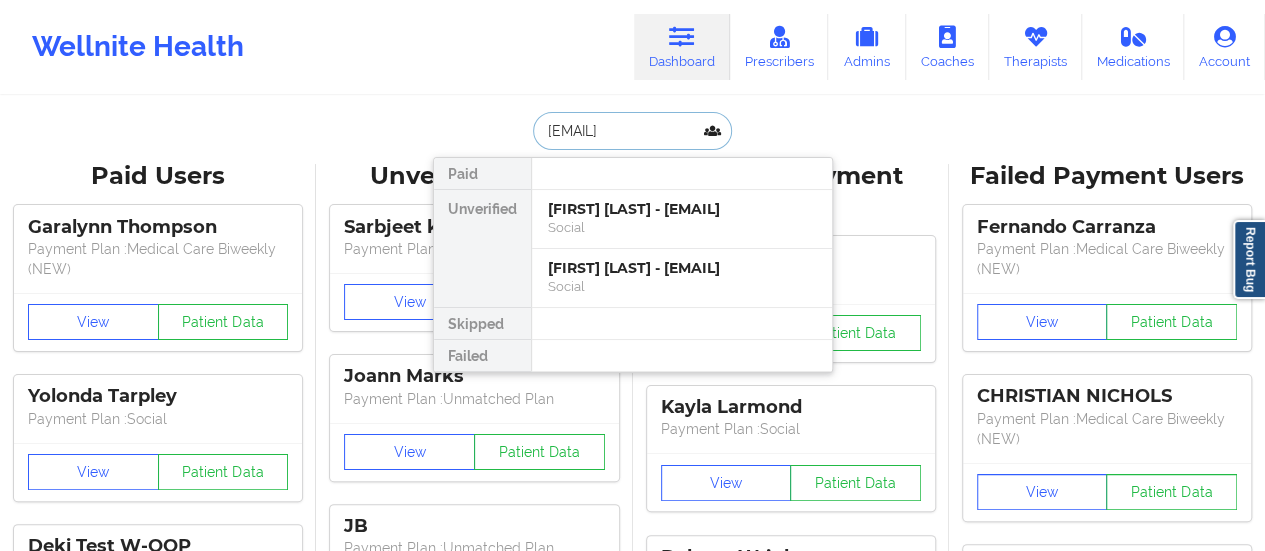 scroll, scrollTop: 0, scrollLeft: 8, axis: horizontal 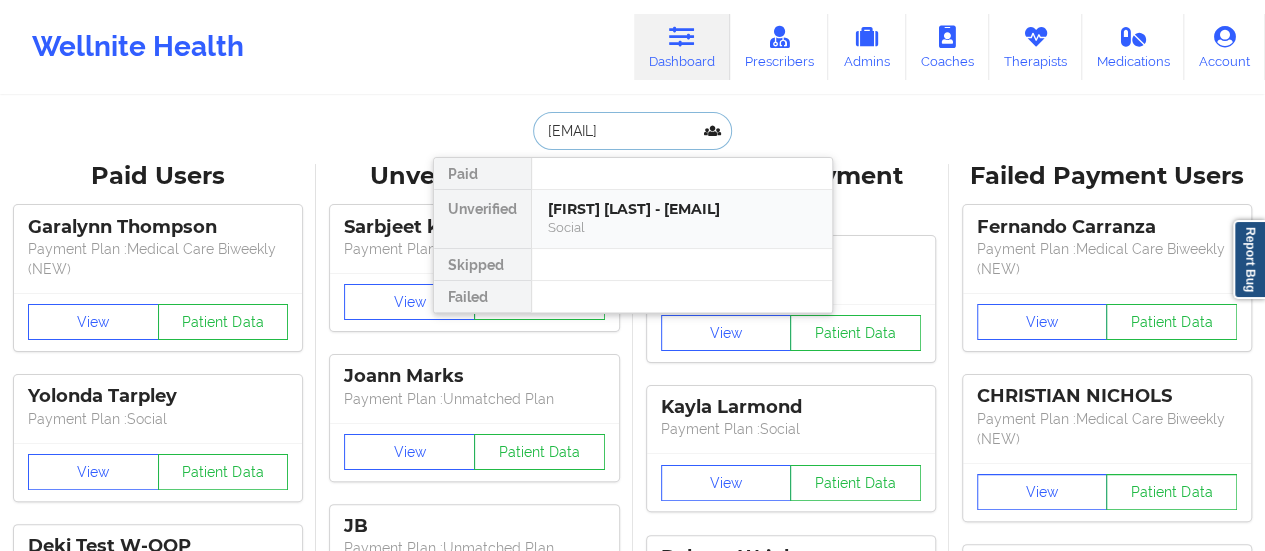 click on "[FIRST] [LAST]  - [EMAIL]" at bounding box center [682, 209] 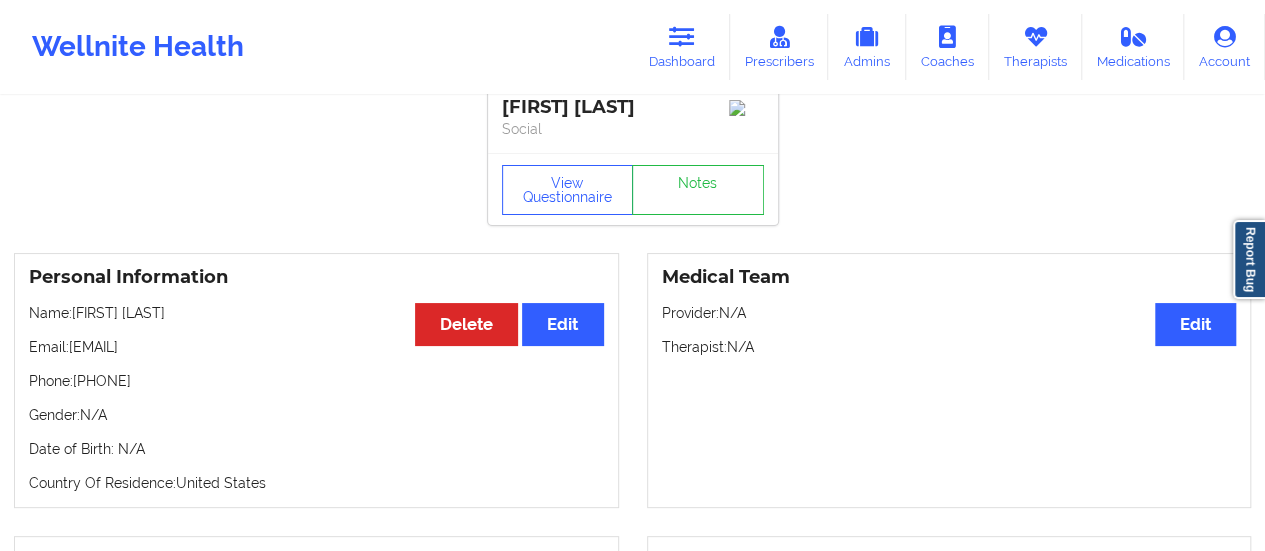 scroll, scrollTop: 0, scrollLeft: 0, axis: both 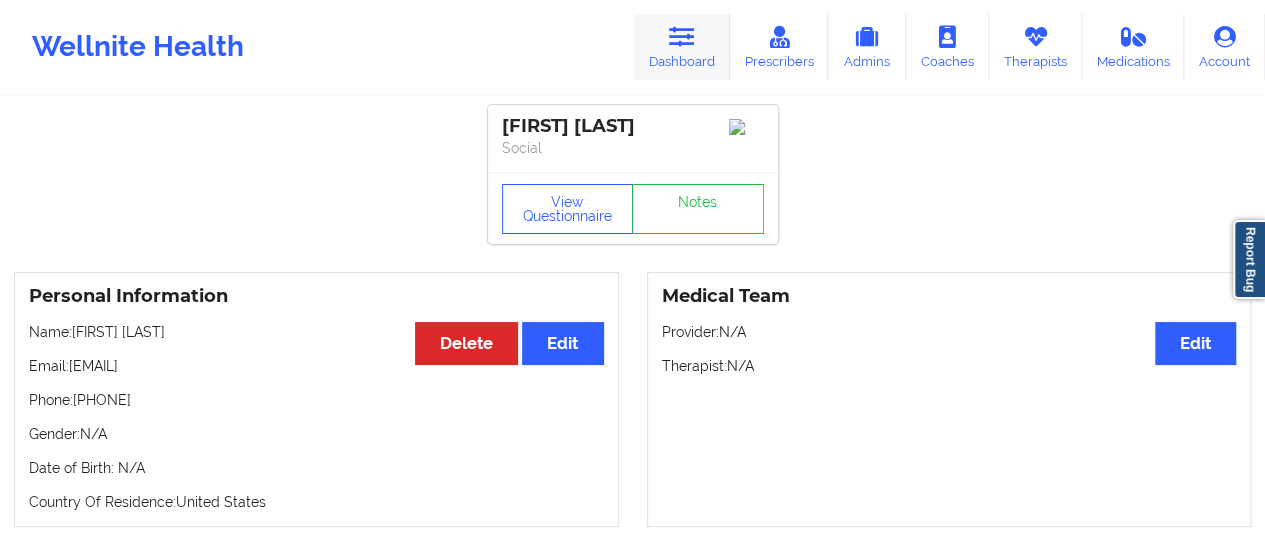 click on "Dashboard" at bounding box center (682, 47) 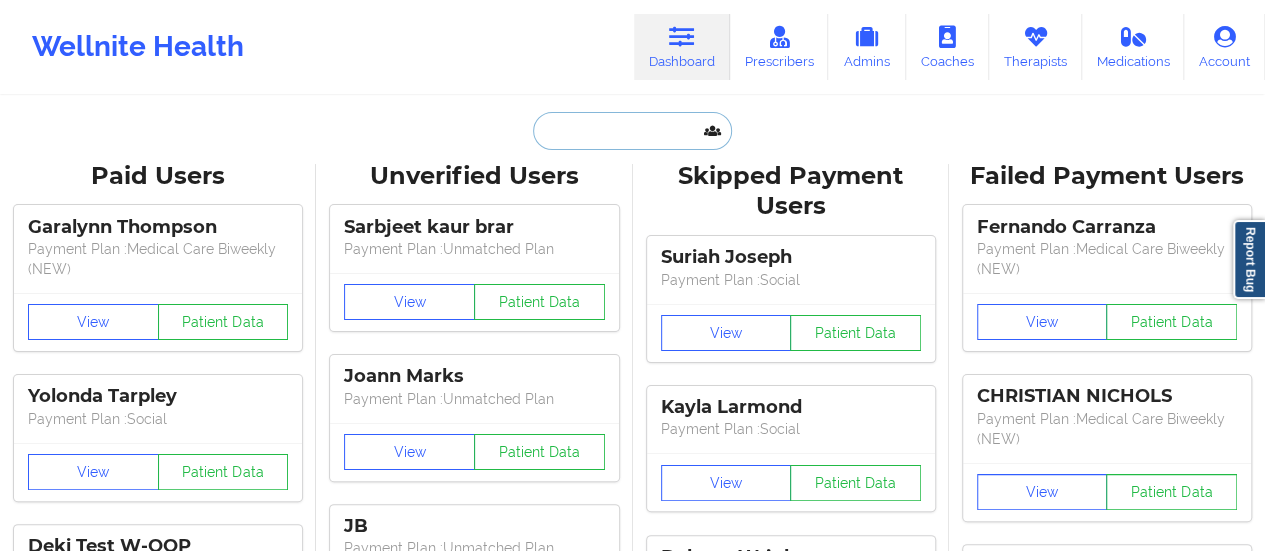 click at bounding box center (632, 131) 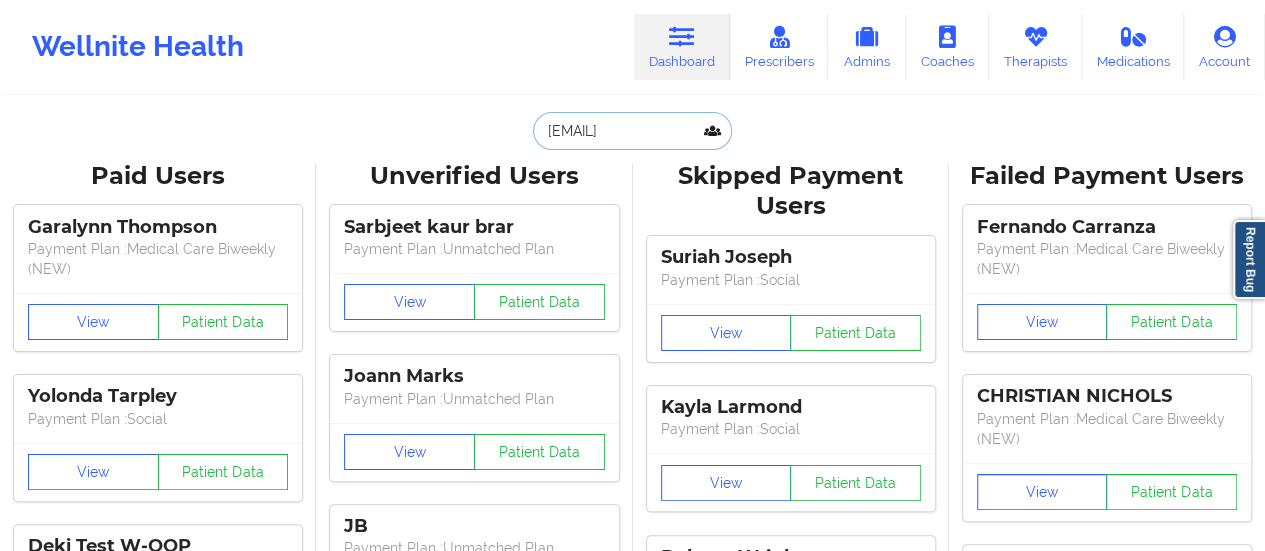 scroll, scrollTop: 0, scrollLeft: 8, axis: horizontal 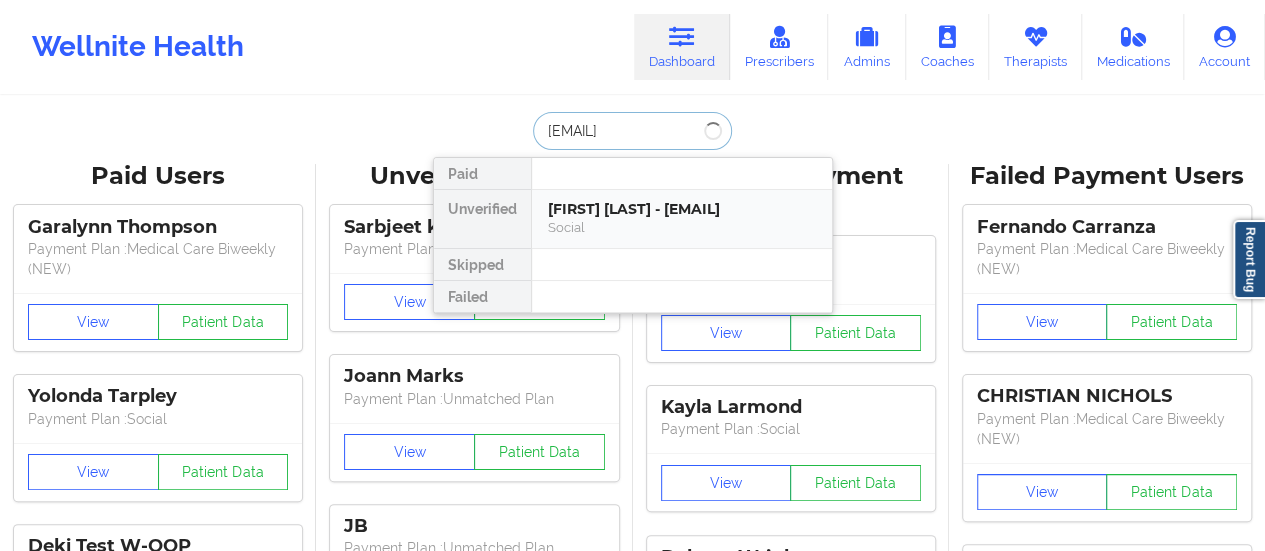 click on "[FIRST] [LAST]  - [EMAIL]" at bounding box center [682, 209] 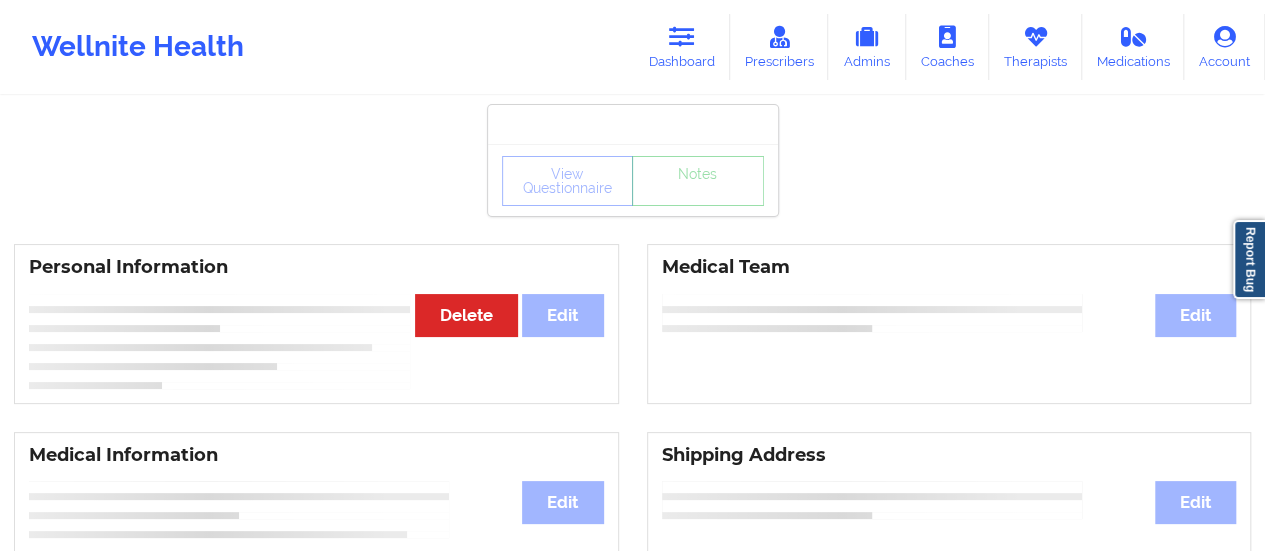 click on "View Questionnaire Notes Personal Information Edit Delete Medical Team Edit Medical Information Edit Shipping Address Edit Medical out-of-pocket Edit Therapy out-of-pocket Edit State of Residence Edit Payment Information Edit Cancel Plan Minor Consent Insurance Information Edit" at bounding box center [632, 793] 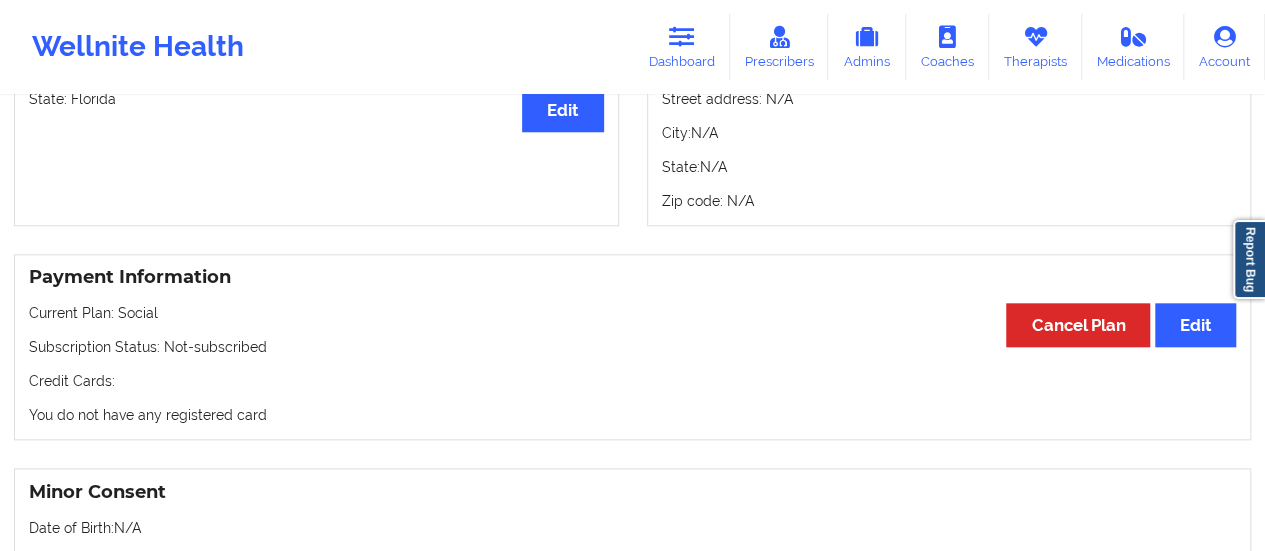 scroll, scrollTop: 909, scrollLeft: 0, axis: vertical 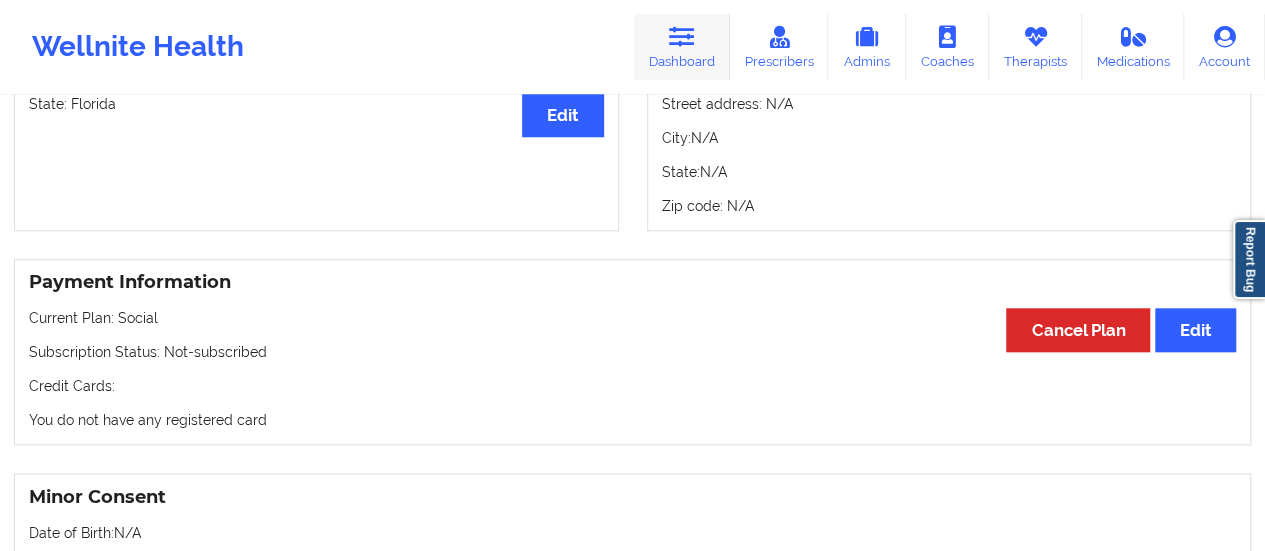 click on "Dashboard" at bounding box center [682, 47] 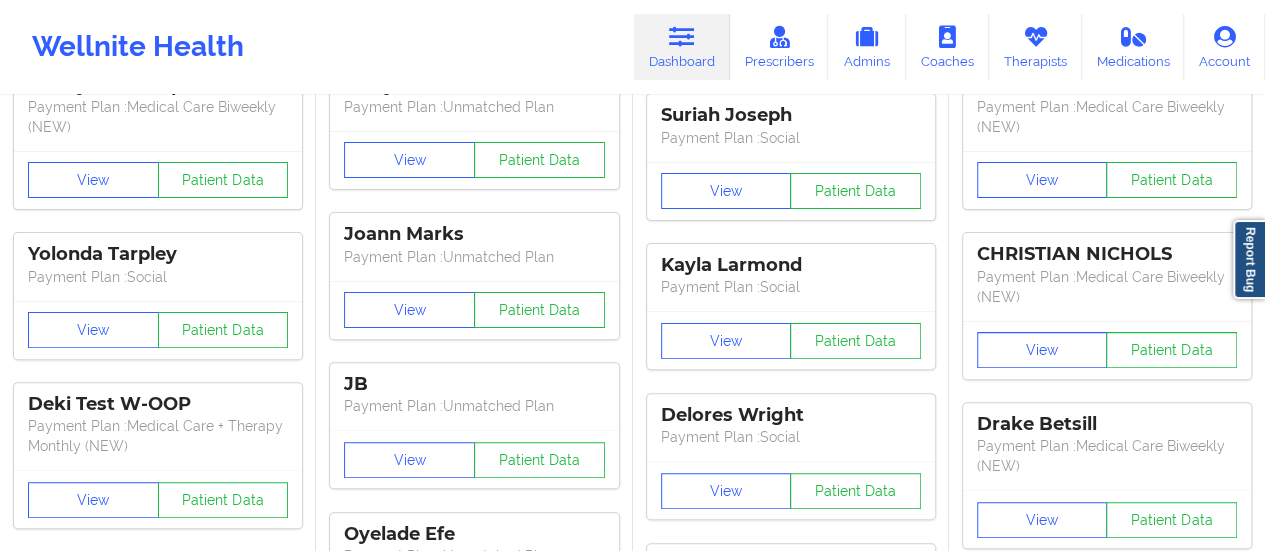 scroll, scrollTop: 0, scrollLeft: 0, axis: both 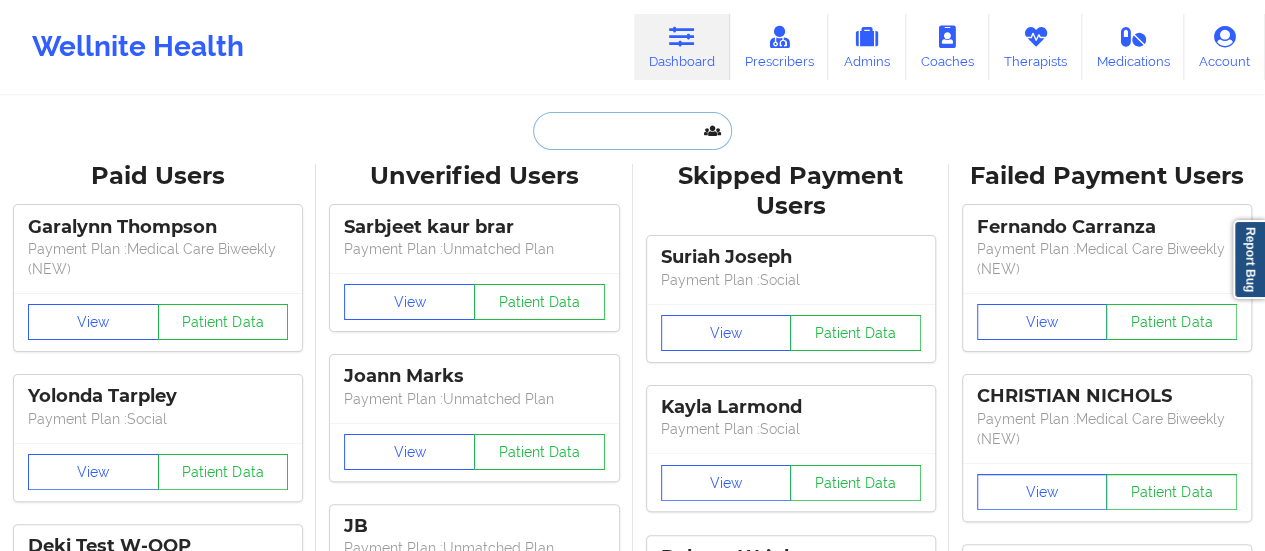 click at bounding box center [632, 131] 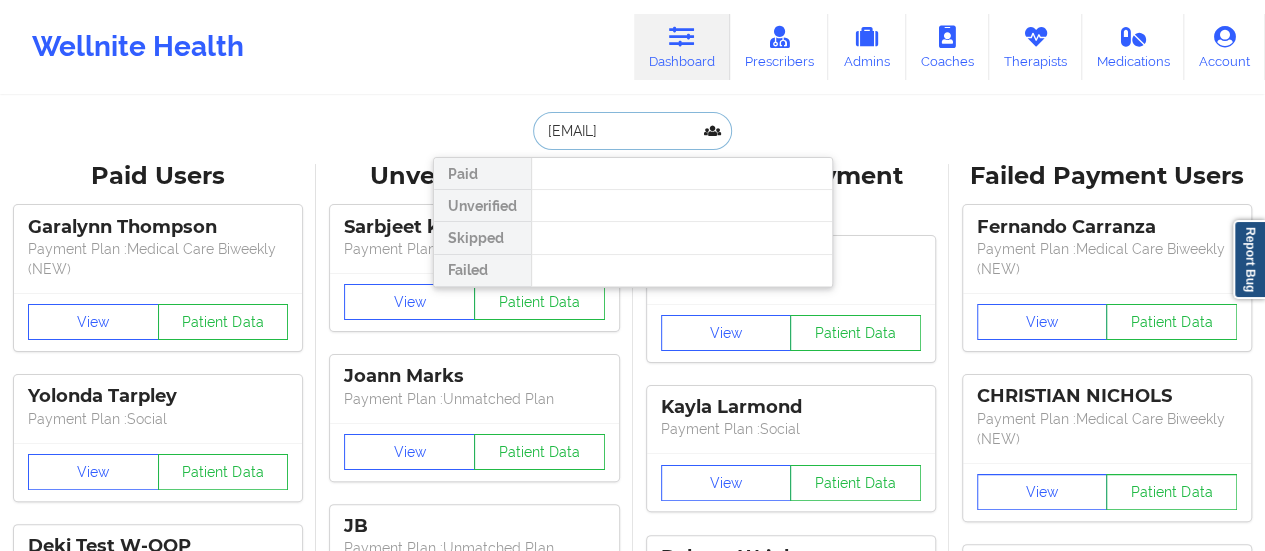 click on "[EMAIL]" at bounding box center (632, 131) 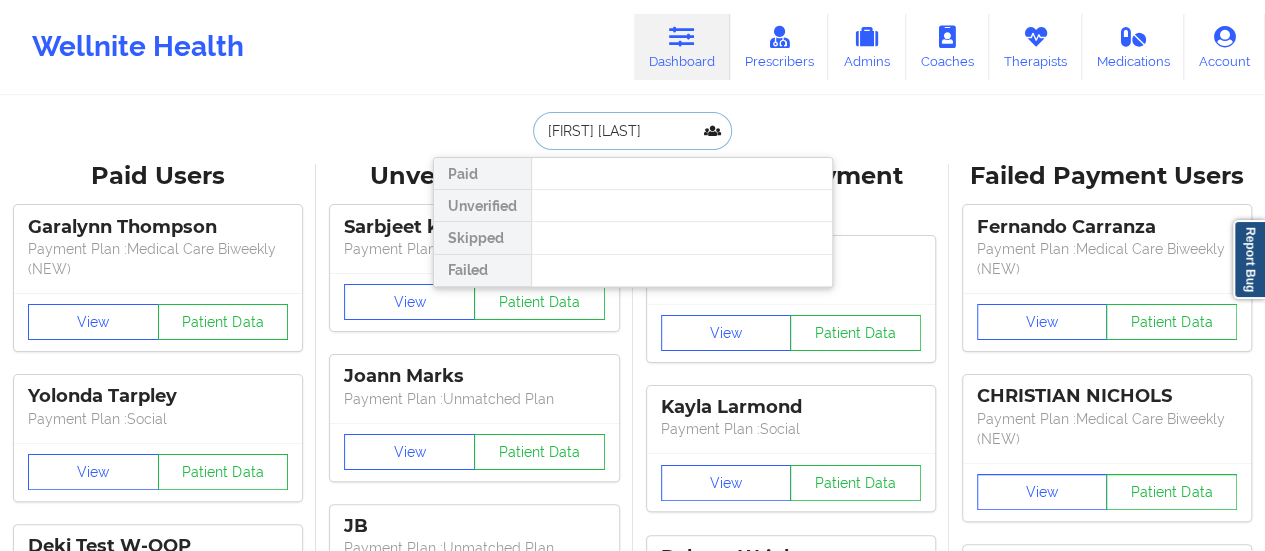 click on "[FIRST] [LAST]" at bounding box center (632, 131) 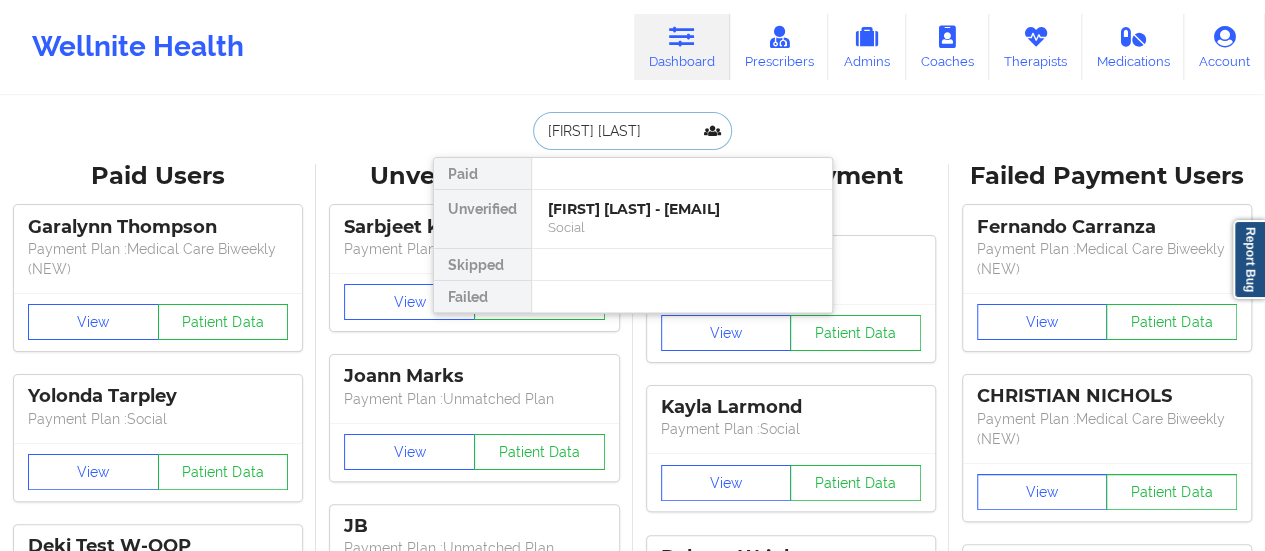 click on "[FIRST] [LAST] - [EMAIL] Social" at bounding box center [682, 219] 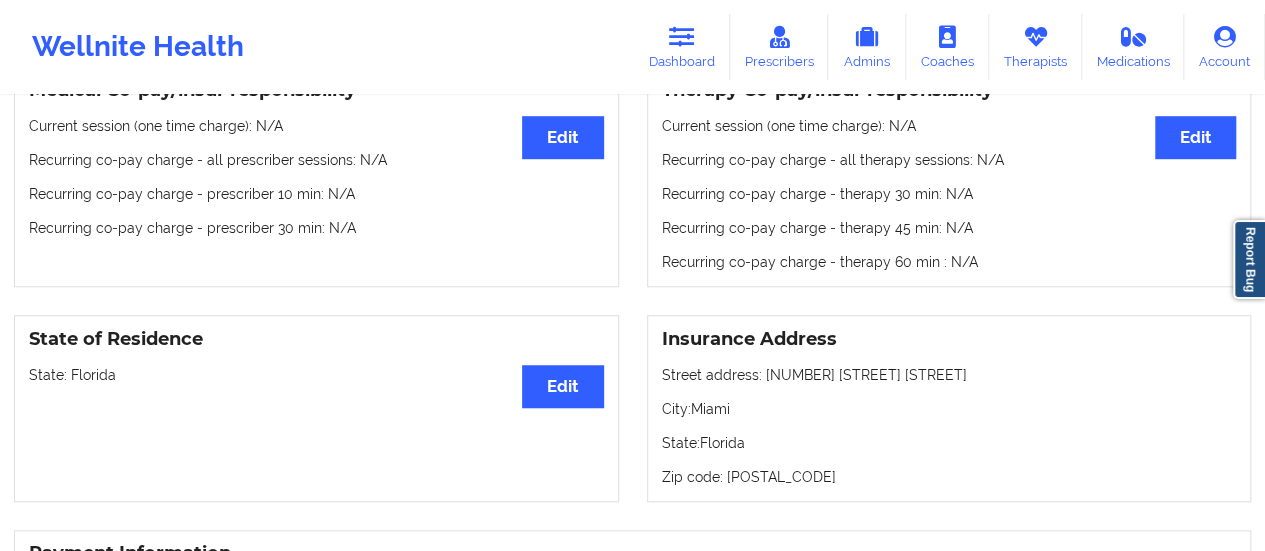 scroll, scrollTop: 630, scrollLeft: 0, axis: vertical 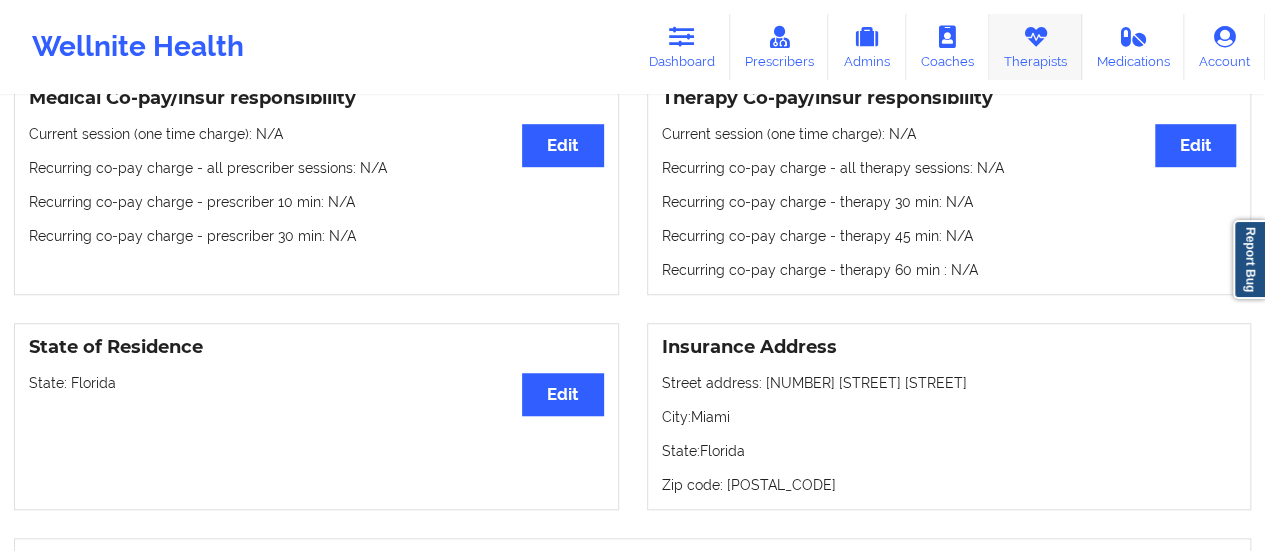 click at bounding box center (1035, 37) 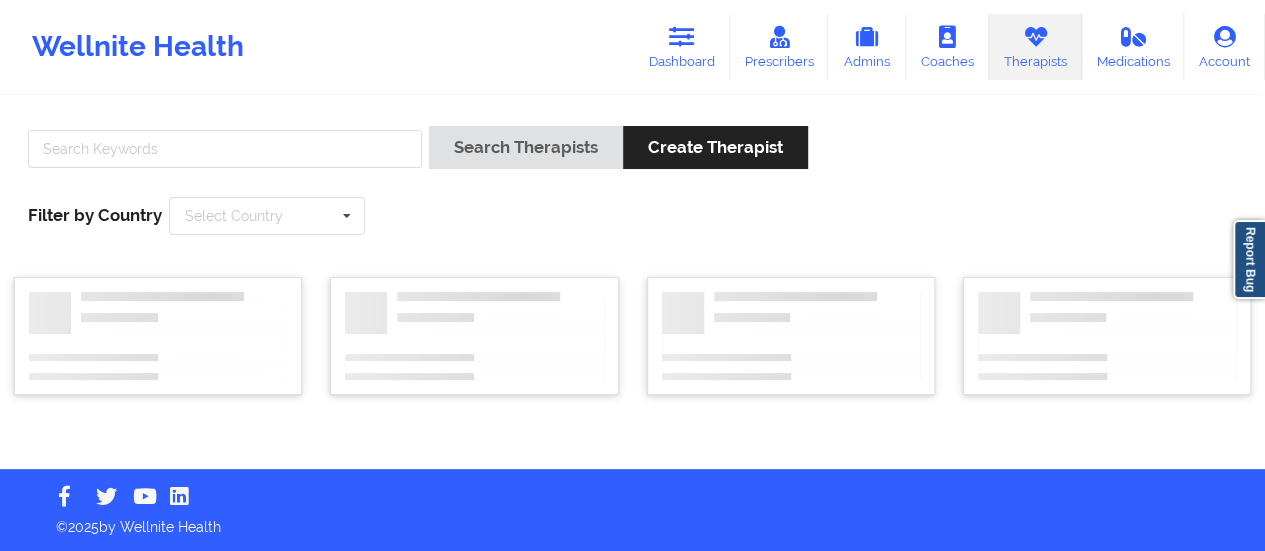 scroll, scrollTop: 0, scrollLeft: 0, axis: both 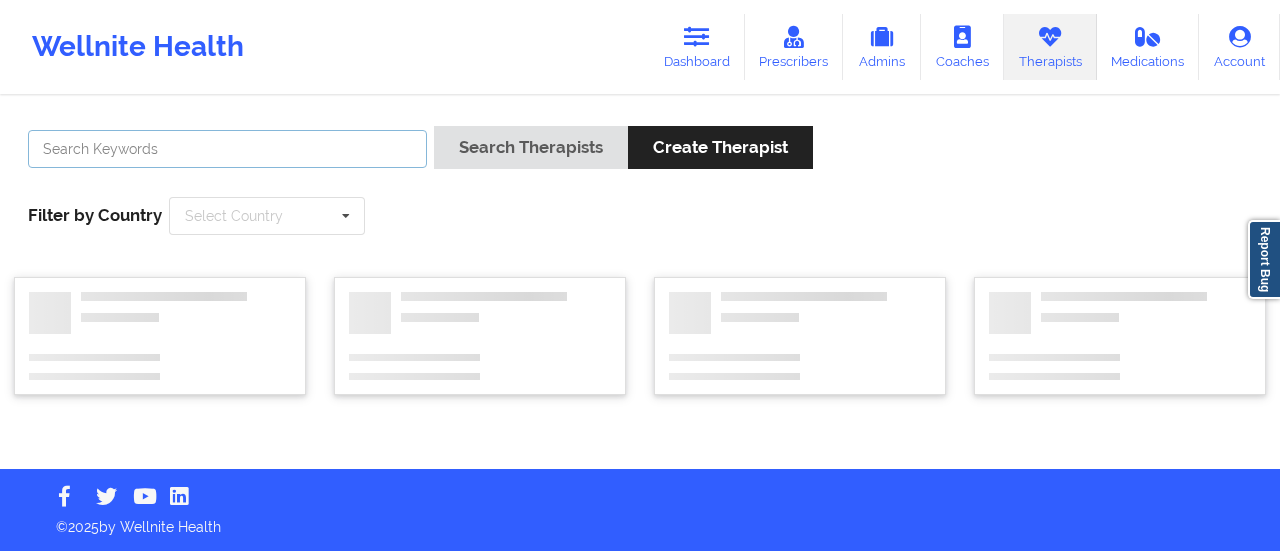 click at bounding box center [227, 149] 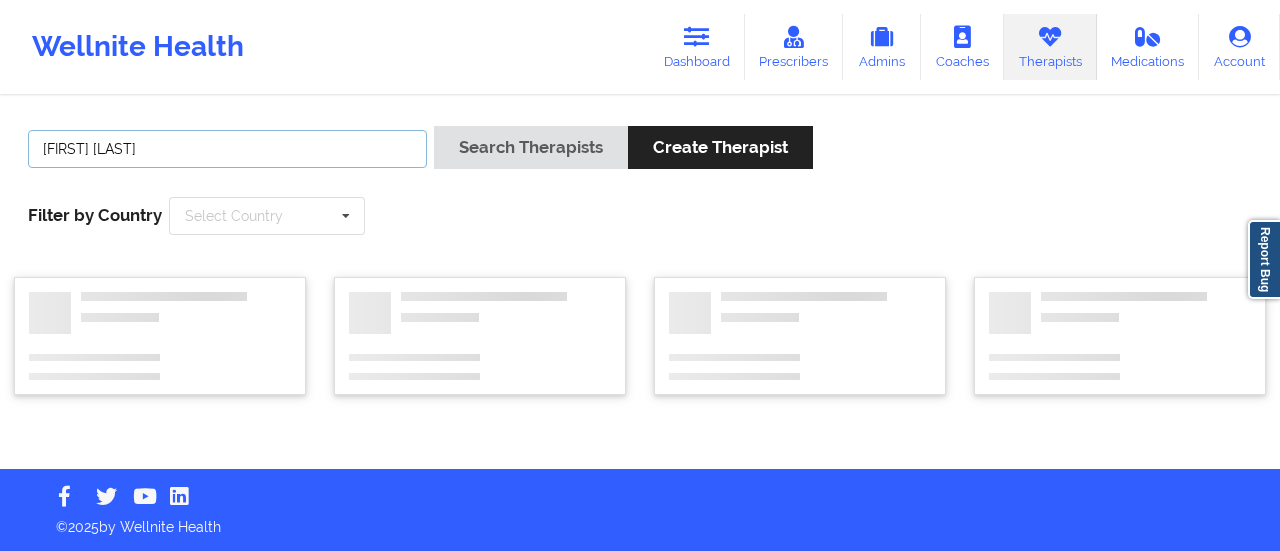 type on "[FIRST] [LAST]" 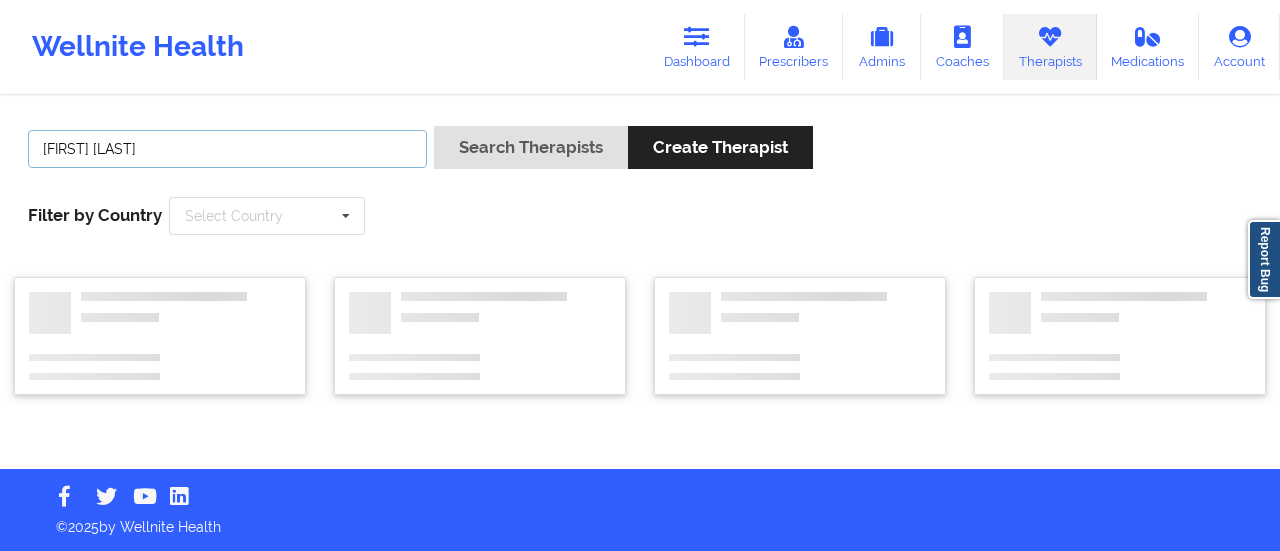 click on "Search Therapists" at bounding box center (531, 147) 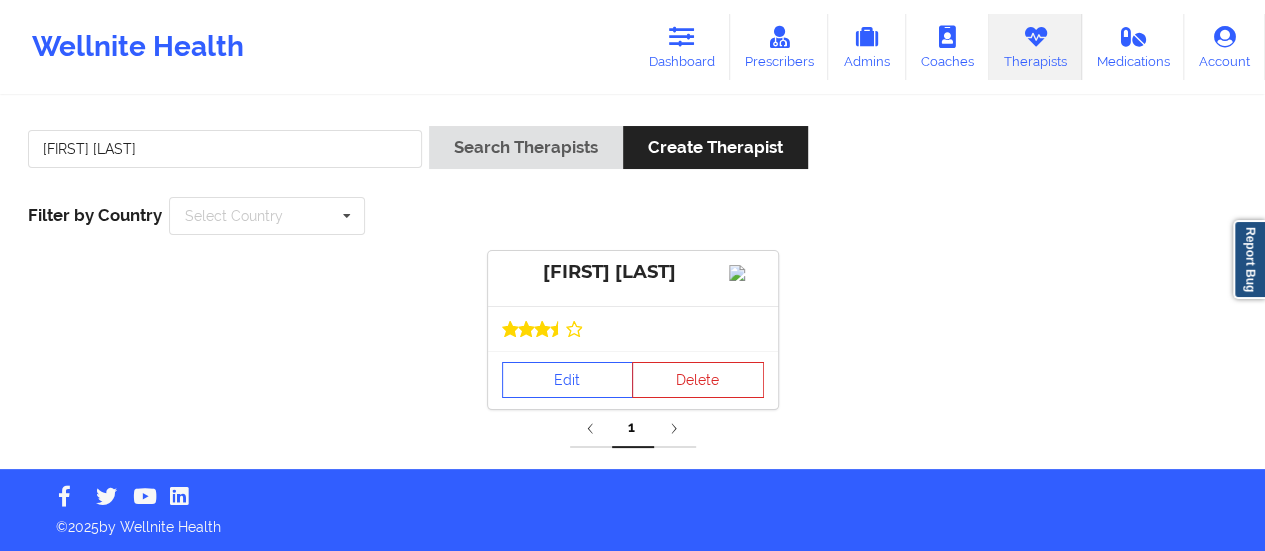 click on "Edit Delete" at bounding box center (633, 380) 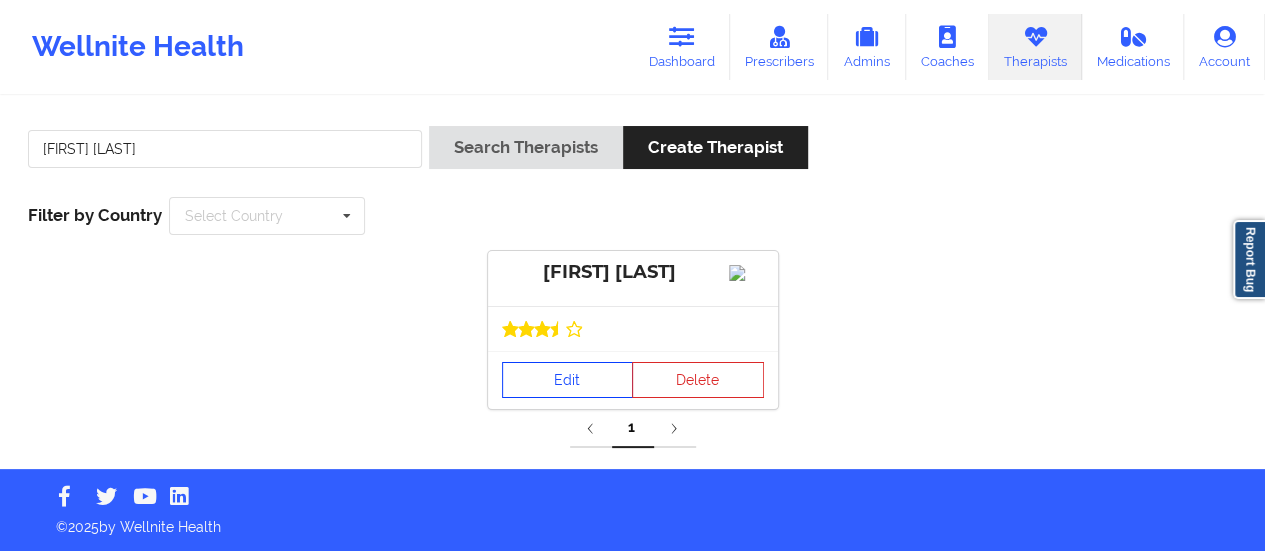 click on "Edit" at bounding box center (568, 380) 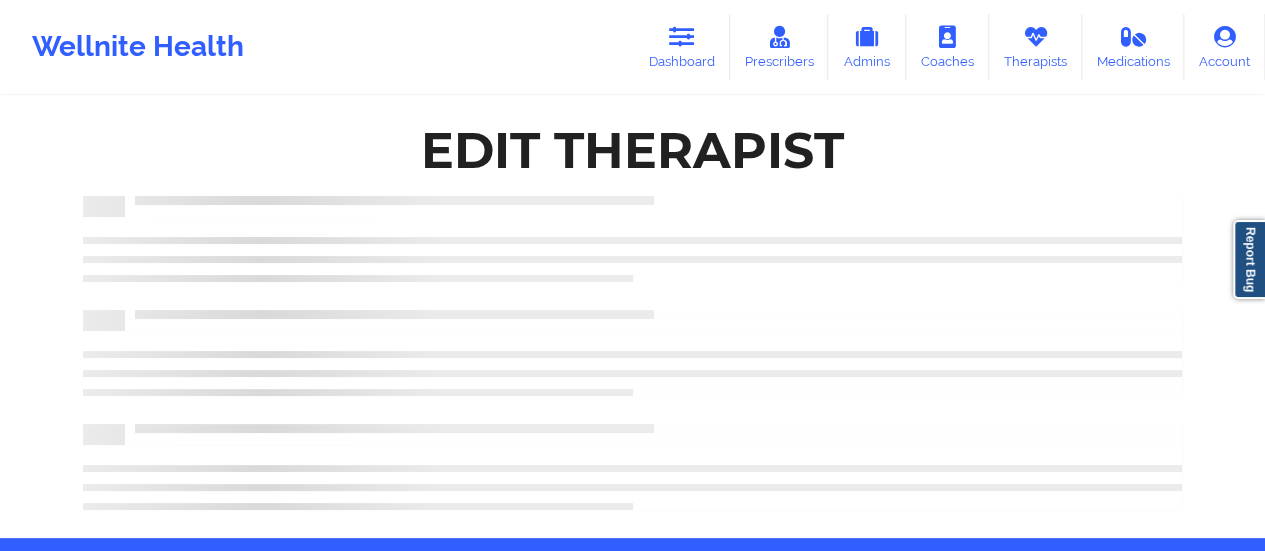 scroll, scrollTop: 360, scrollLeft: 0, axis: vertical 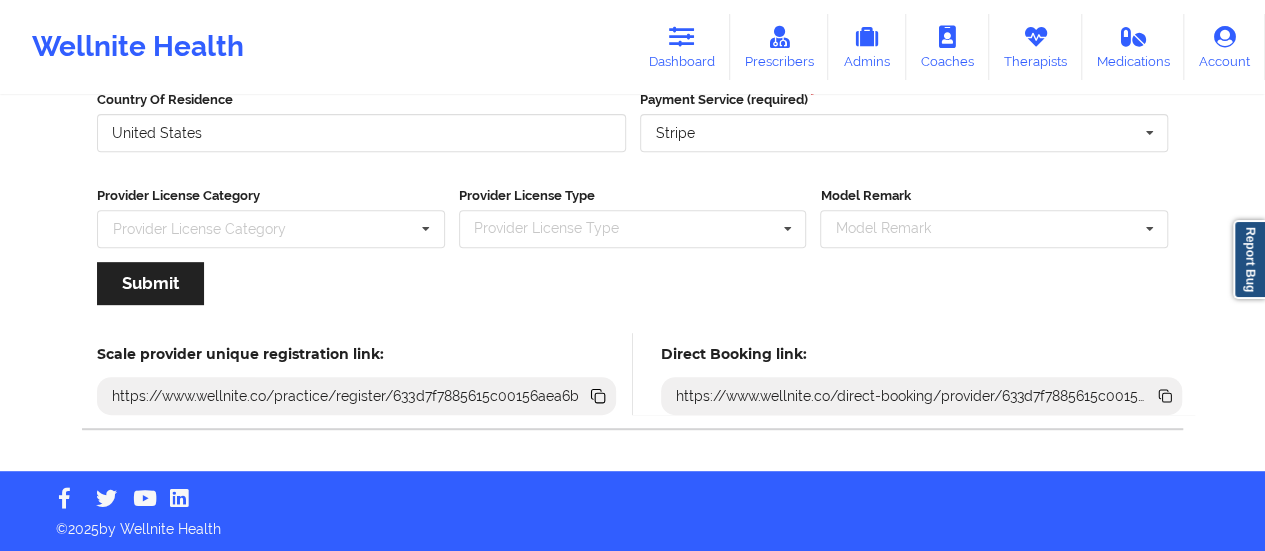 click 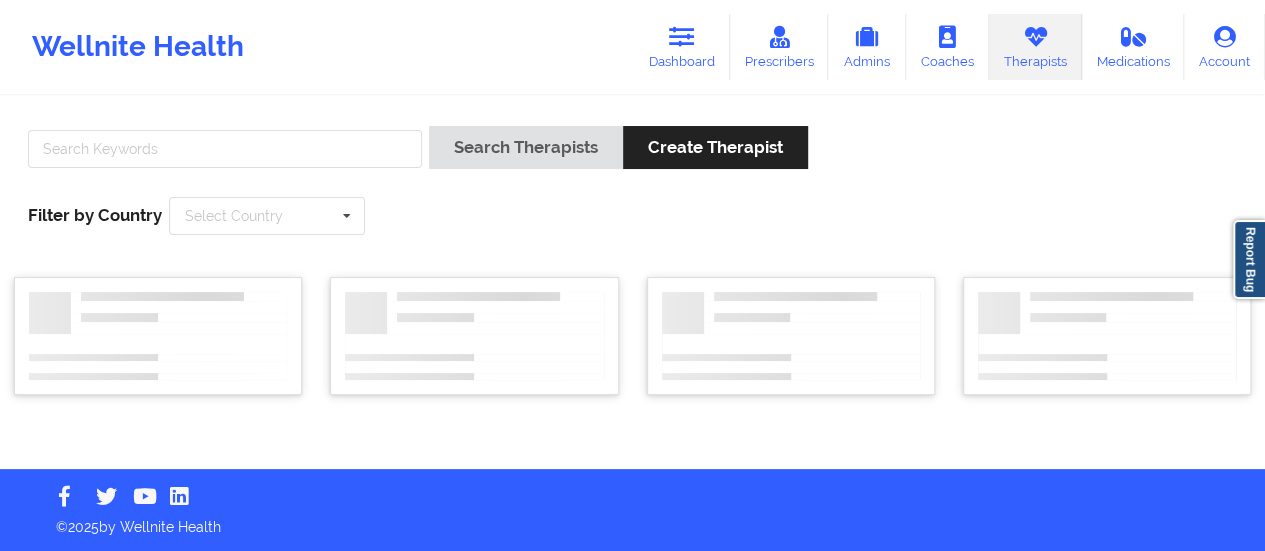 scroll, scrollTop: 0, scrollLeft: 0, axis: both 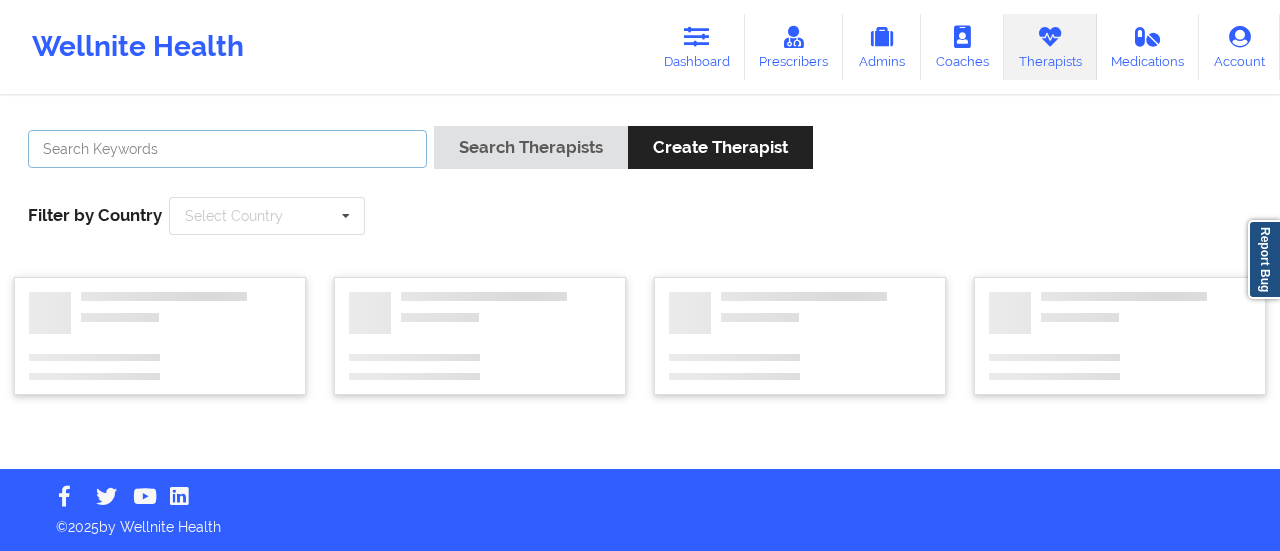 click at bounding box center [227, 149] 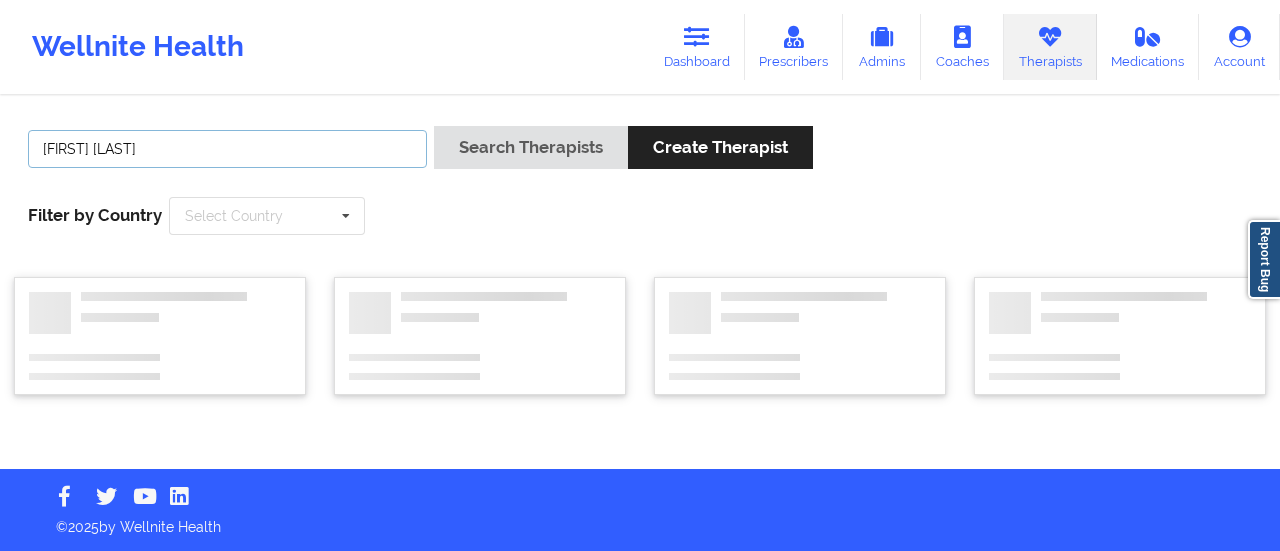 type on "[FIRST] [LAST]" 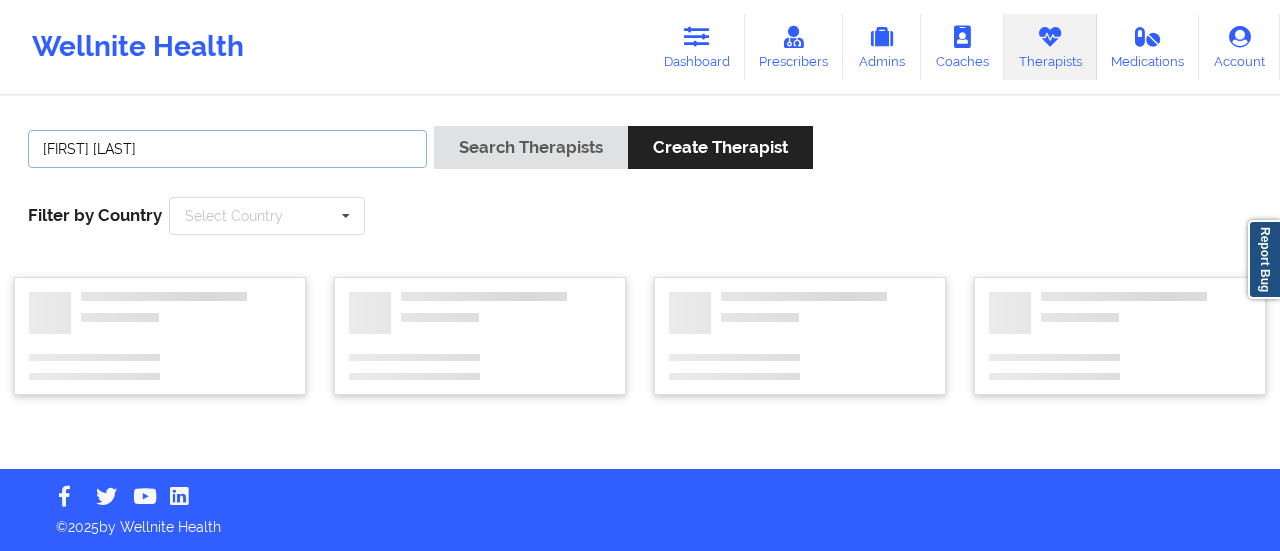 click on "Search Therapists" at bounding box center [531, 147] 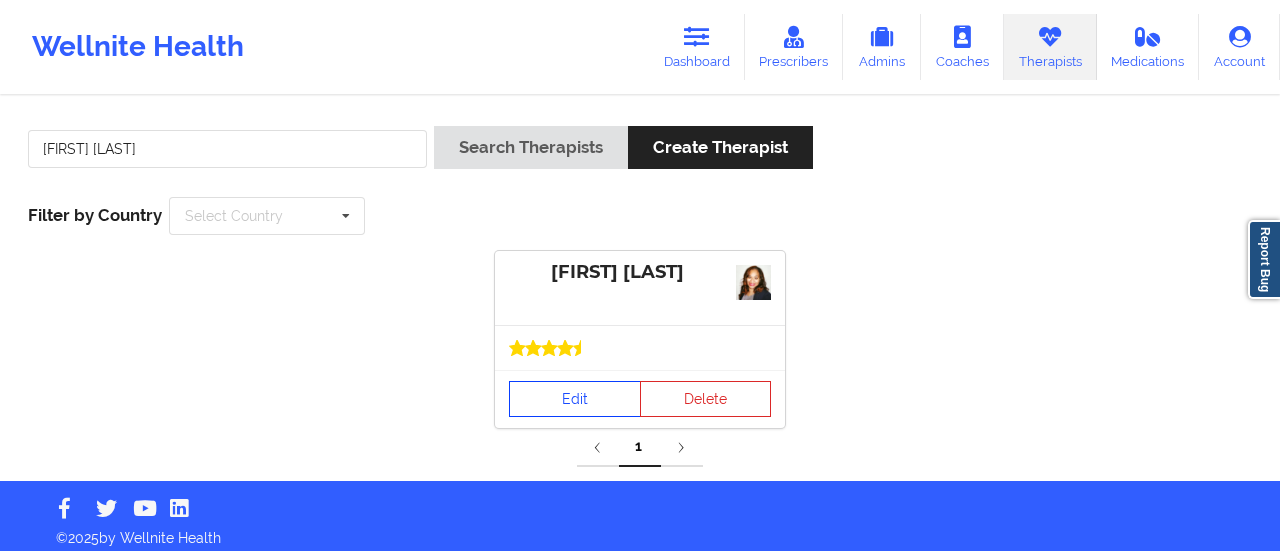 click on "Edit" at bounding box center (575, 399) 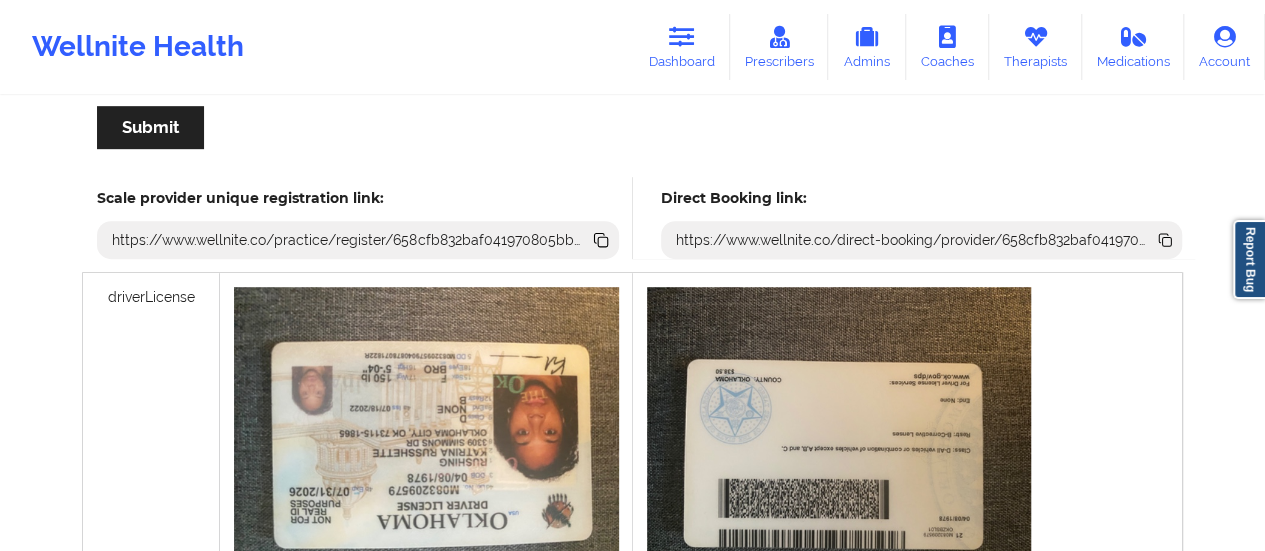 scroll, scrollTop: 538, scrollLeft: 0, axis: vertical 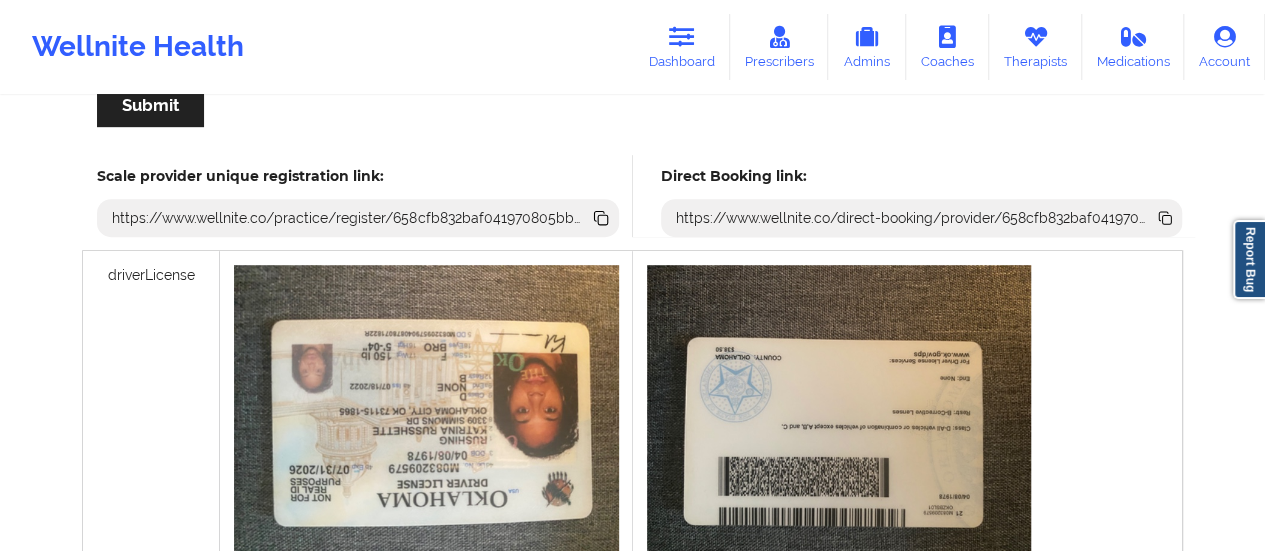 click 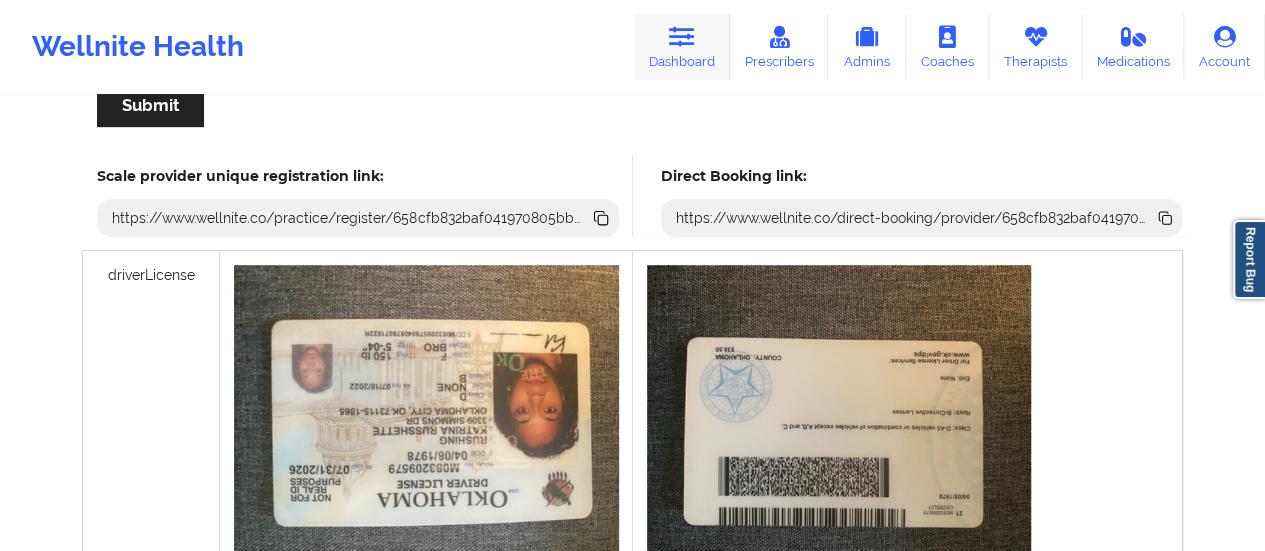 click on "Dashboard" at bounding box center [682, 47] 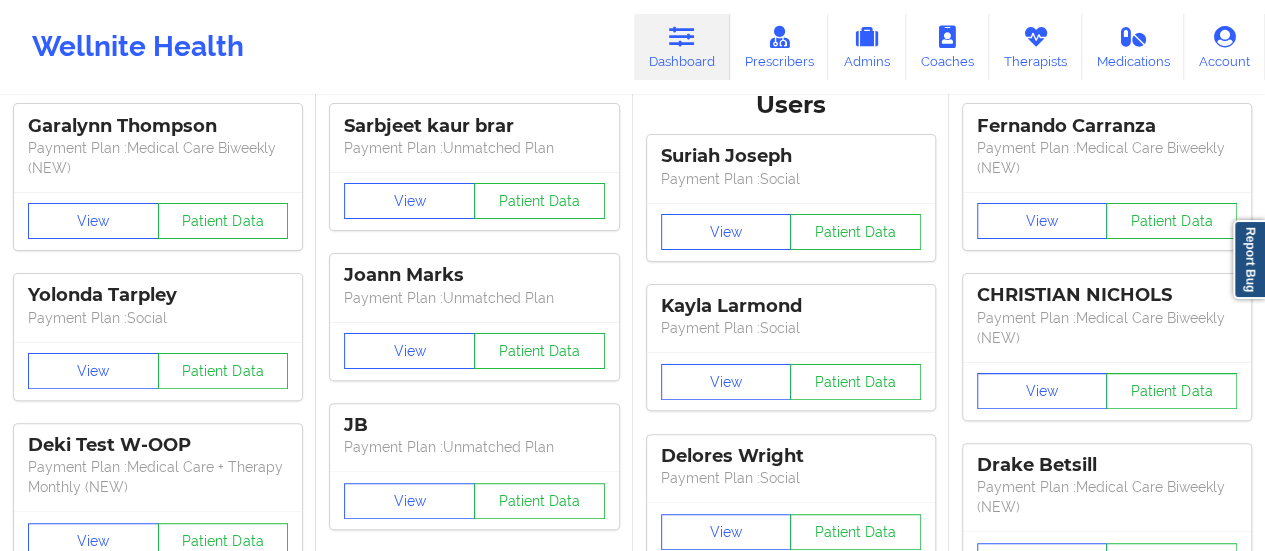 scroll, scrollTop: 0, scrollLeft: 0, axis: both 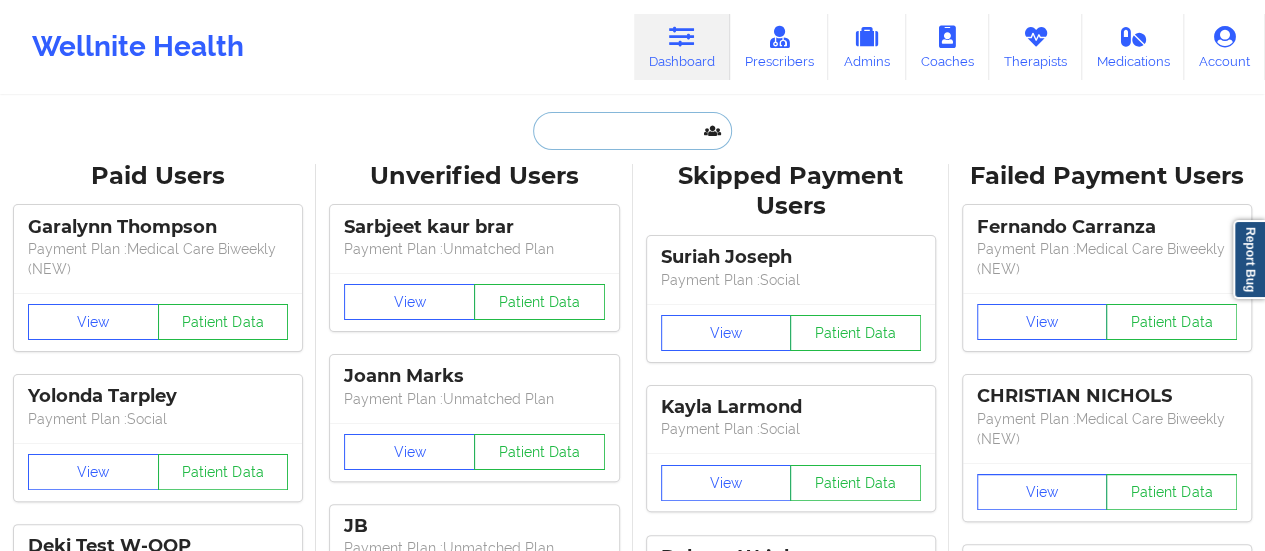 click at bounding box center [632, 131] 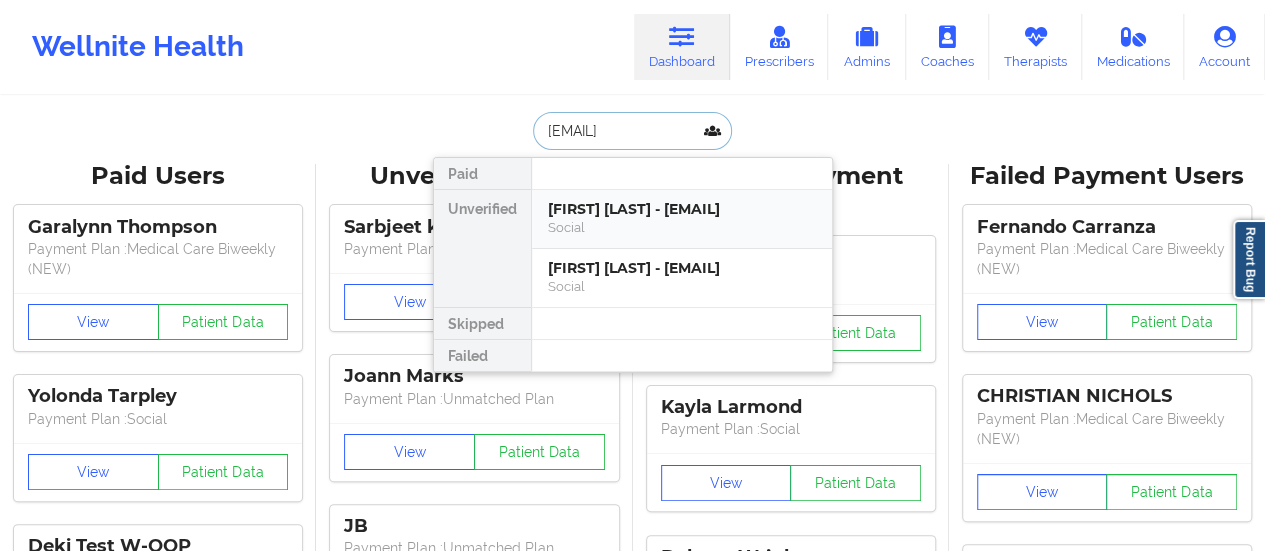 click on "[FIRST] [LAST]  - [EMAIL]" at bounding box center (682, 209) 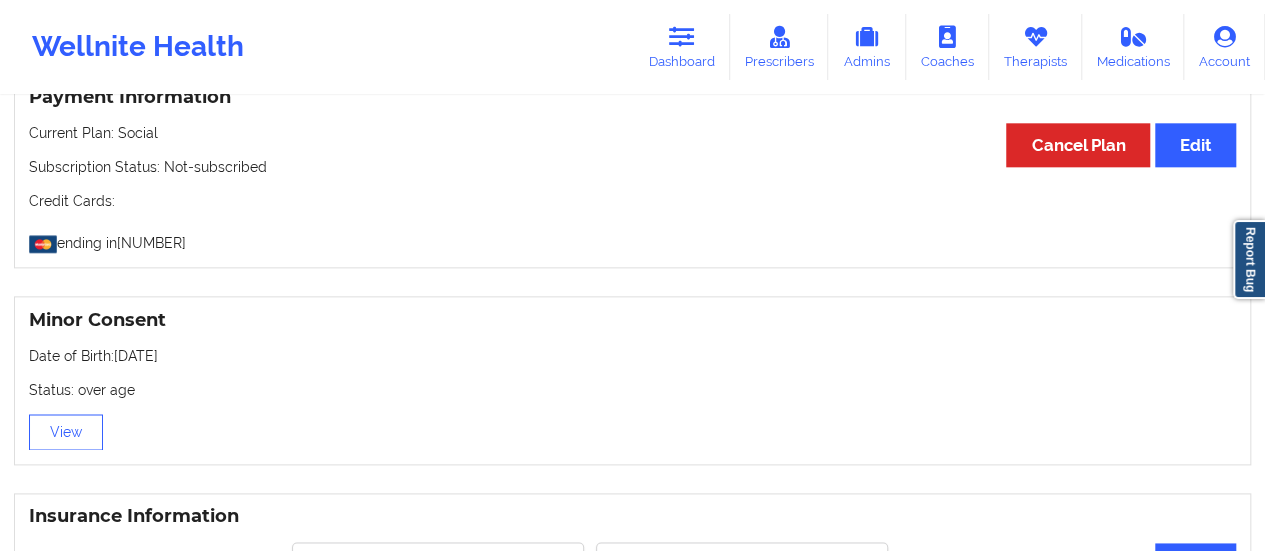 click on "Minor Consent" at bounding box center (632, 320) 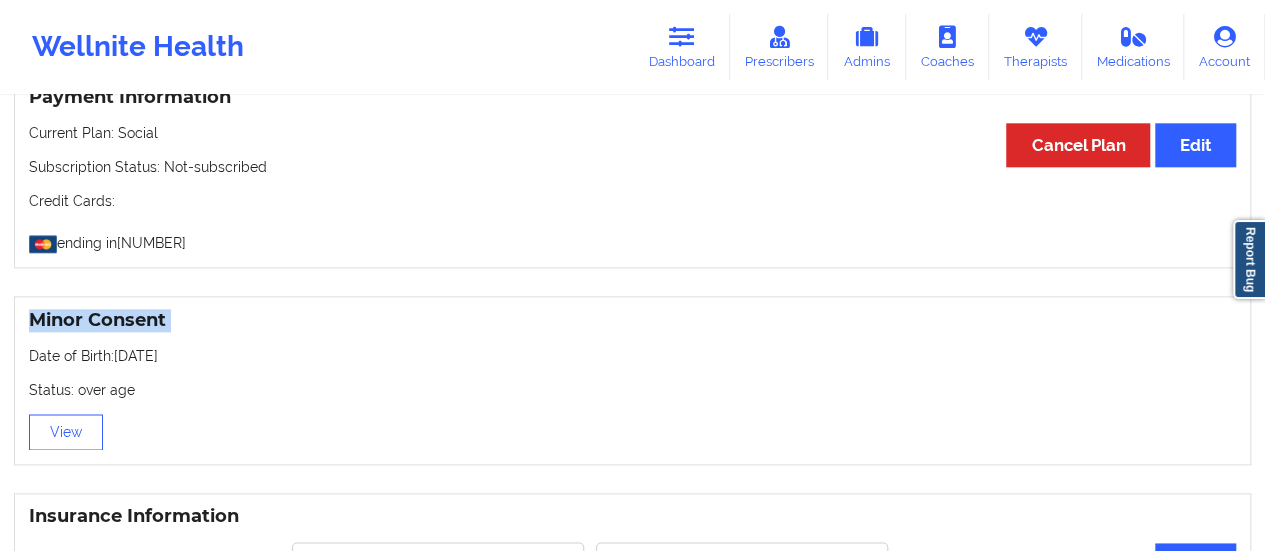 click on "Minor Consent" at bounding box center (632, 320) 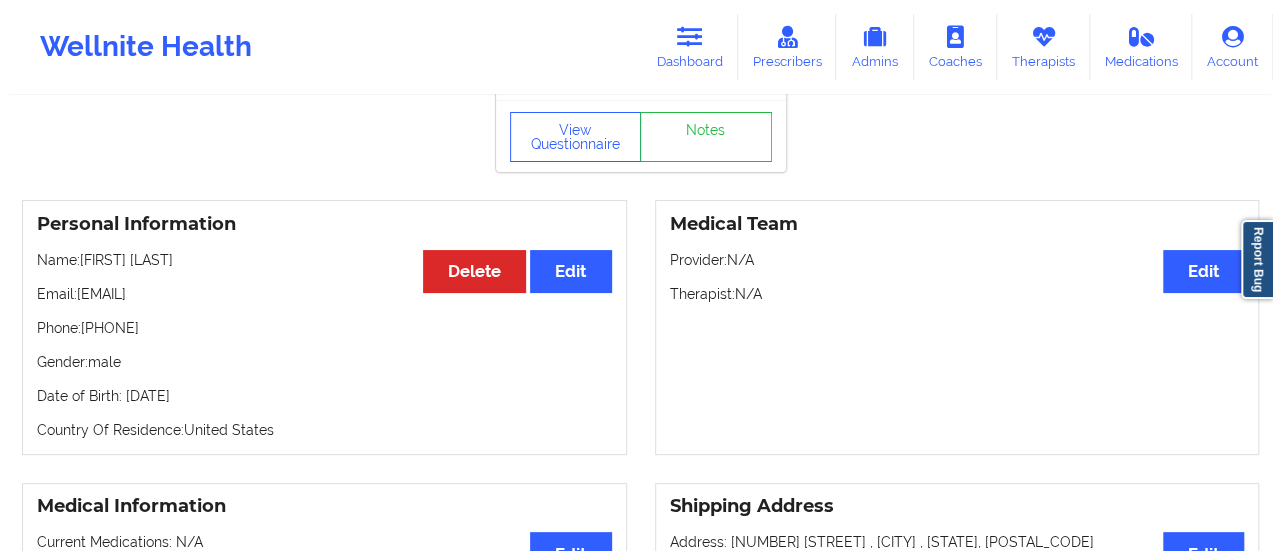 scroll, scrollTop: 0, scrollLeft: 0, axis: both 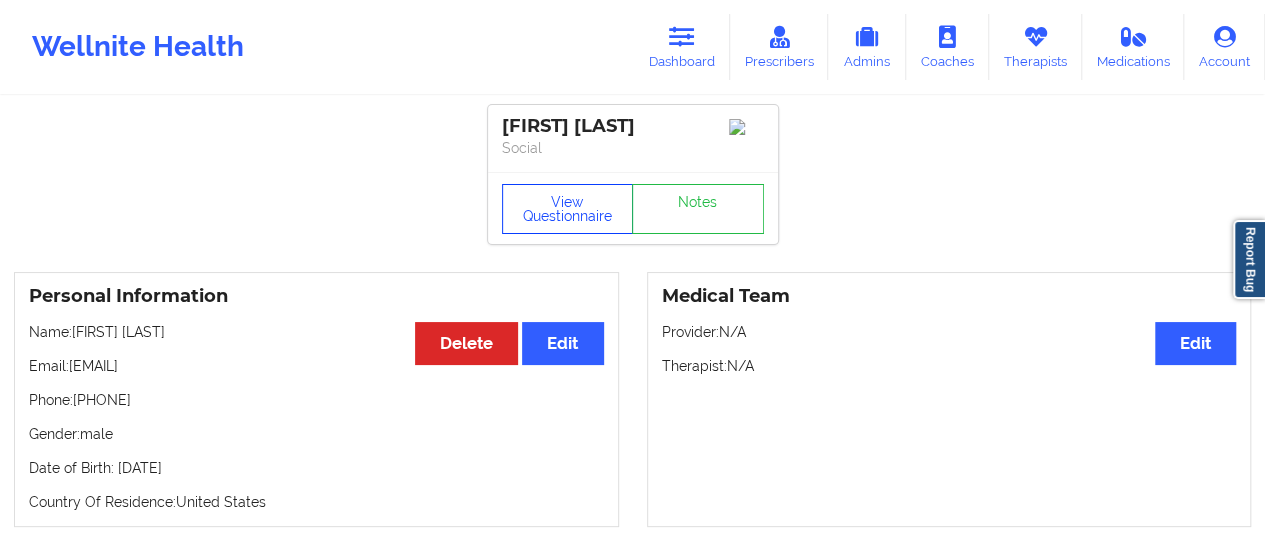 click on "View Questionnaire" at bounding box center (568, 209) 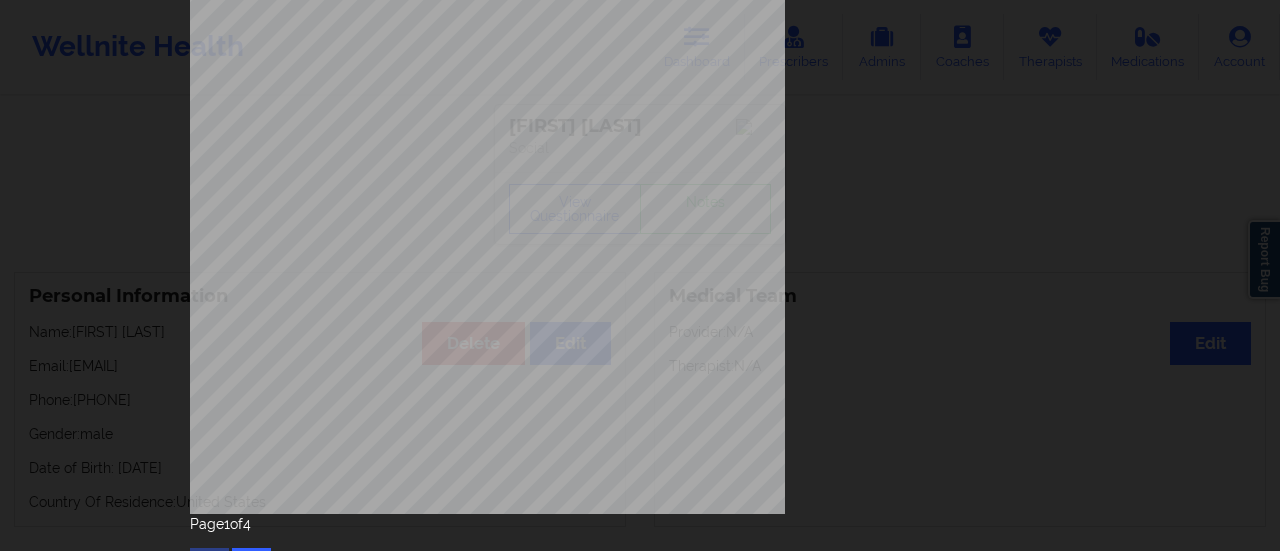 scroll, scrollTop: 402, scrollLeft: 0, axis: vertical 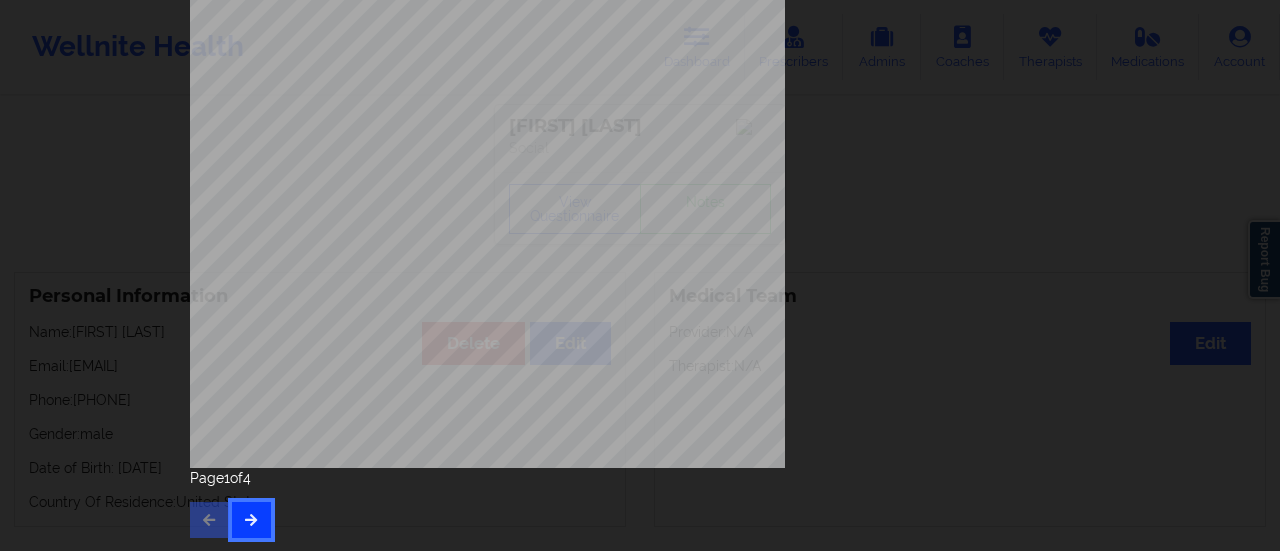 click at bounding box center (251, 520) 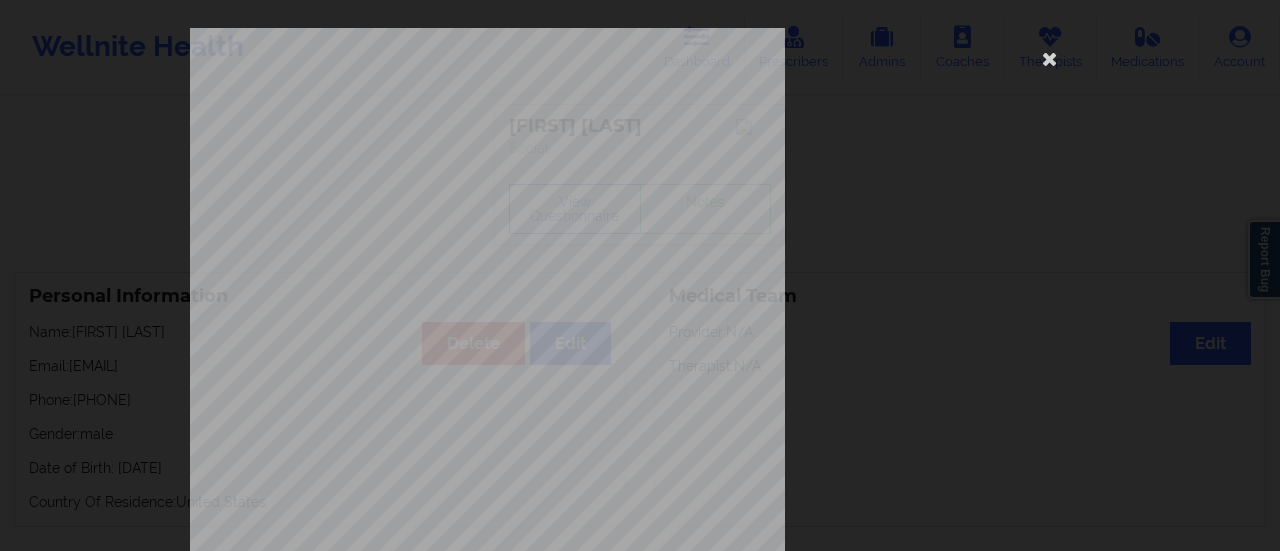 scroll, scrollTop: 402, scrollLeft: 0, axis: vertical 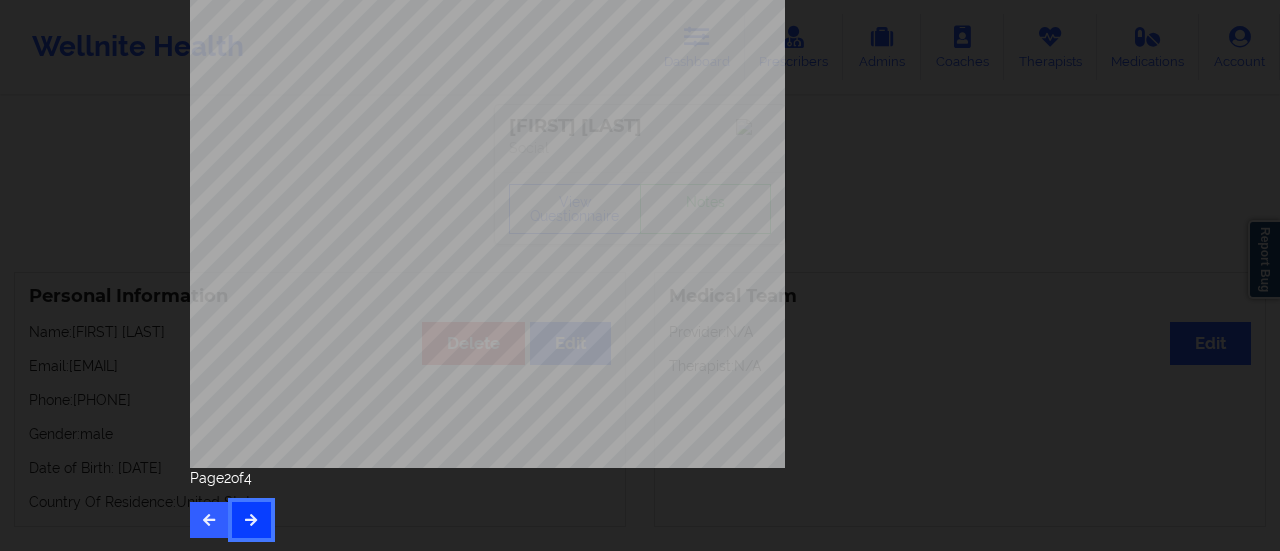 click at bounding box center (251, 520) 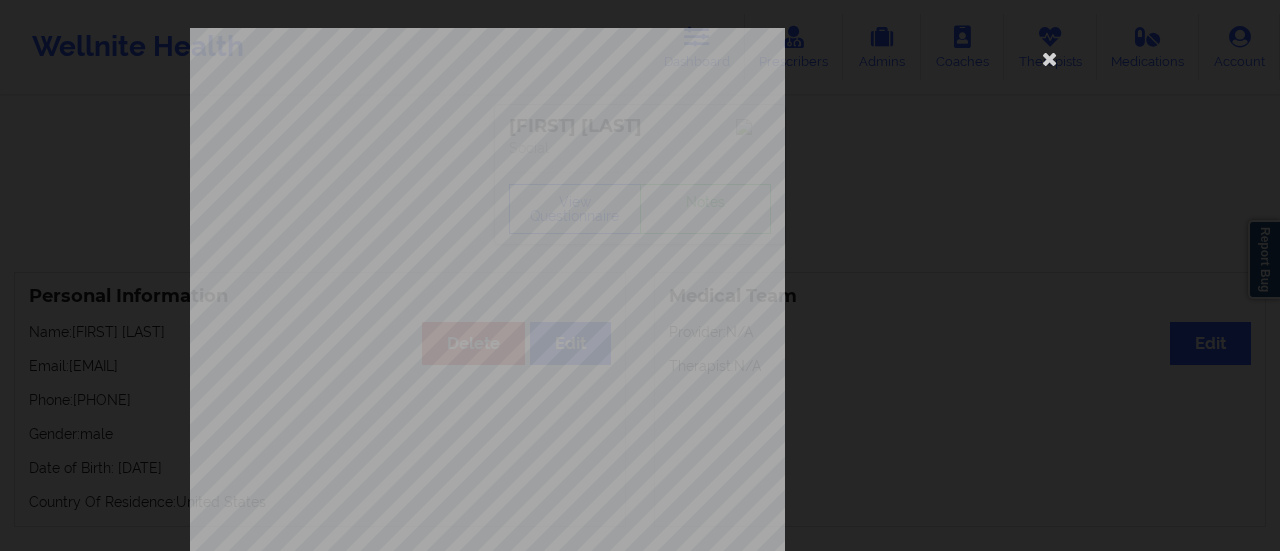 scroll, scrollTop: 402, scrollLeft: 0, axis: vertical 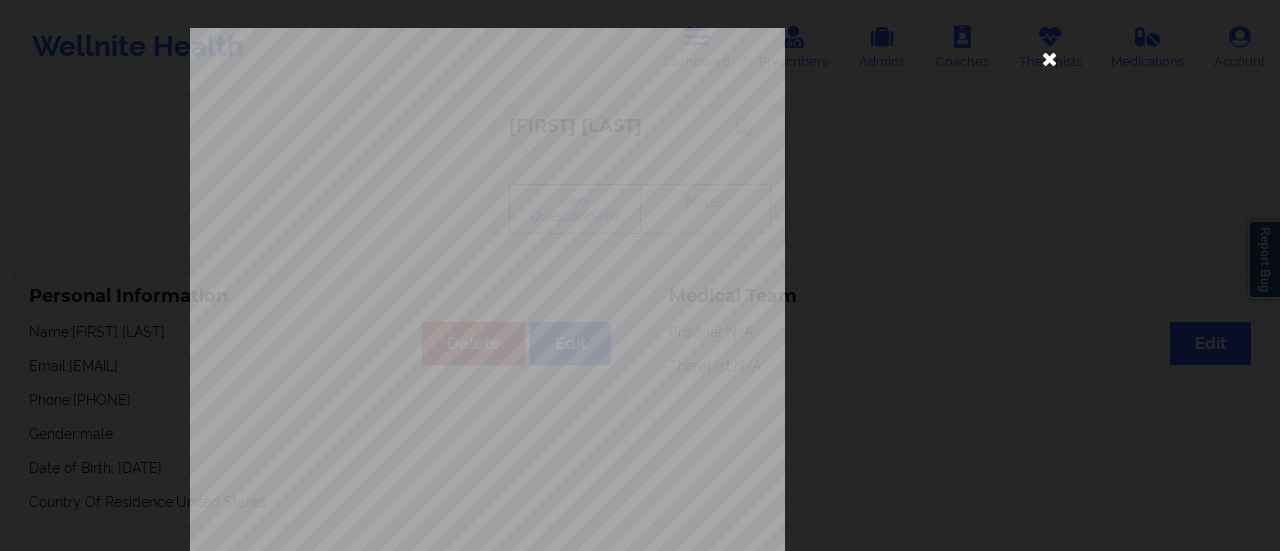 click at bounding box center [1050, 58] 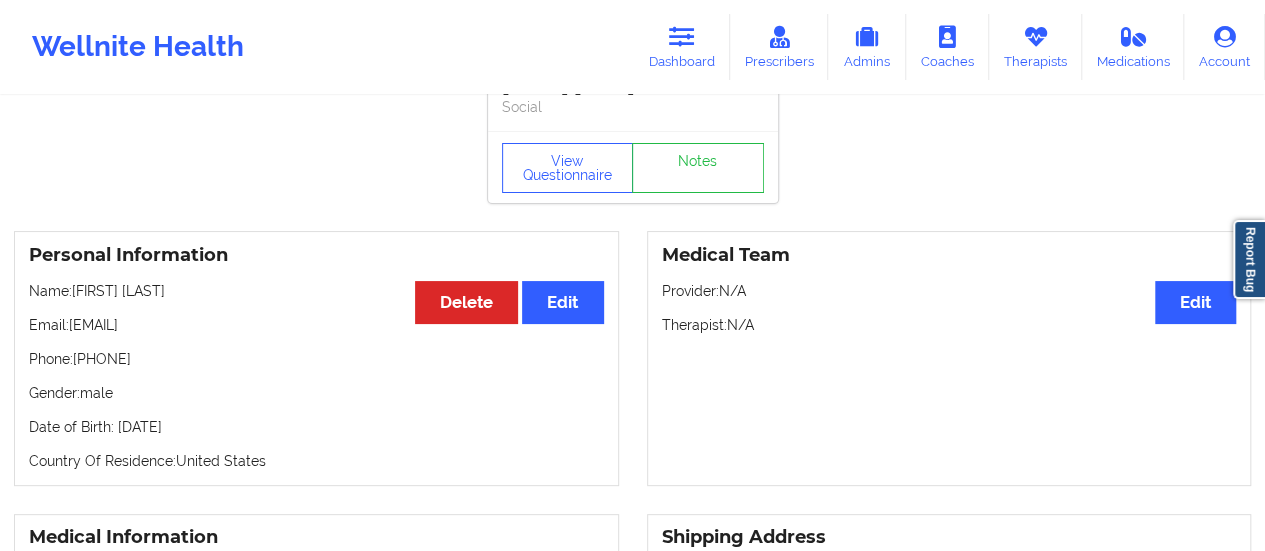 scroll, scrollTop: 45, scrollLeft: 0, axis: vertical 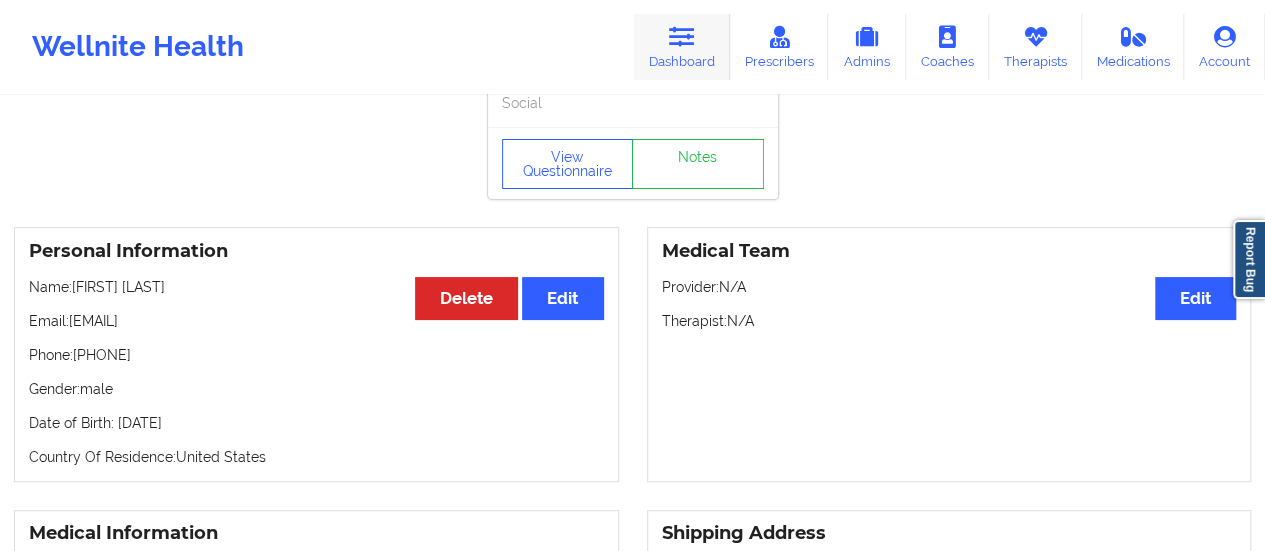 click on "Dashboard" at bounding box center [682, 47] 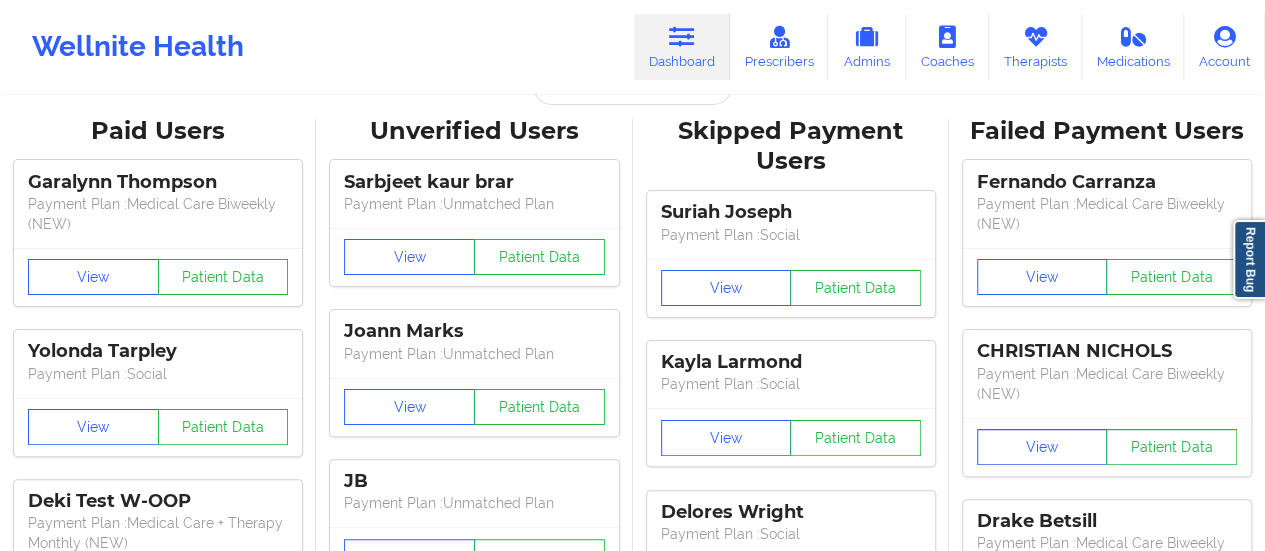 scroll, scrollTop: 0, scrollLeft: 0, axis: both 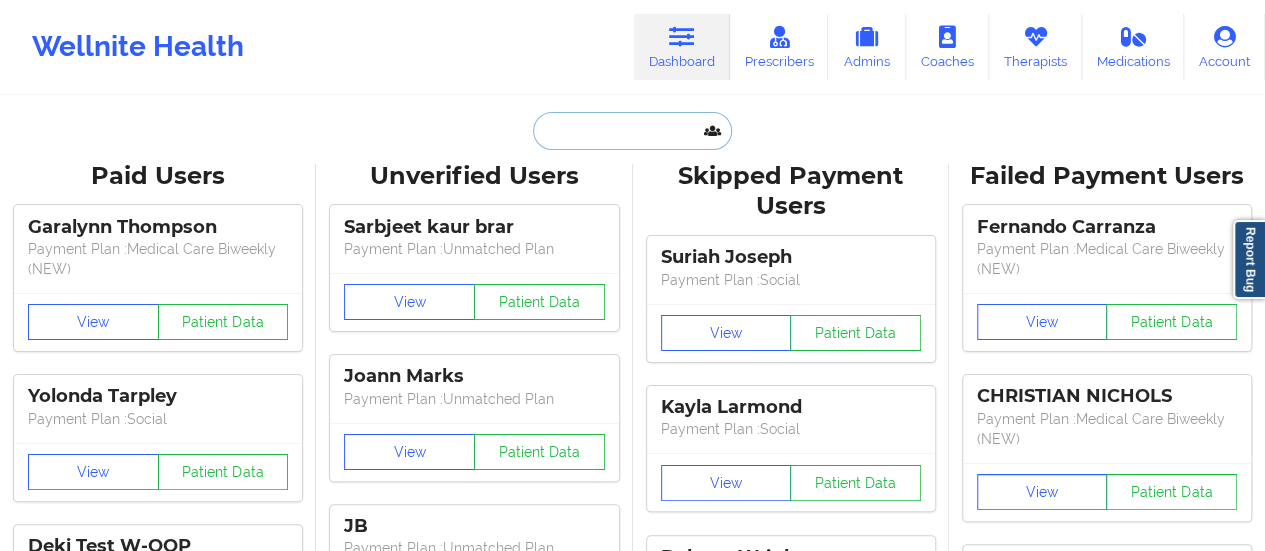 click at bounding box center (632, 131) 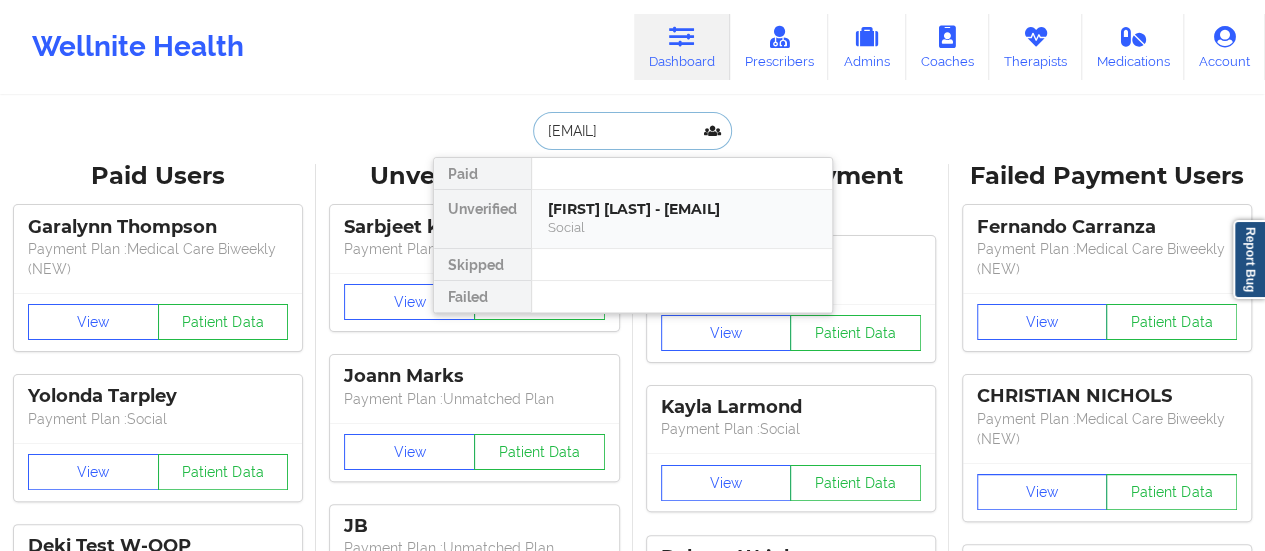 click on "[FIRST] [LAST] - [EMAIL]" at bounding box center (682, 209) 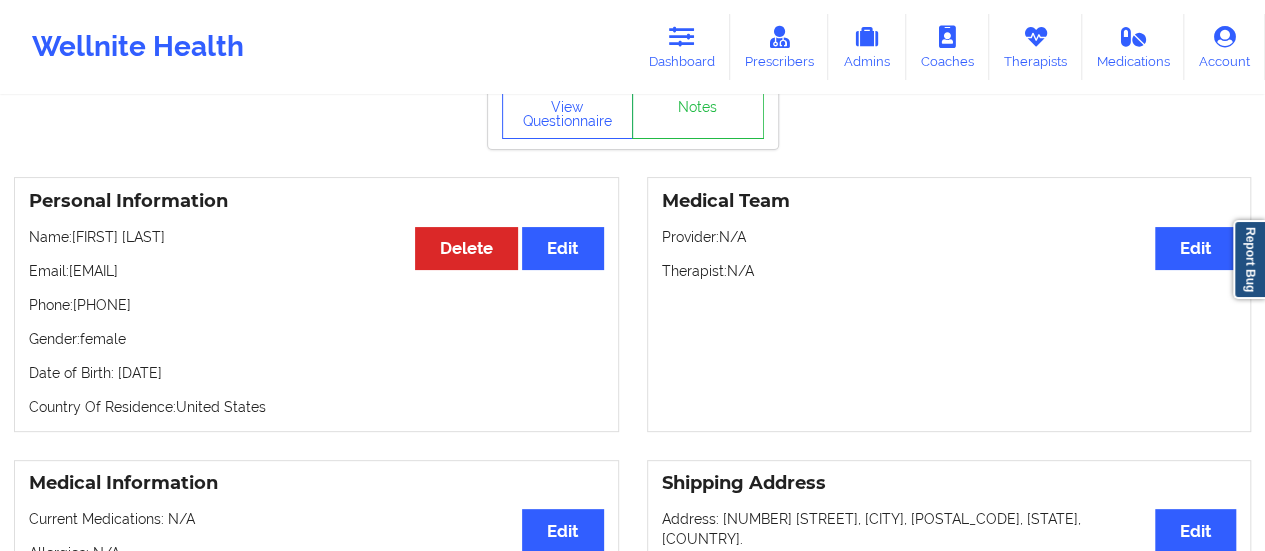 scroll, scrollTop: 0, scrollLeft: 0, axis: both 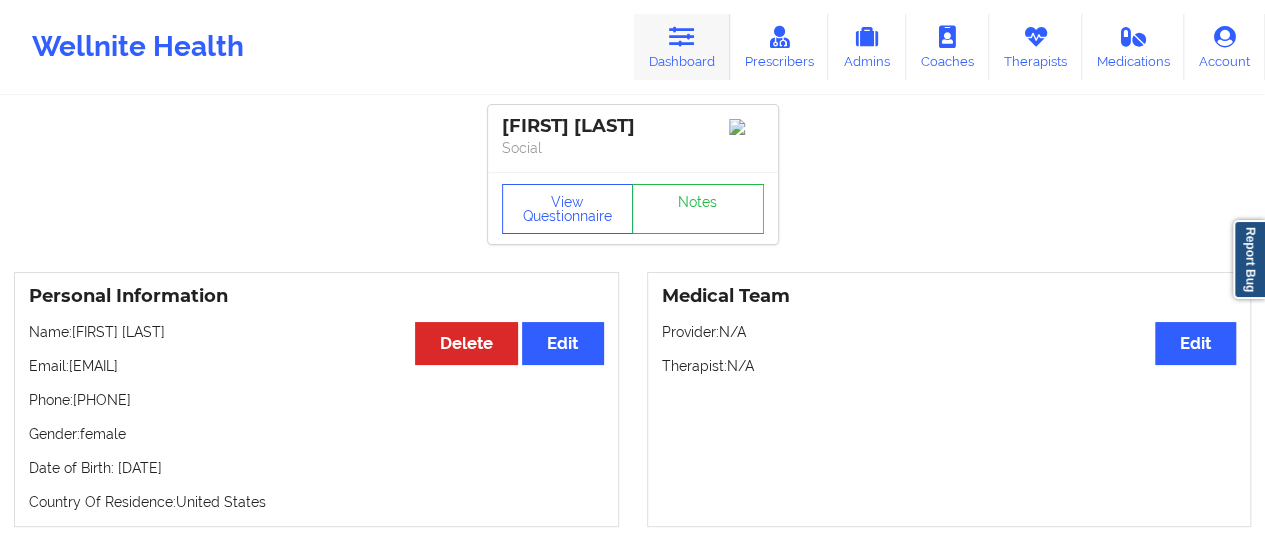 click on "Dashboard" at bounding box center (682, 47) 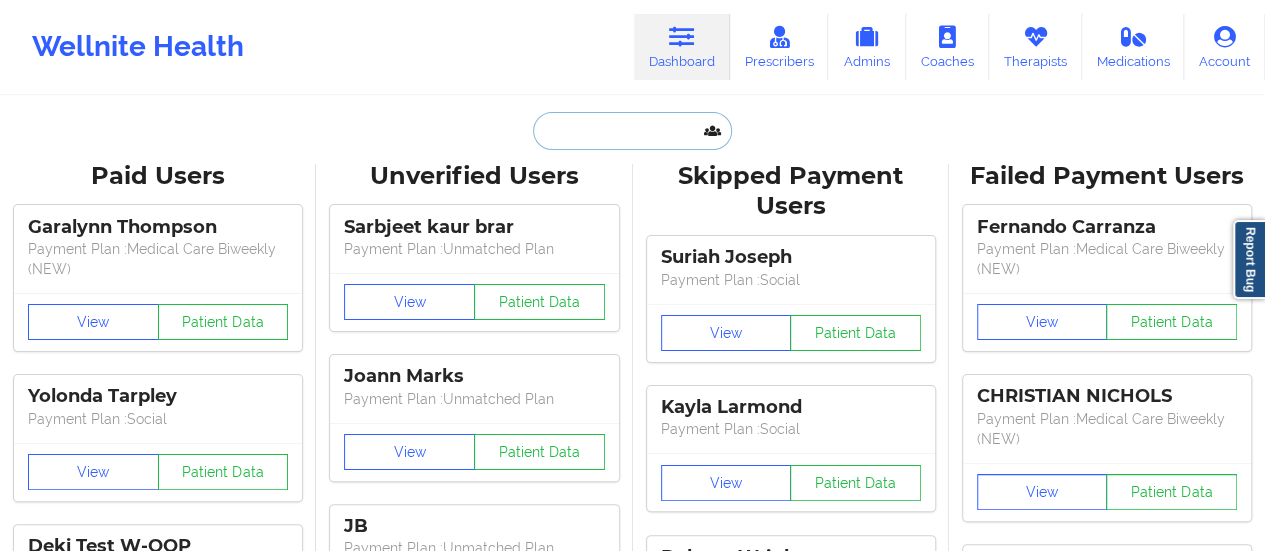 click at bounding box center [632, 131] 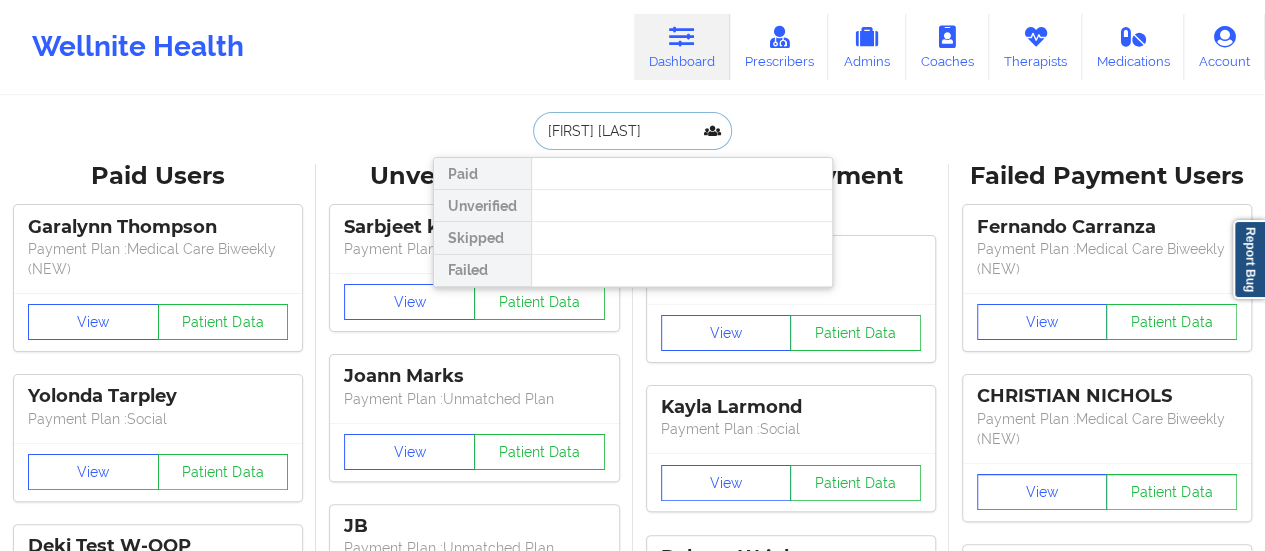 type on "[FIRST] [LAST]" 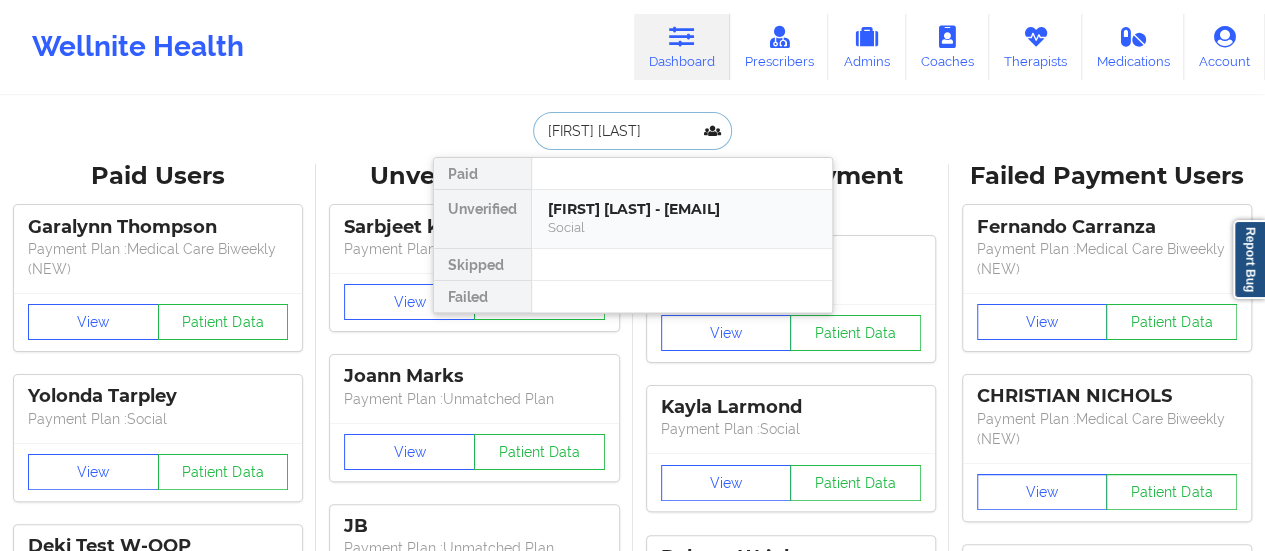 click on "[FIRST] [LAST] - [EMAIL]" at bounding box center [682, 209] 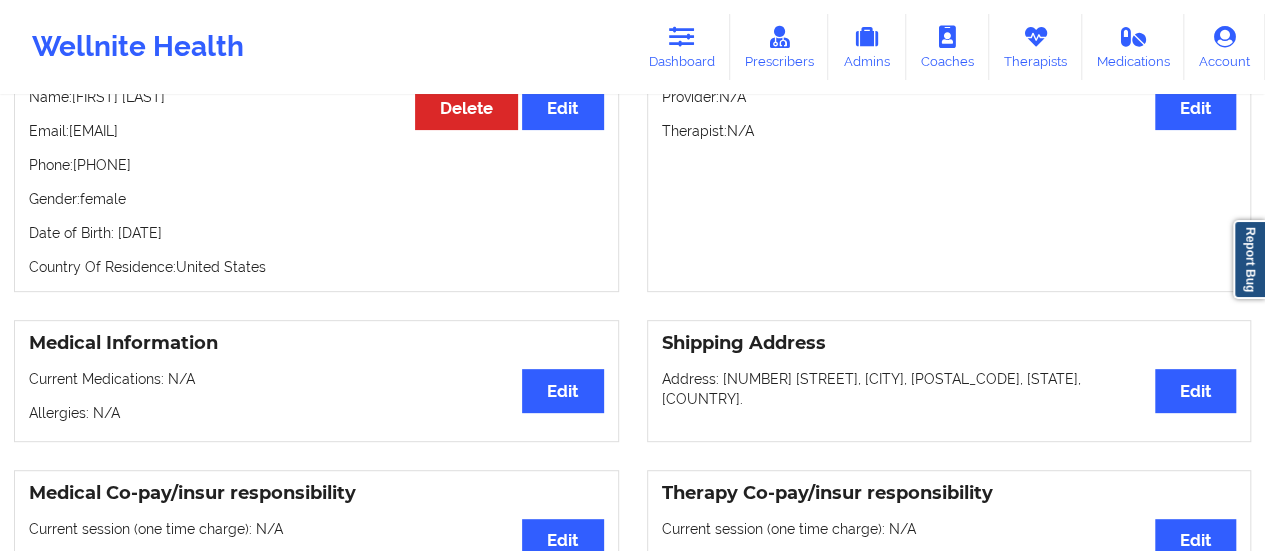 scroll, scrollTop: 0, scrollLeft: 0, axis: both 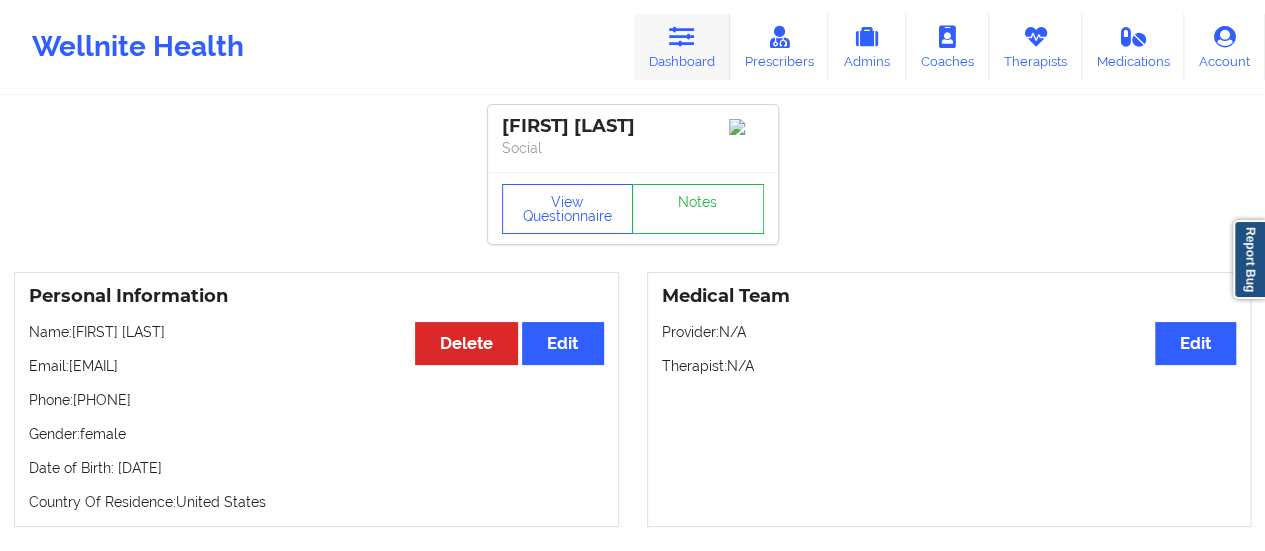 click on "Dashboard" at bounding box center (682, 47) 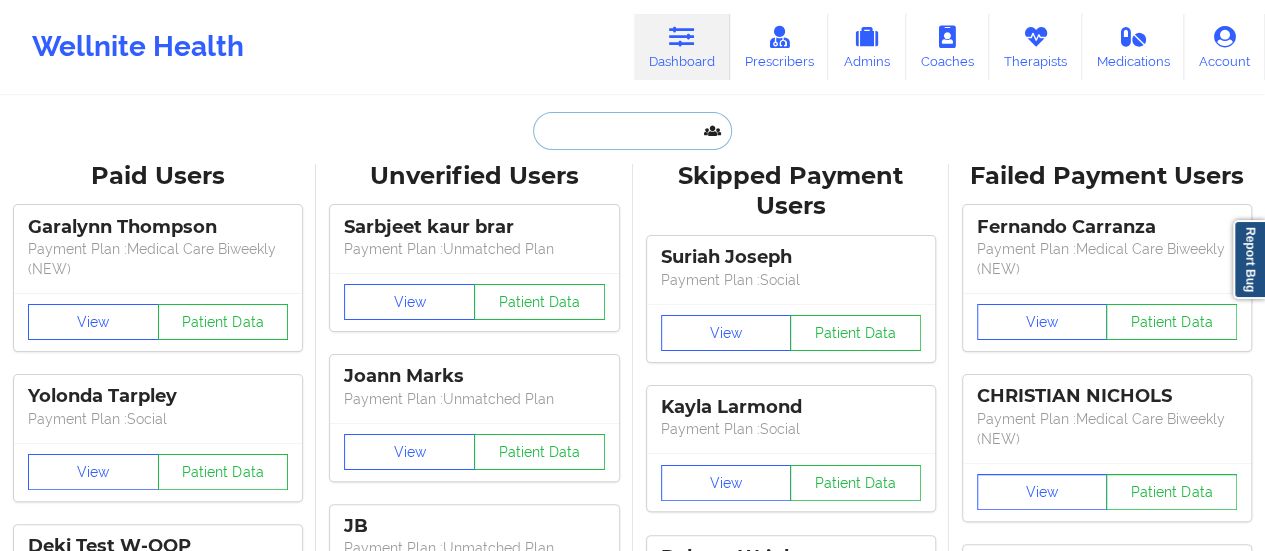 click at bounding box center (632, 131) 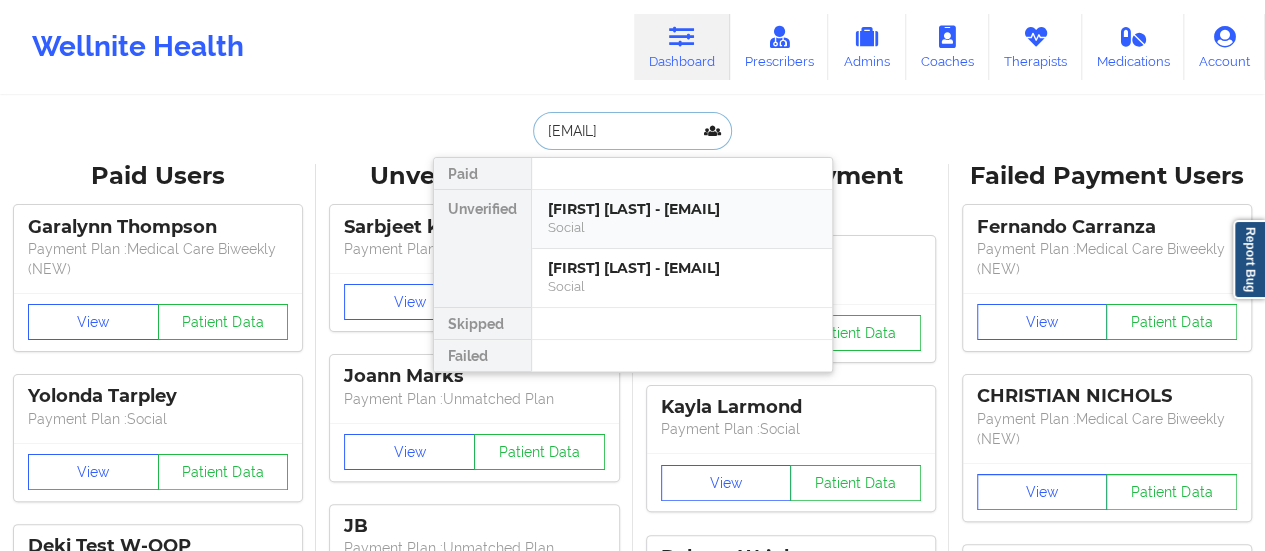 click on "Social" at bounding box center [682, 227] 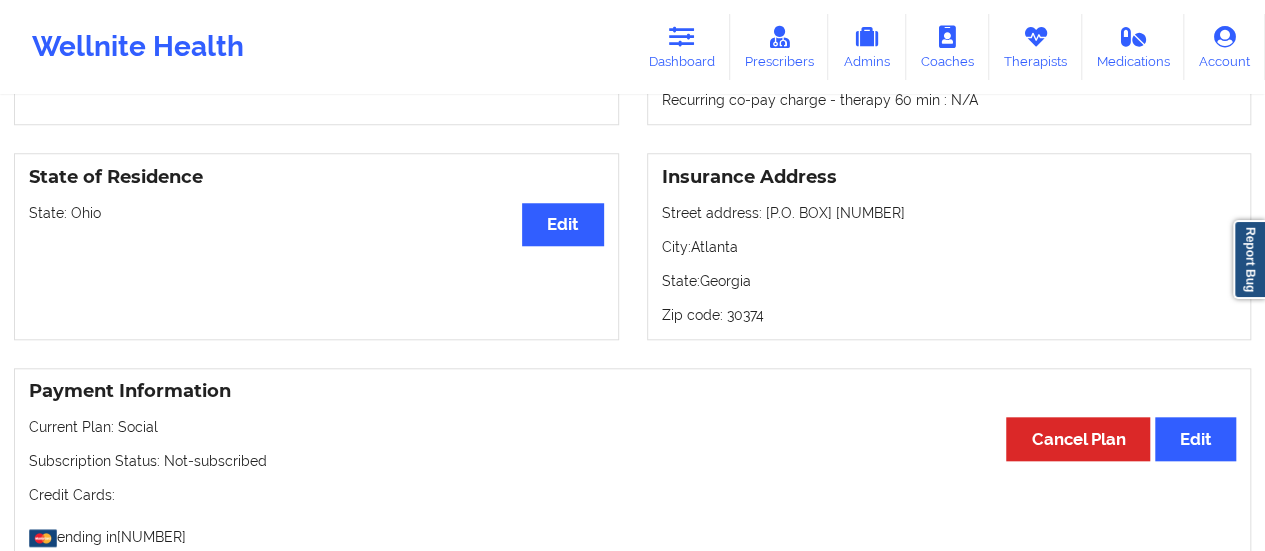 scroll, scrollTop: 0, scrollLeft: 0, axis: both 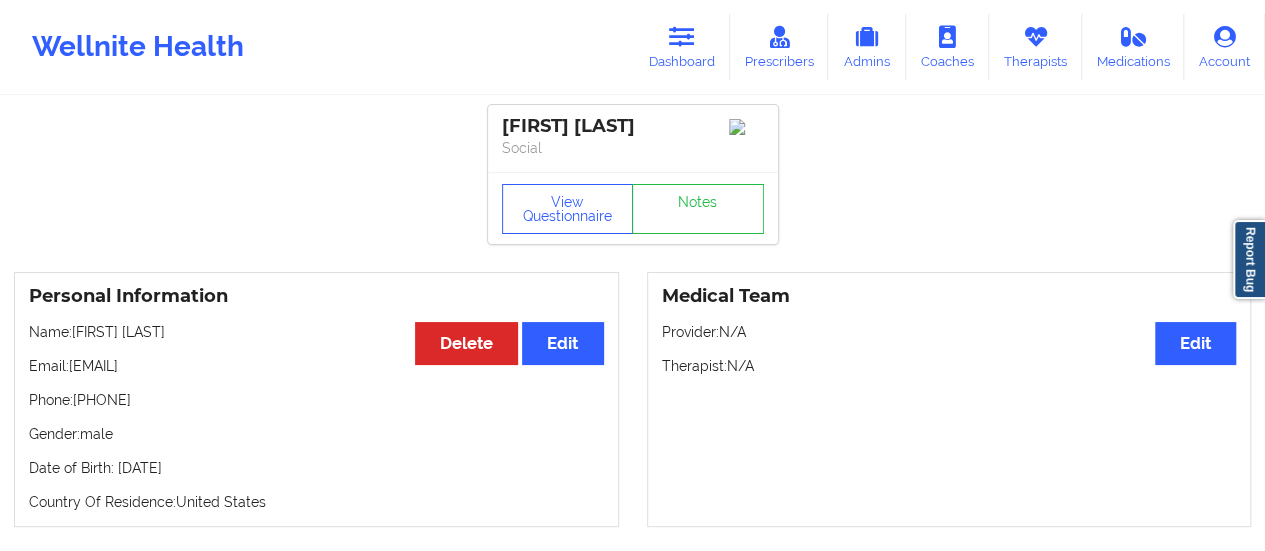 drag, startPoint x: 68, startPoint y: 374, endPoint x: 239, endPoint y: 363, distance: 171.35344 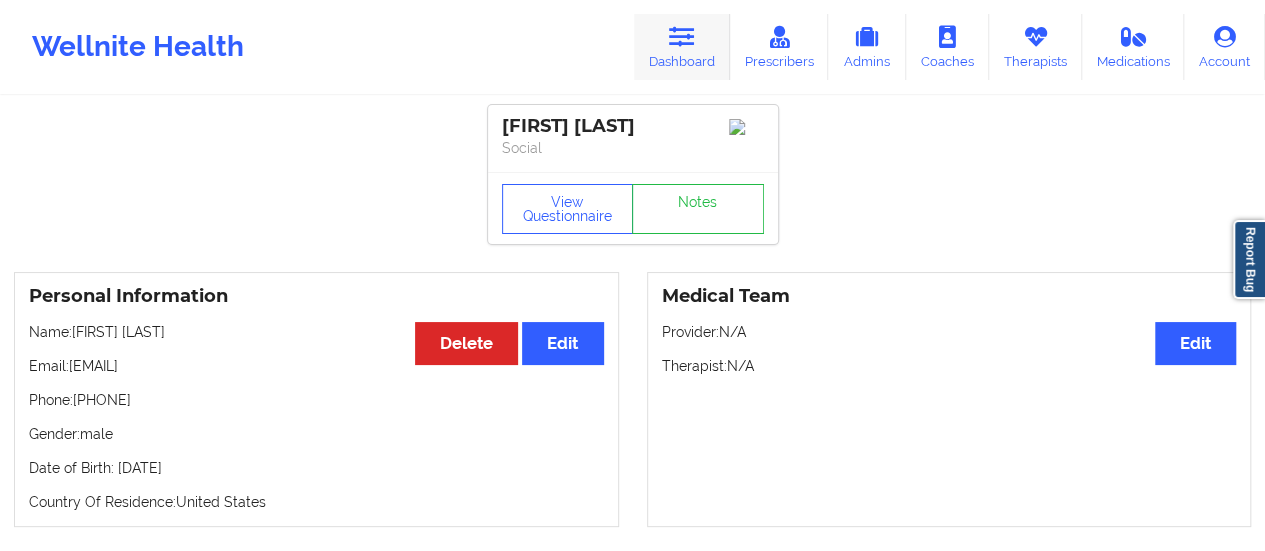 click on "Dashboard" at bounding box center [682, 47] 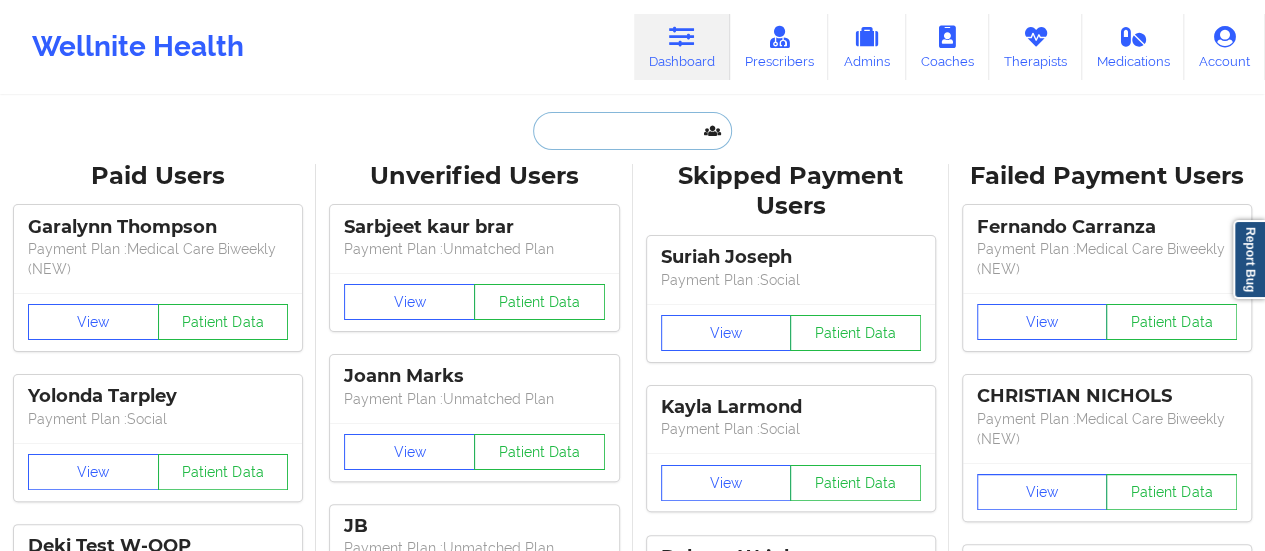 click at bounding box center [632, 131] 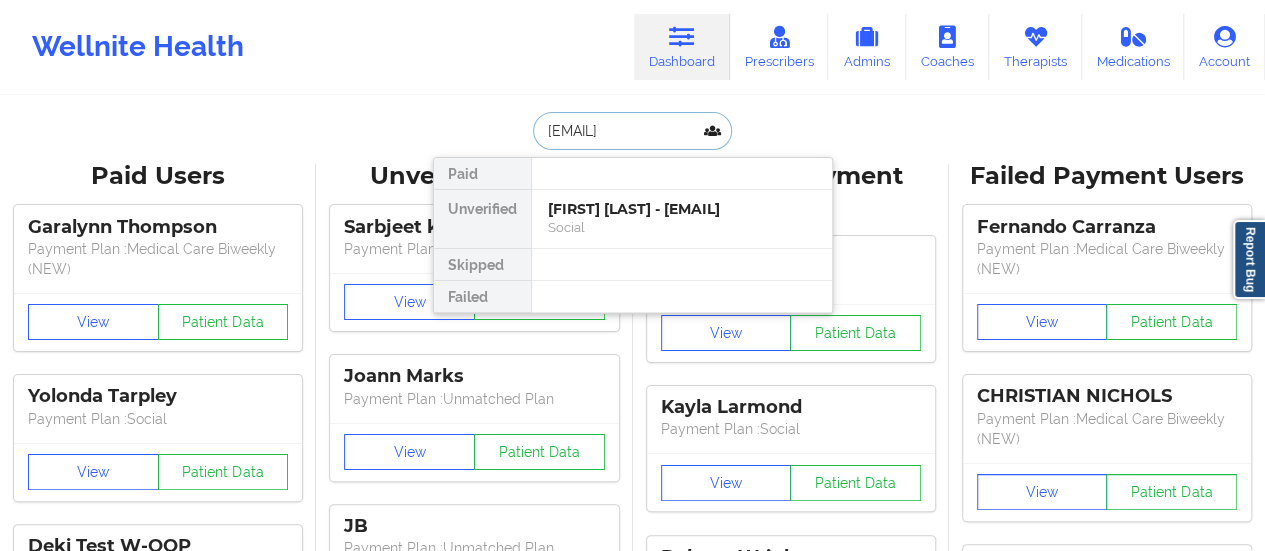click on "[FIRST] [LAST] - [EMAIL]" at bounding box center [682, 209] 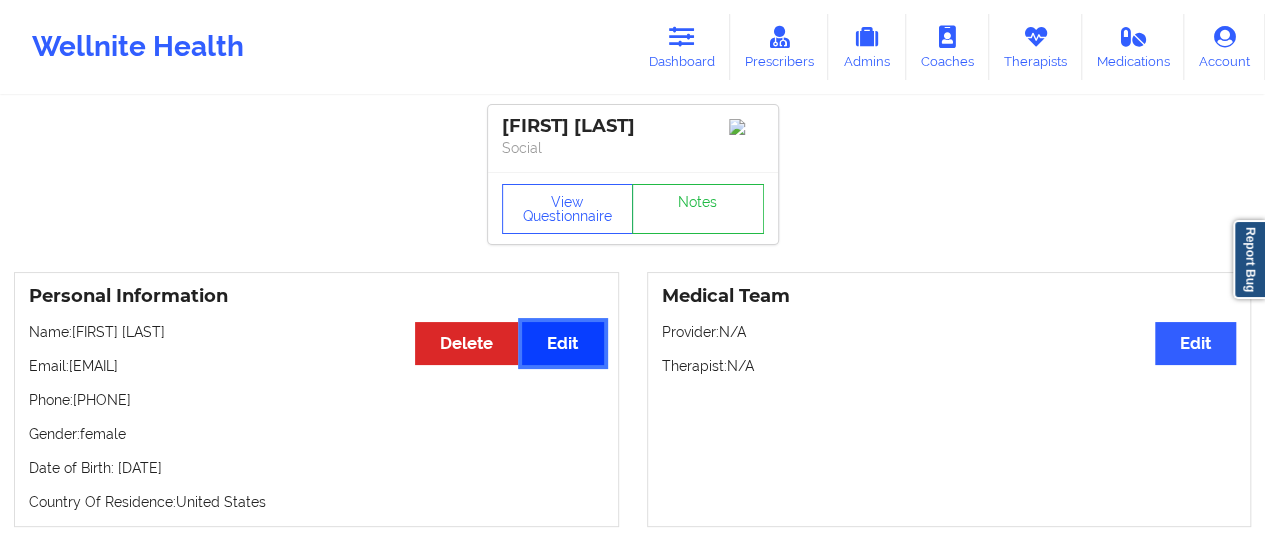 click on "Edit" at bounding box center (562, 343) 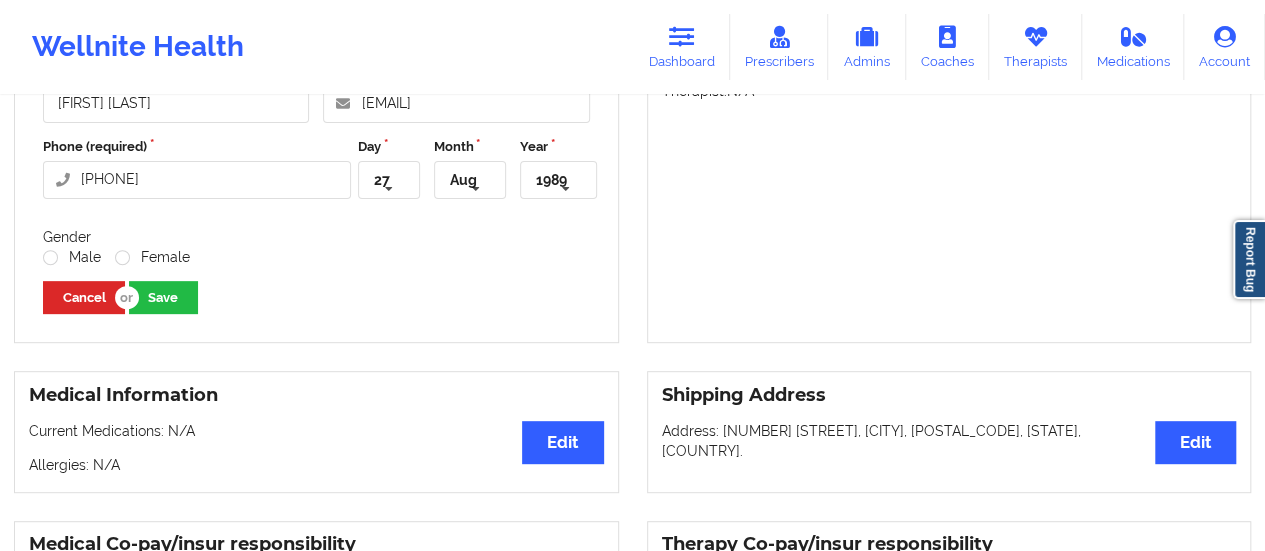scroll, scrollTop: 286, scrollLeft: 0, axis: vertical 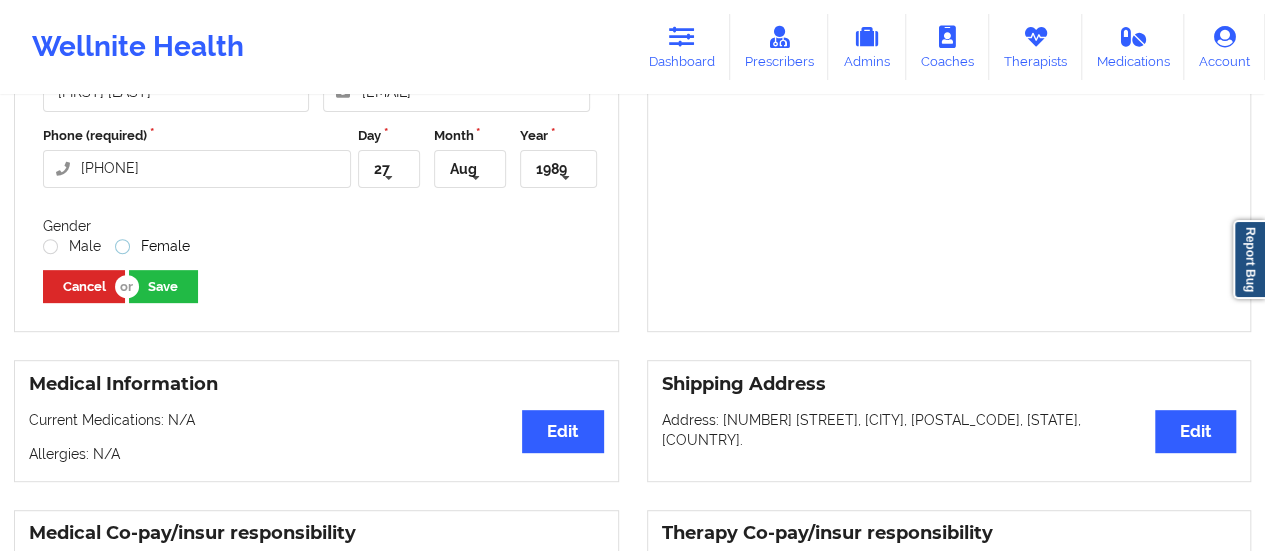 click on "Female" at bounding box center [152, 246] 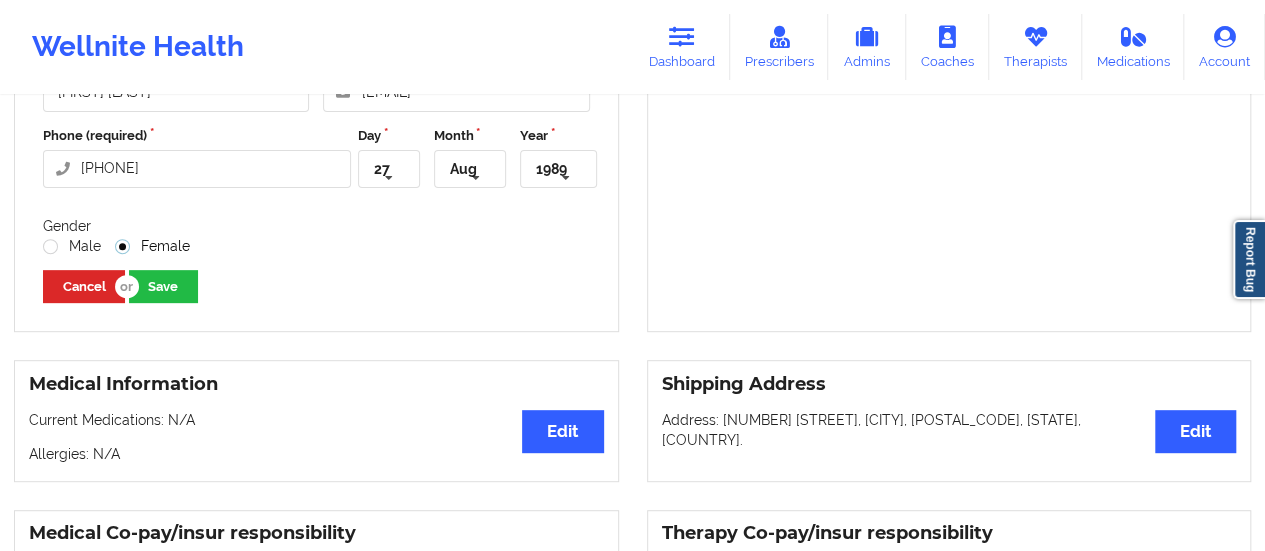 radio on "true" 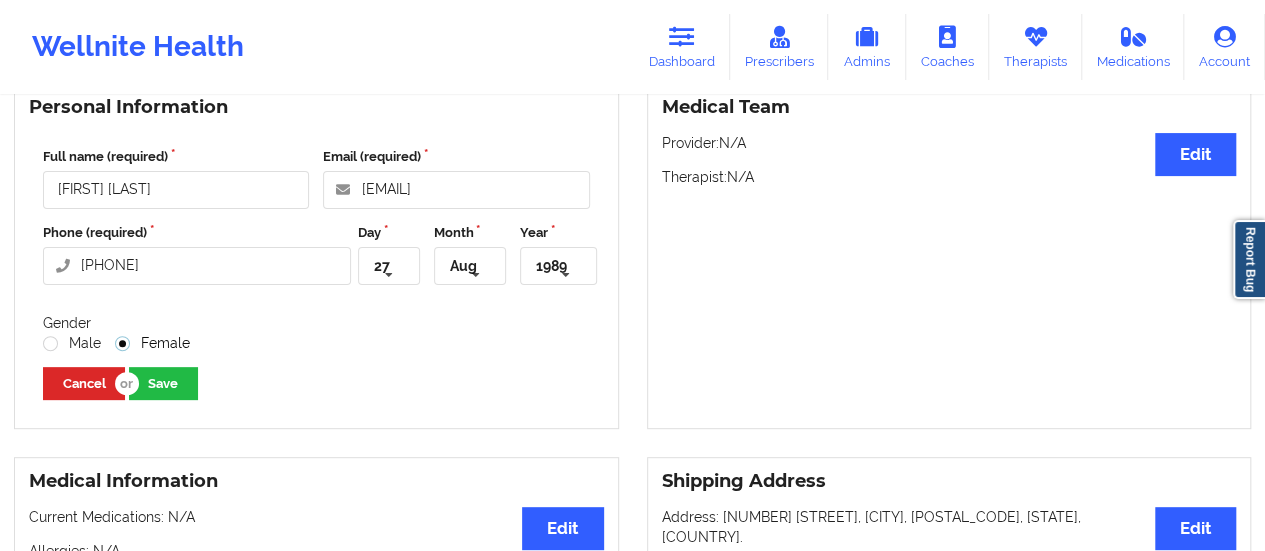 scroll, scrollTop: 184, scrollLeft: 0, axis: vertical 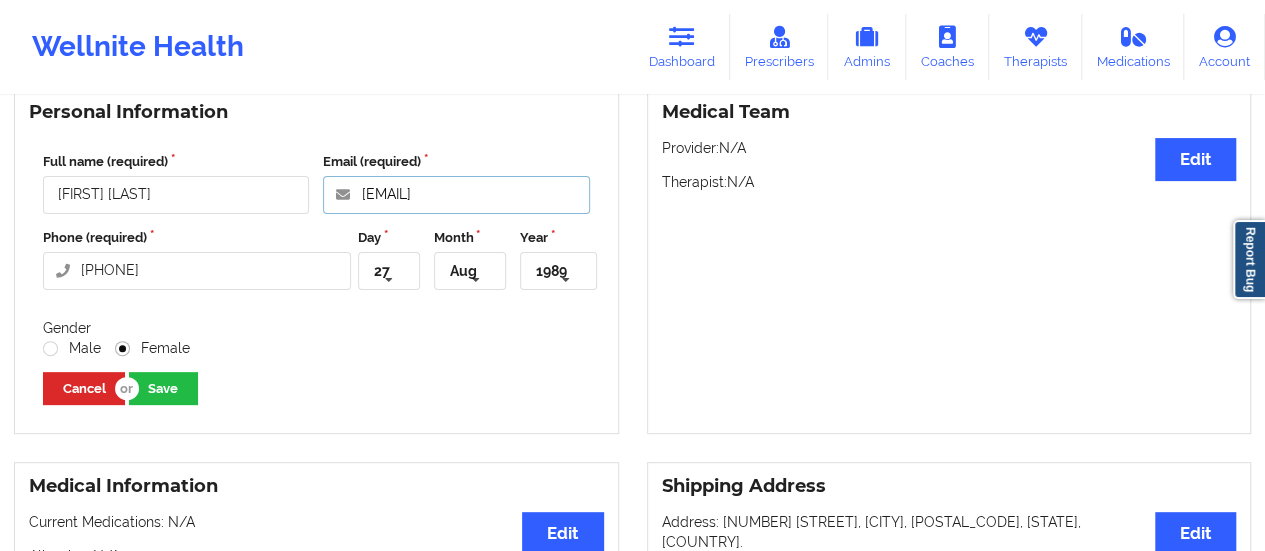 click on "[EMAIL]" at bounding box center [456, 195] 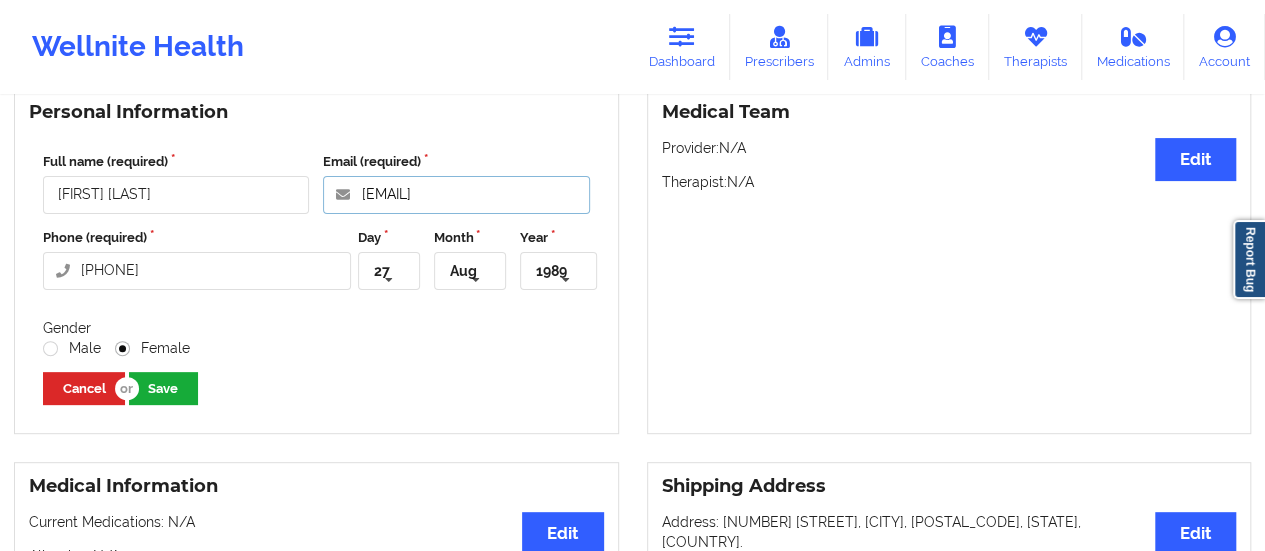 type on "[EMAIL]" 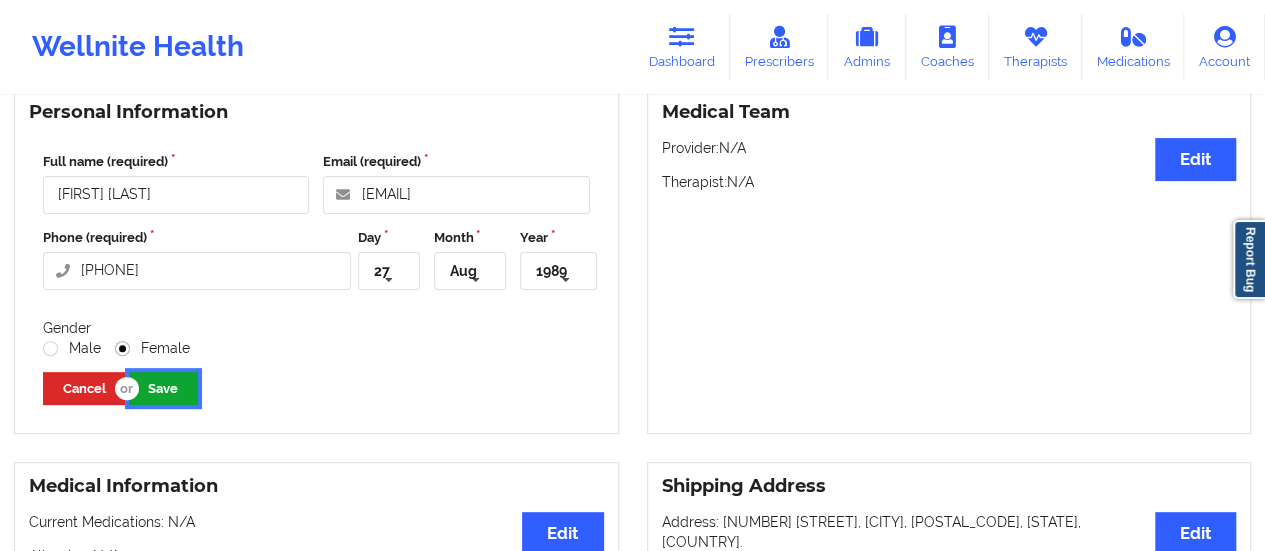 click on "Save" at bounding box center [163, 388] 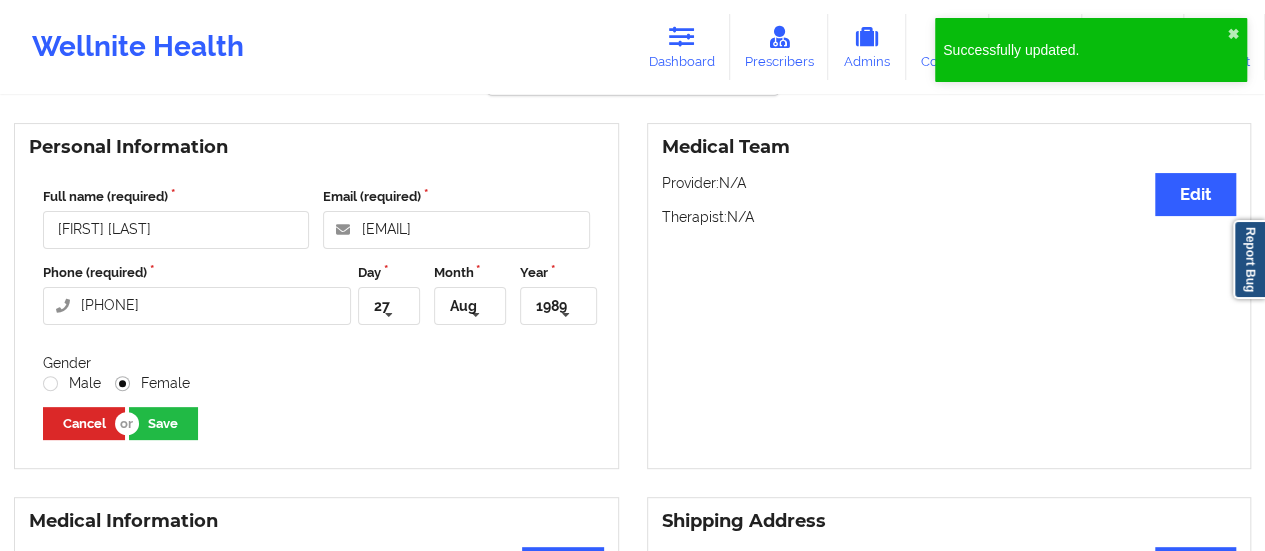 scroll, scrollTop: 184, scrollLeft: 0, axis: vertical 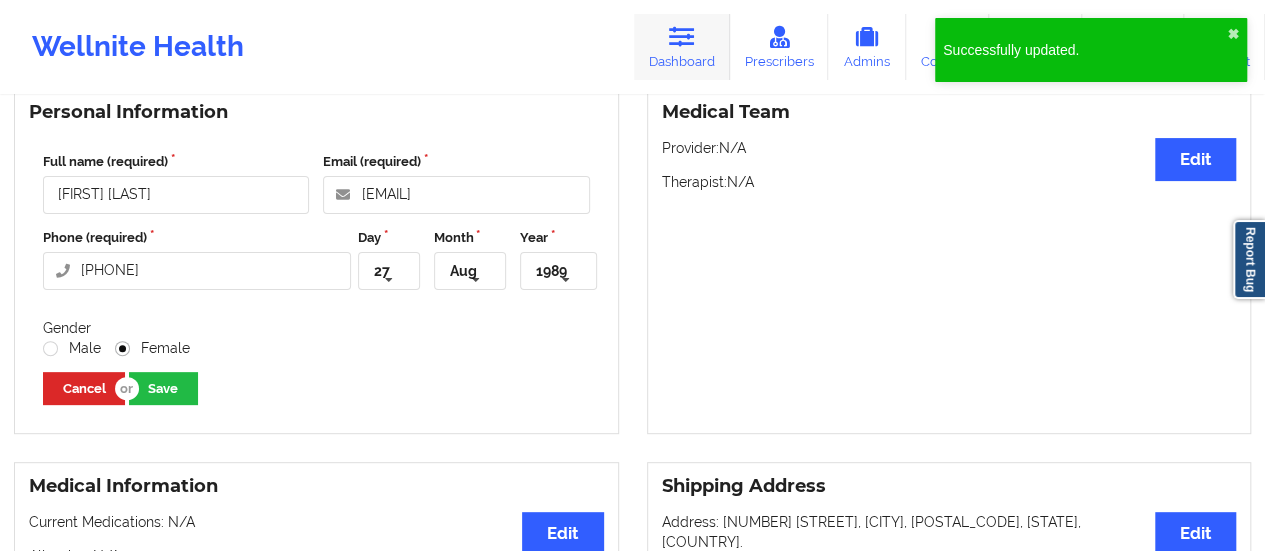 click on "Dashboard" at bounding box center (682, 47) 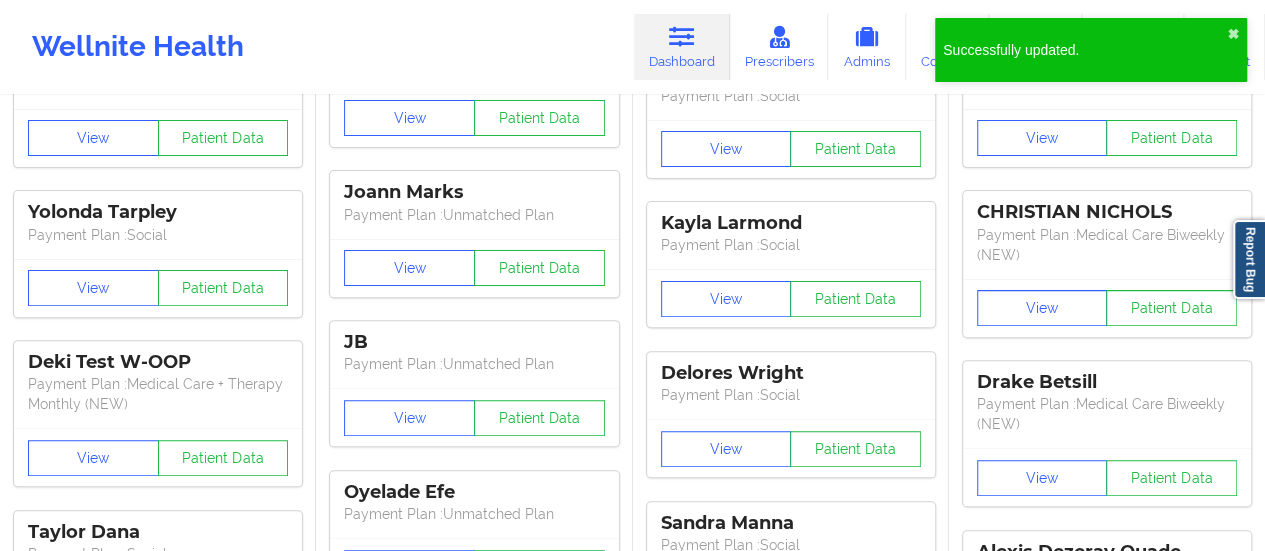 scroll, scrollTop: 0, scrollLeft: 0, axis: both 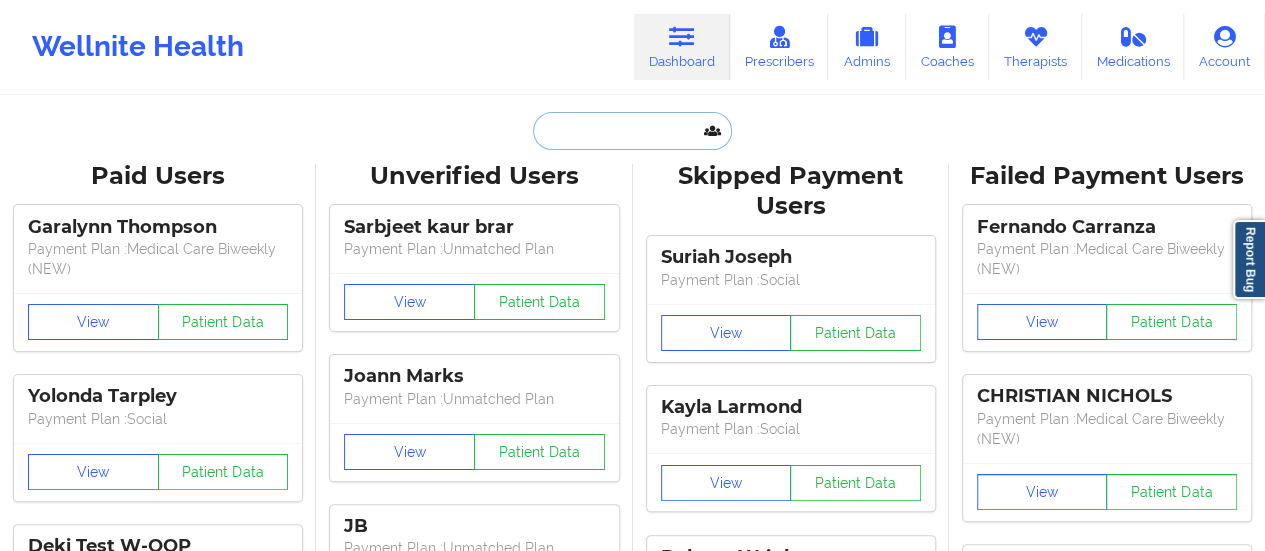 click at bounding box center [632, 131] 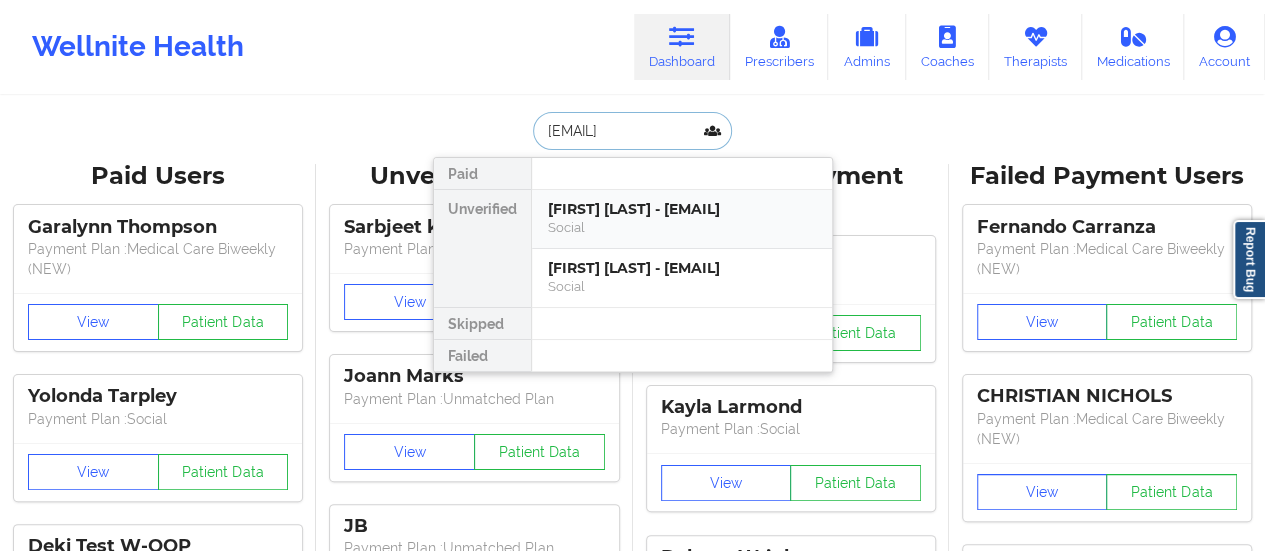 click on "[FIRST] [LAST] - [EMAIL]" at bounding box center [682, 209] 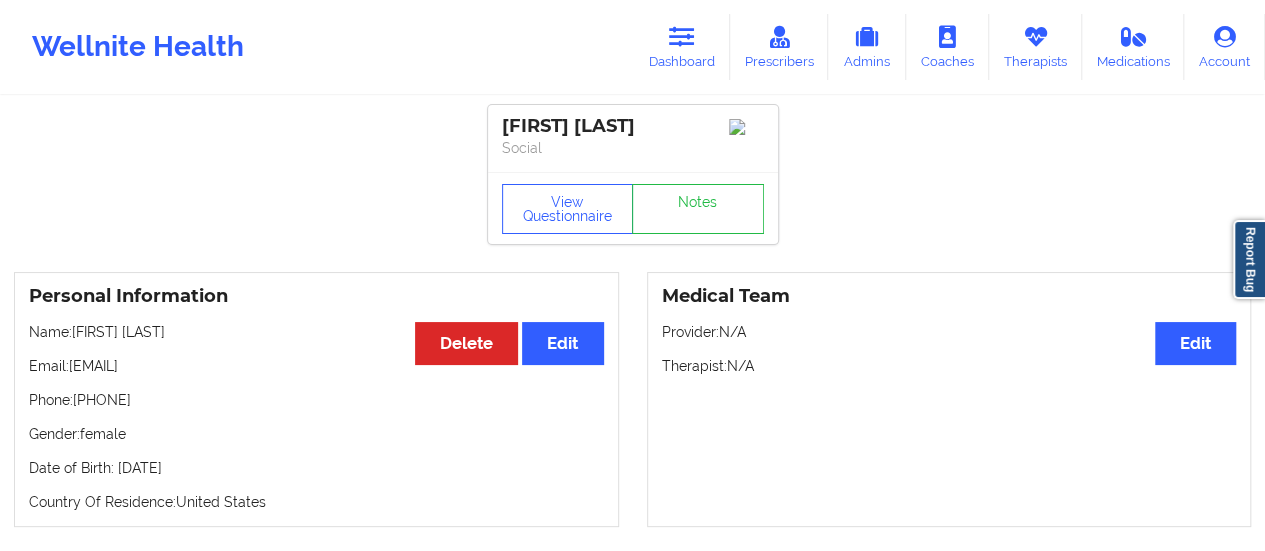drag, startPoint x: 71, startPoint y: 375, endPoint x: 226, endPoint y: 369, distance: 155.11609 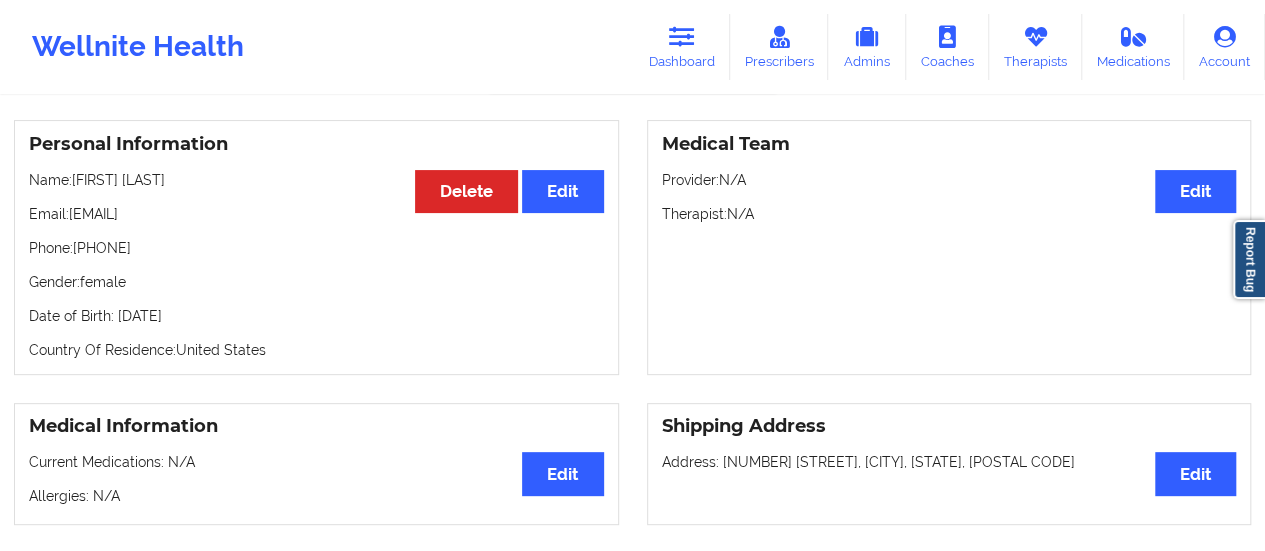 scroll, scrollTop: 0, scrollLeft: 0, axis: both 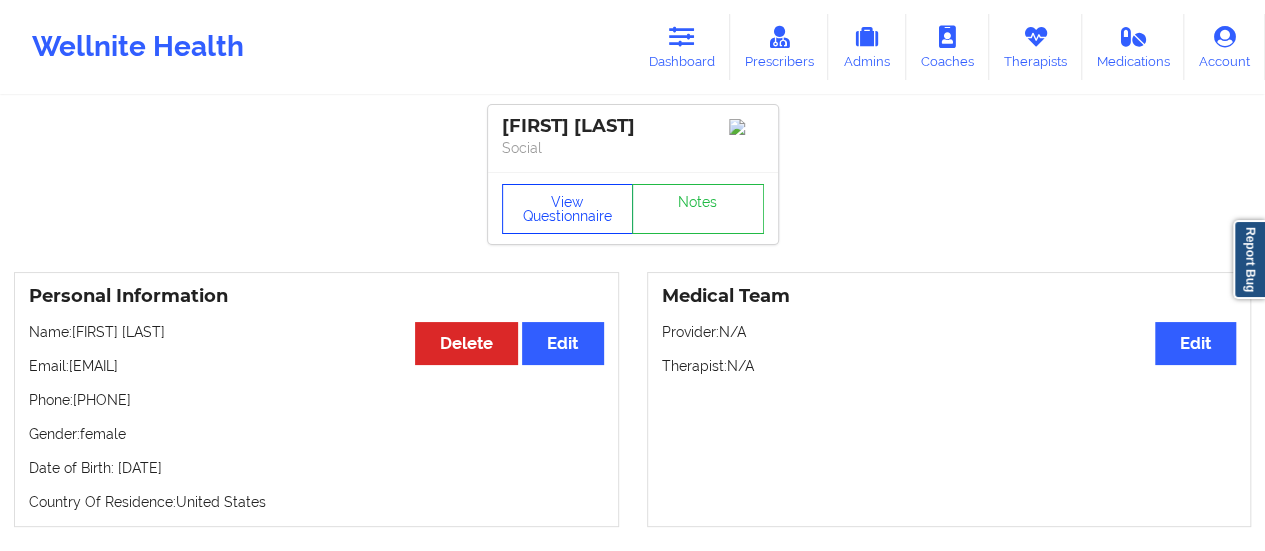 click on "View Questionnaire" at bounding box center (568, 209) 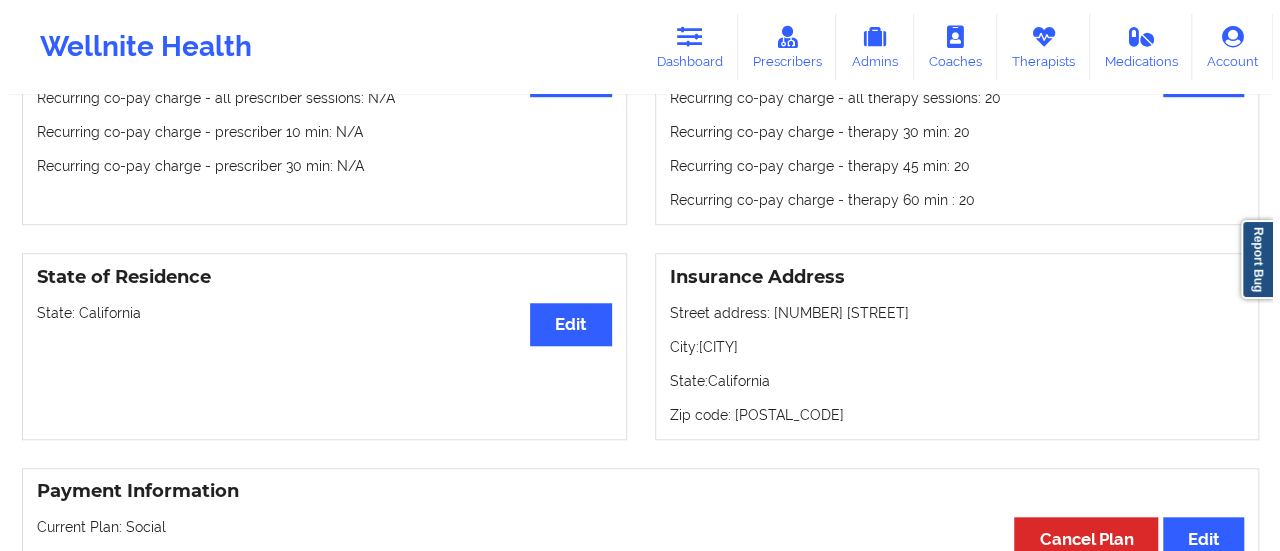 scroll, scrollTop: 0, scrollLeft: 0, axis: both 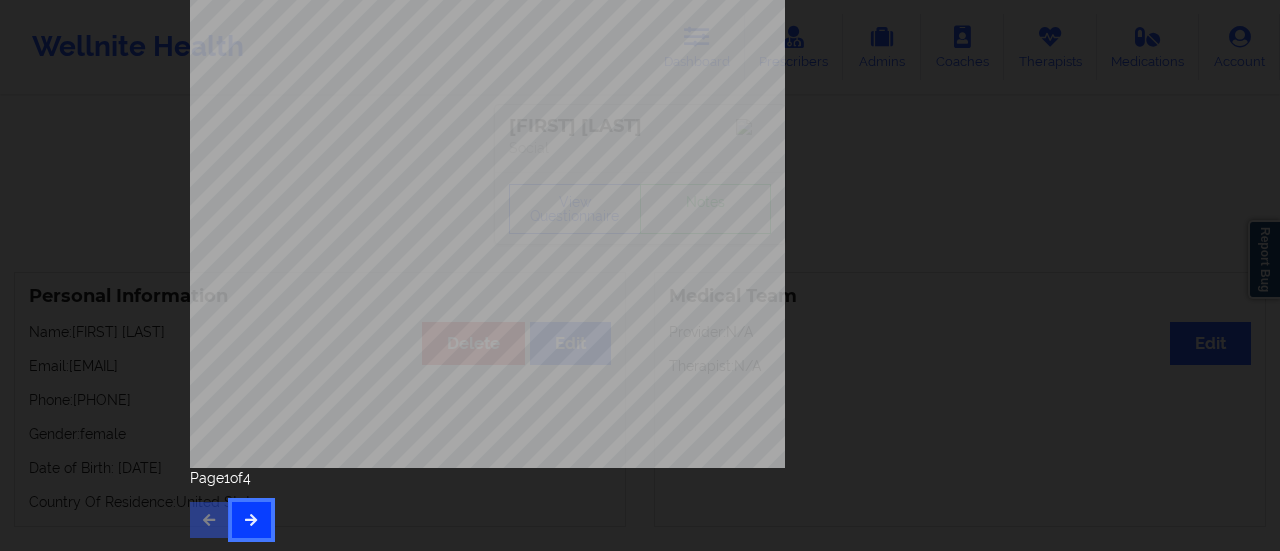 click at bounding box center [251, 519] 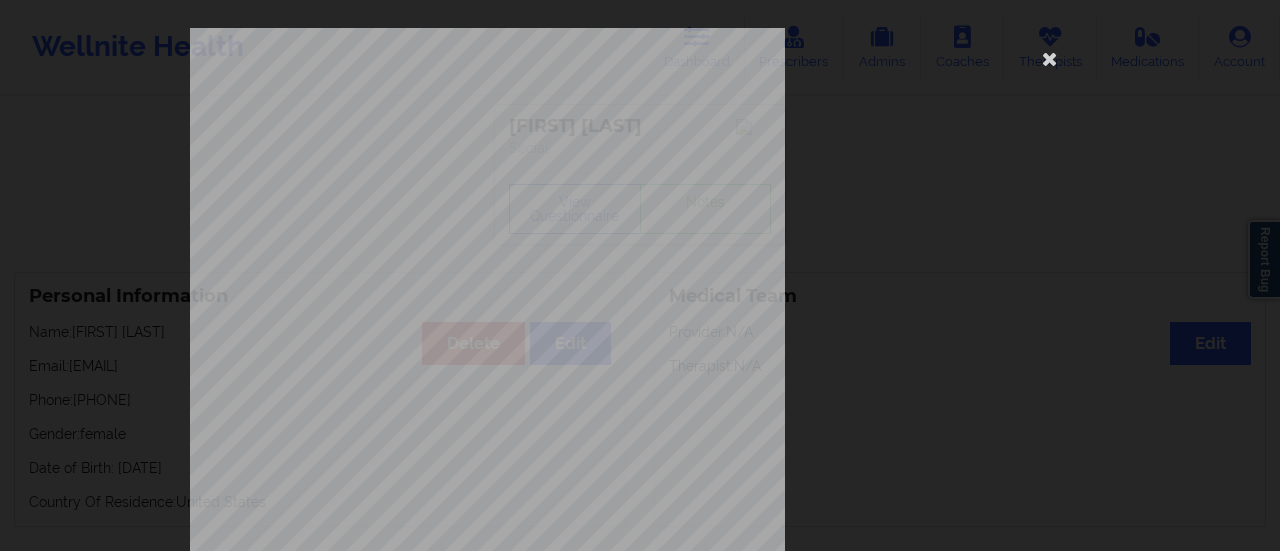 scroll, scrollTop: 402, scrollLeft: 0, axis: vertical 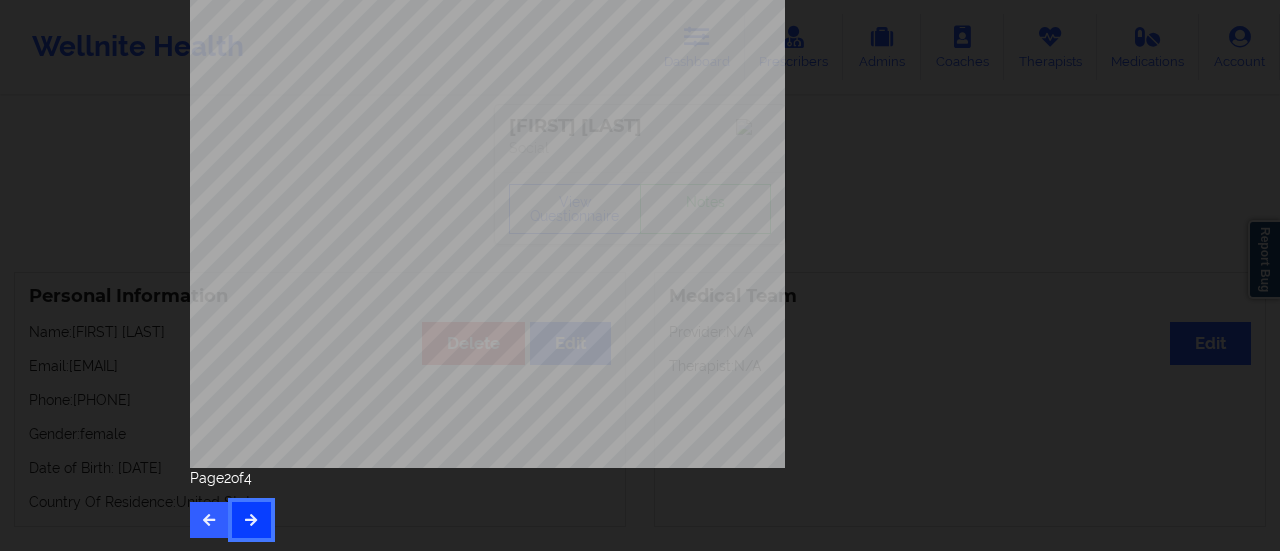 click at bounding box center [251, 520] 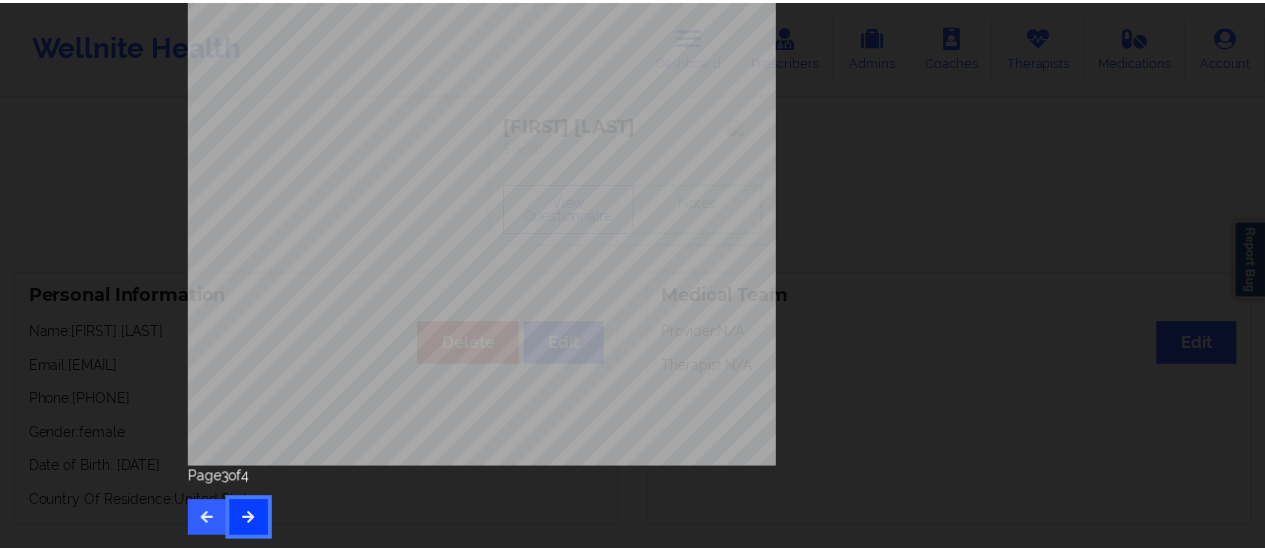 scroll, scrollTop: 0, scrollLeft: 0, axis: both 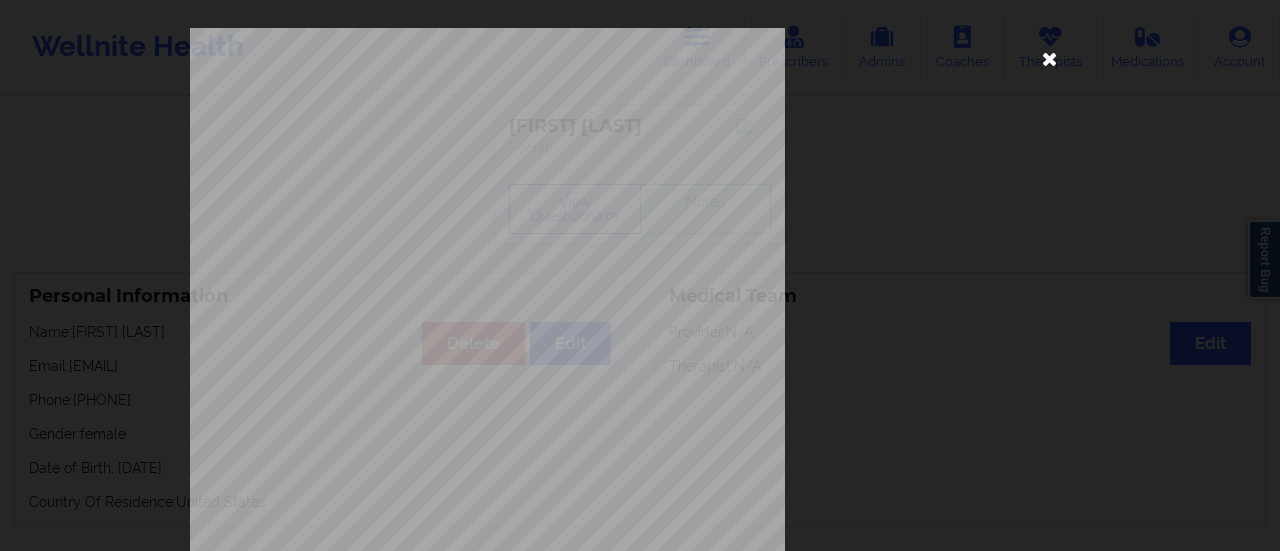 click at bounding box center [1050, 58] 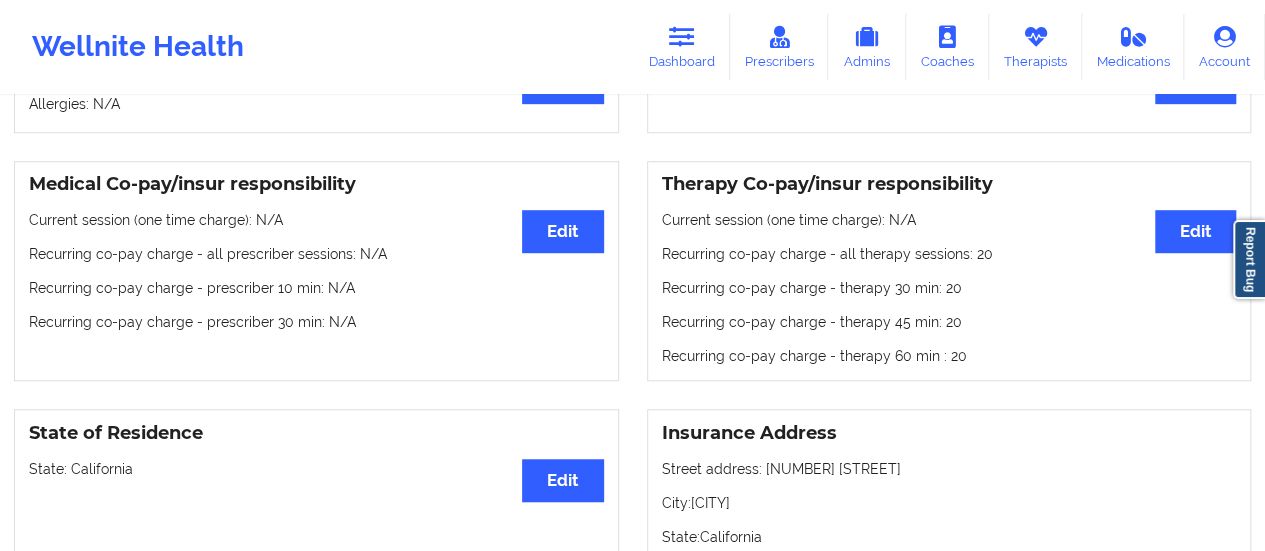 scroll, scrollTop: 552, scrollLeft: 0, axis: vertical 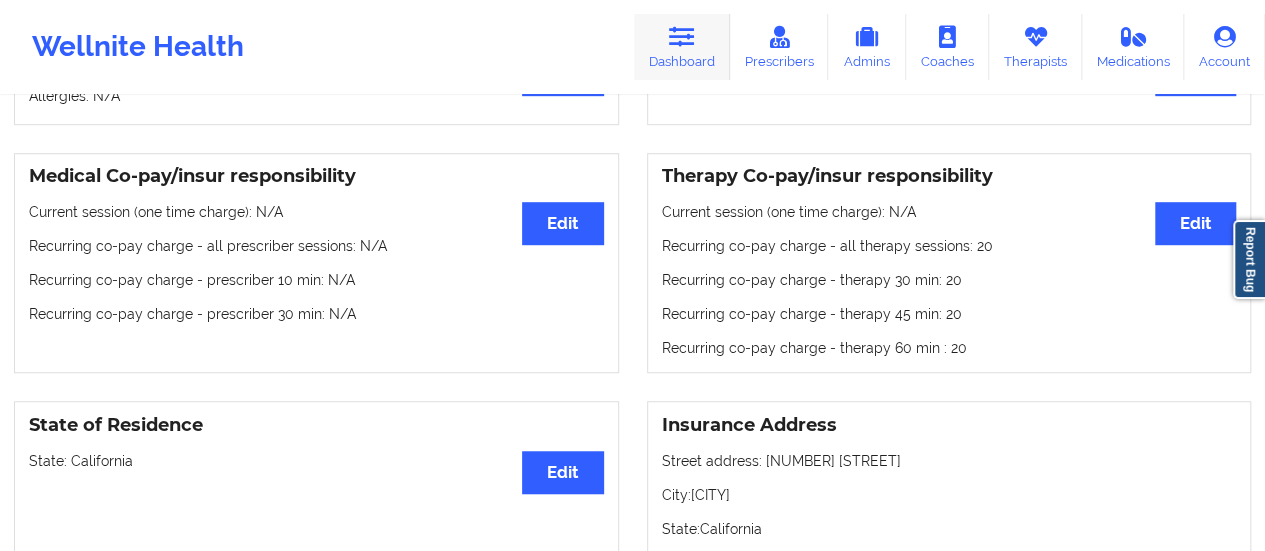 click on "Dashboard" at bounding box center [682, 47] 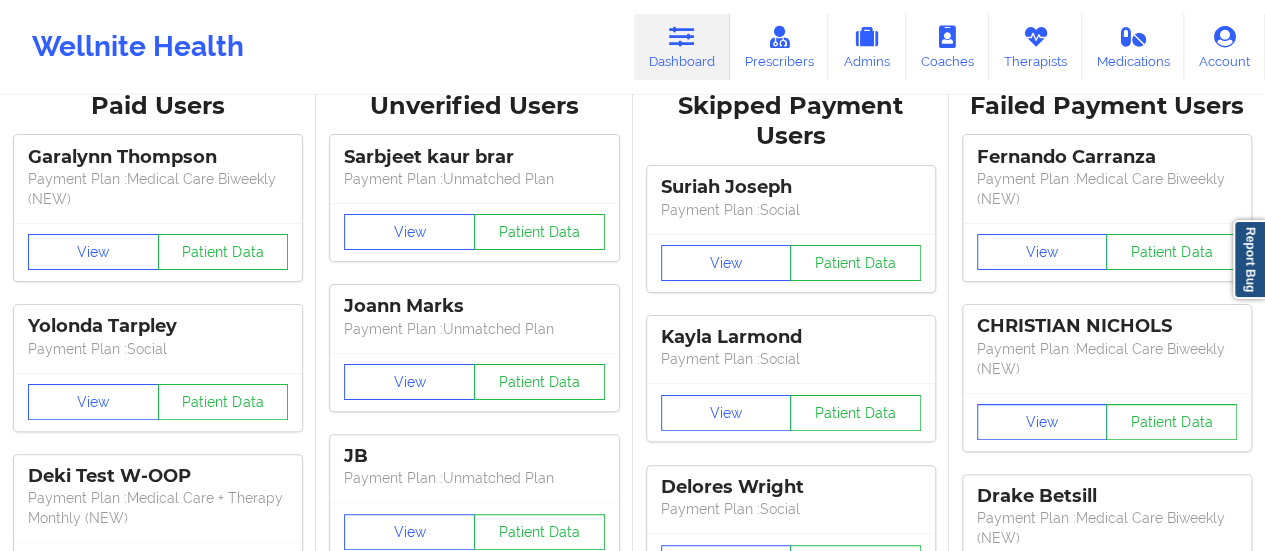 scroll, scrollTop: 0, scrollLeft: 0, axis: both 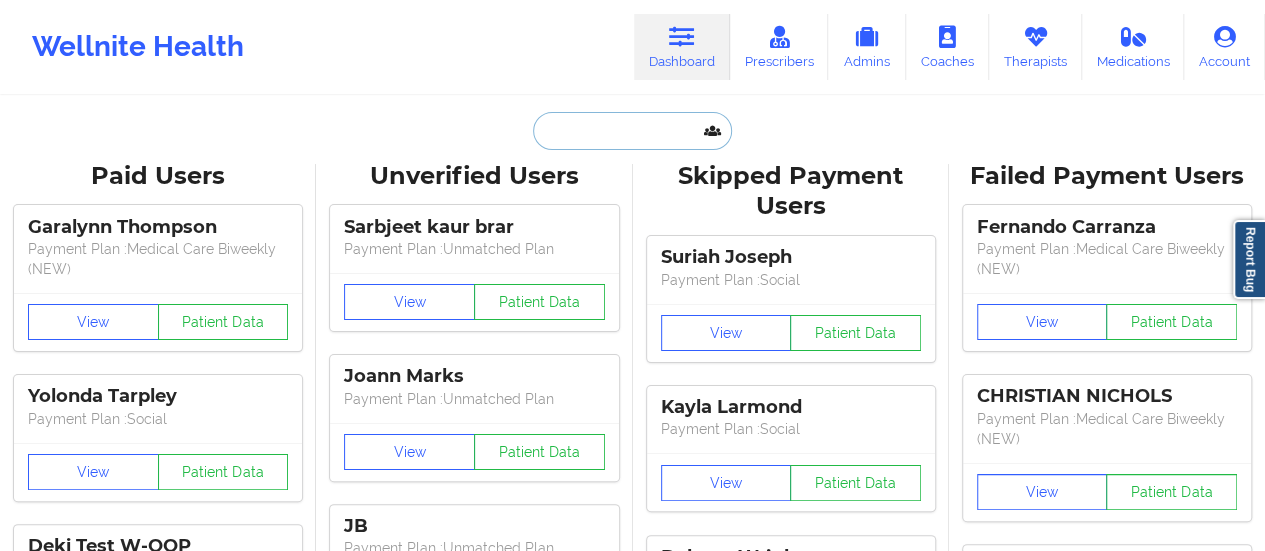click at bounding box center (632, 131) 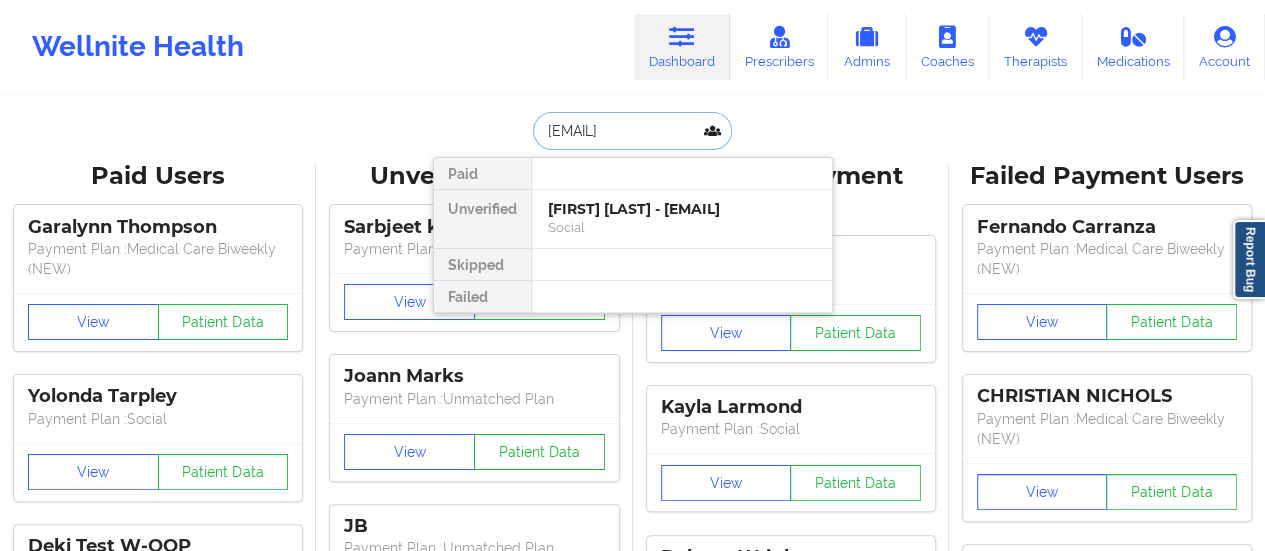 click on "Social" at bounding box center (682, 227) 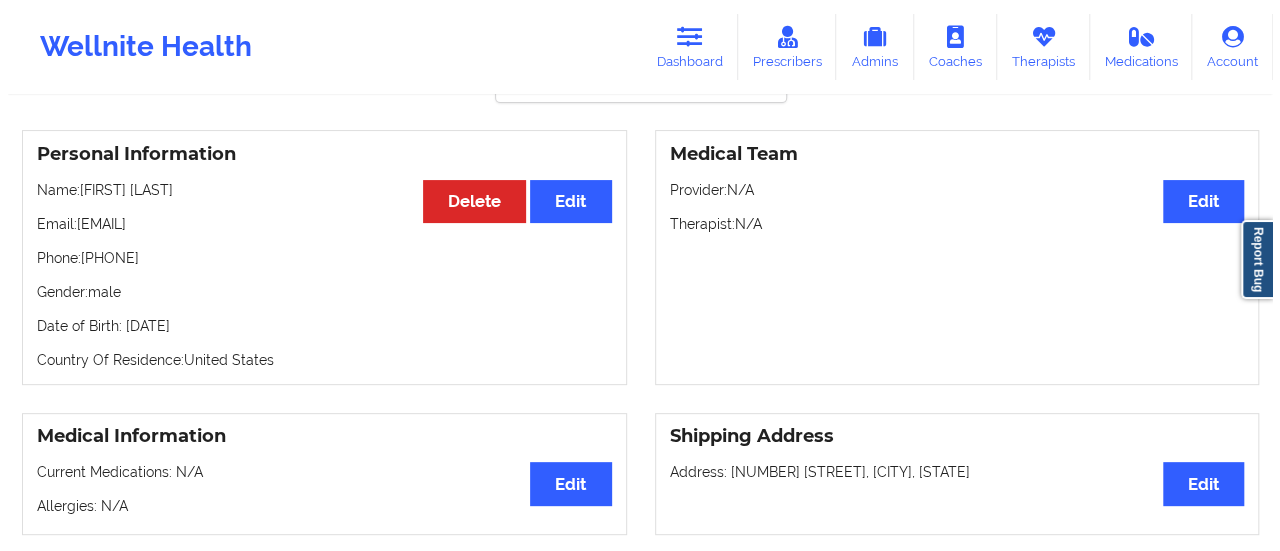 scroll, scrollTop: 0, scrollLeft: 0, axis: both 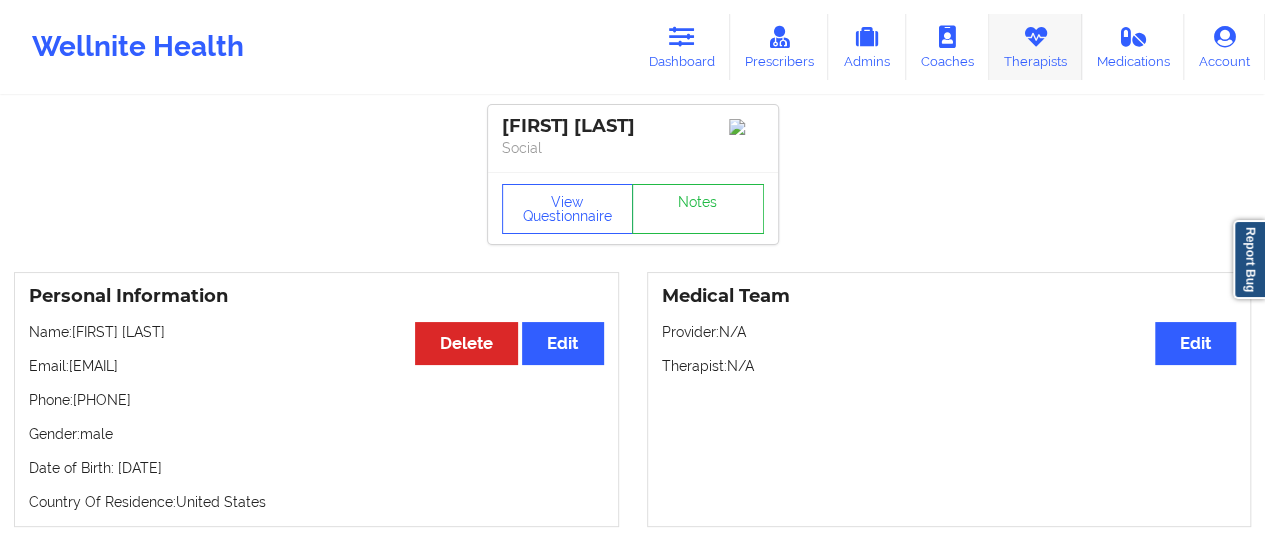 click on "Therapists" at bounding box center [1035, 47] 